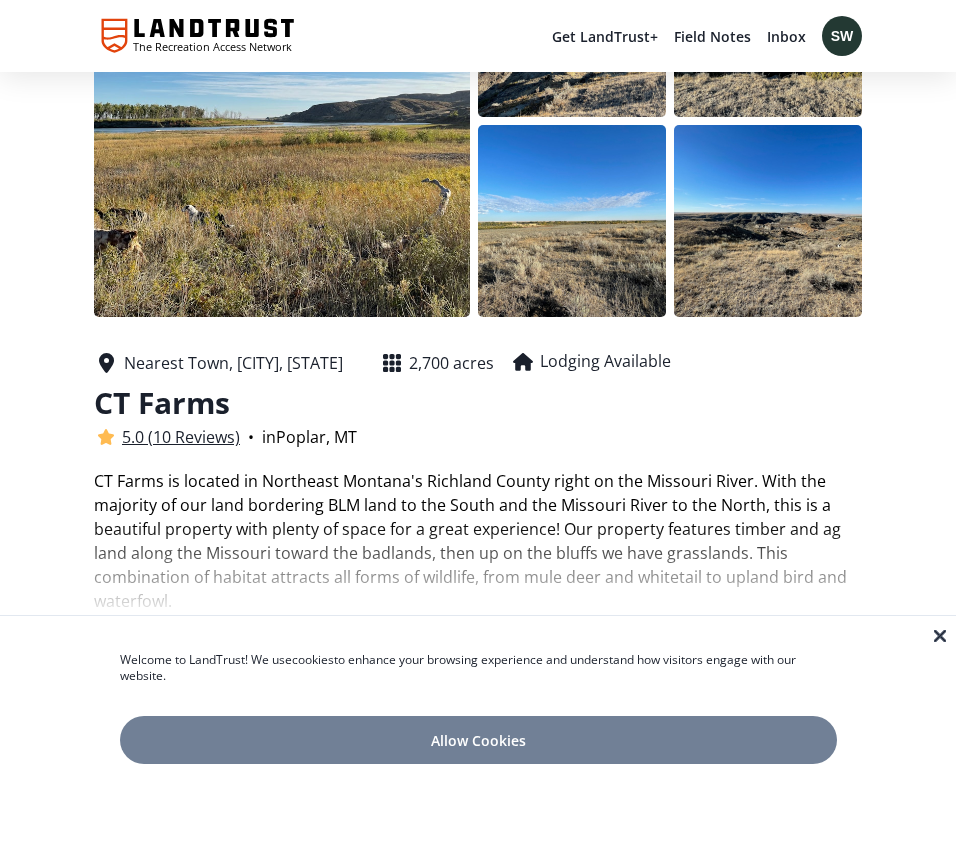 scroll, scrollTop: 148, scrollLeft: 0, axis: vertical 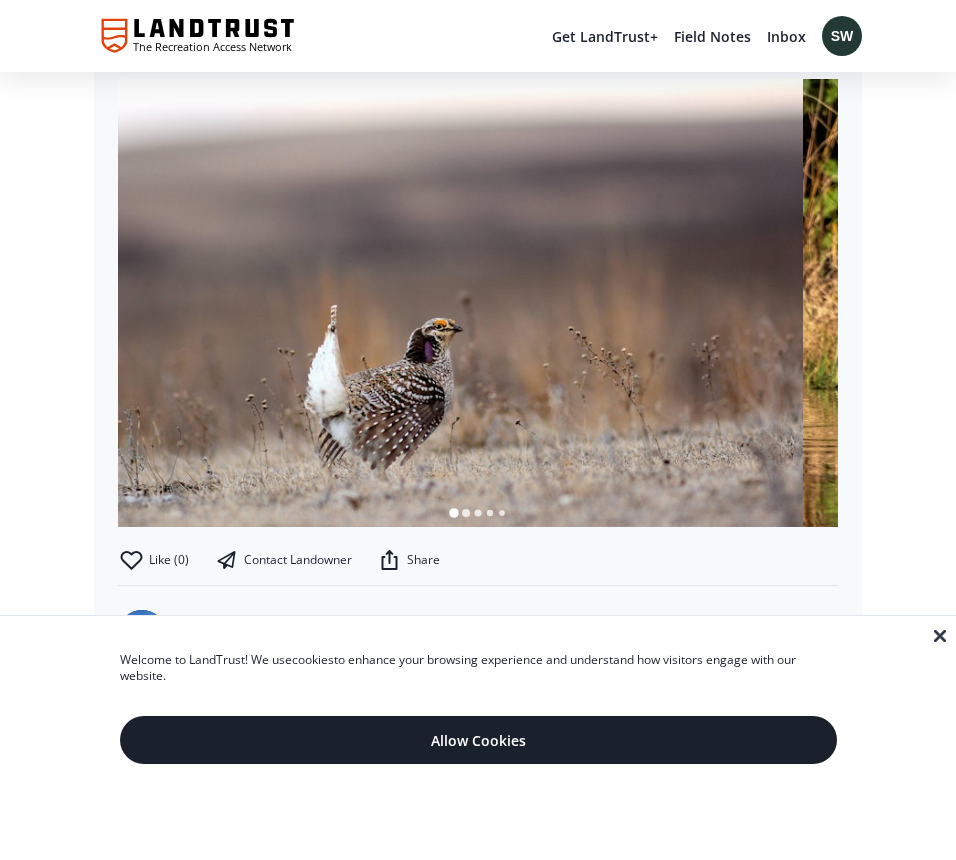 click 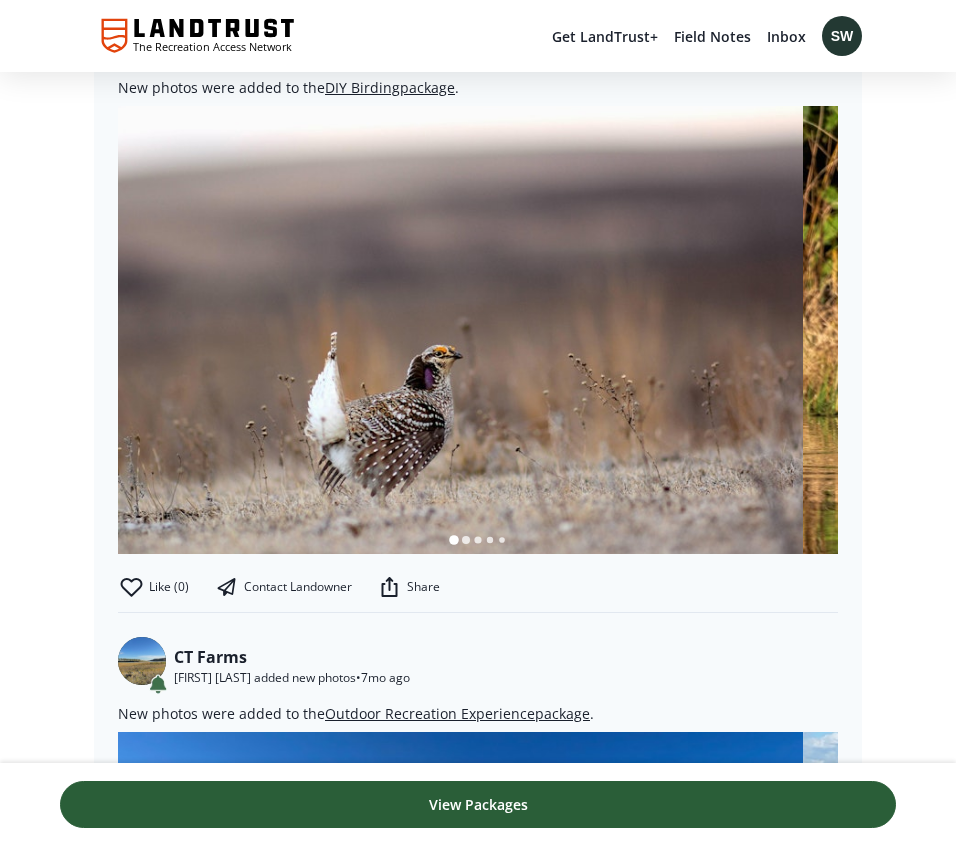 click on "View Packages" at bounding box center (478, 804) 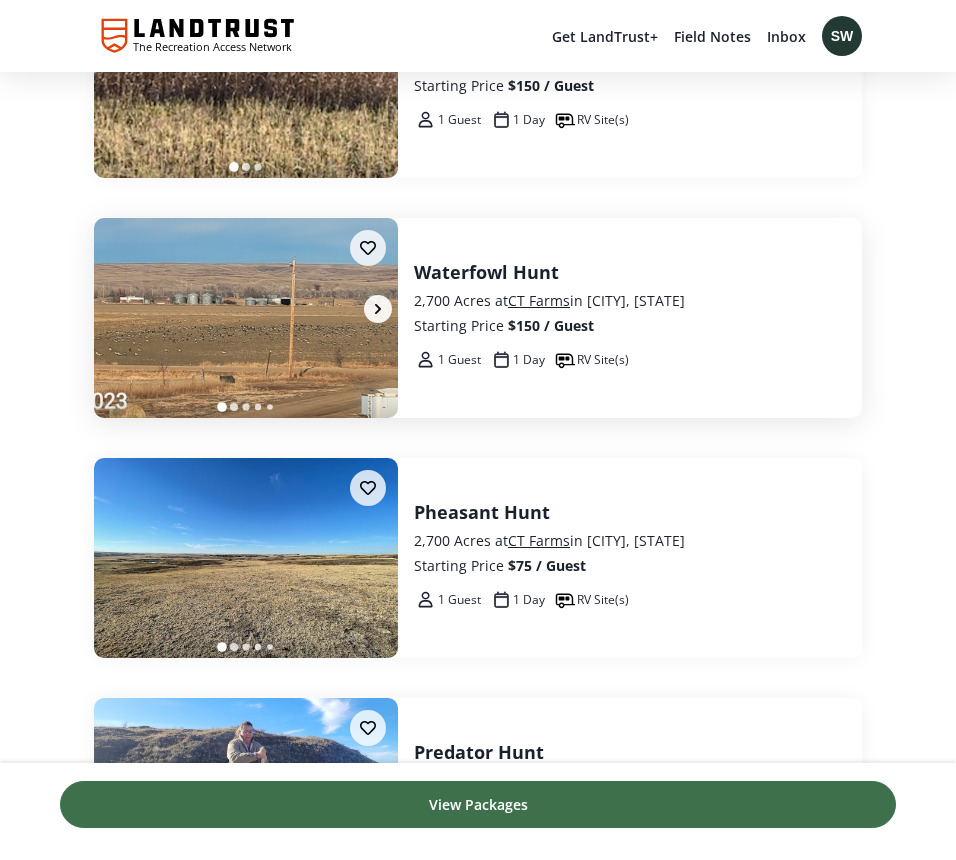 scroll, scrollTop: 5092, scrollLeft: 0, axis: vertical 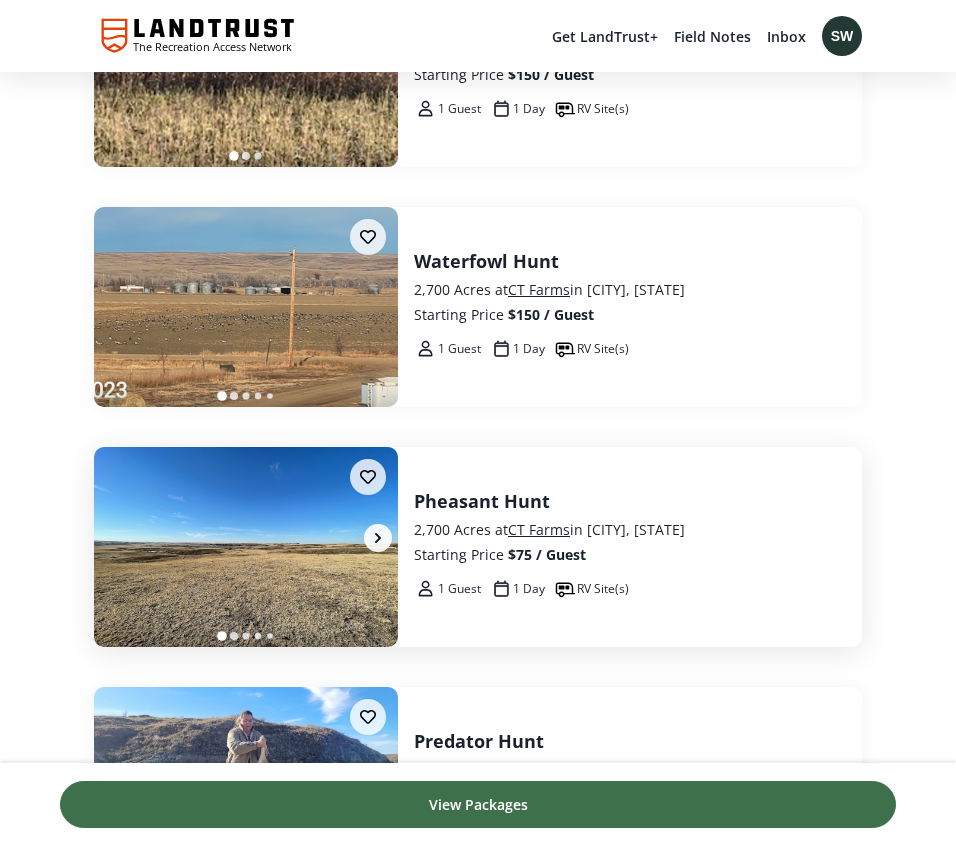 click at bounding box center (246, 548) 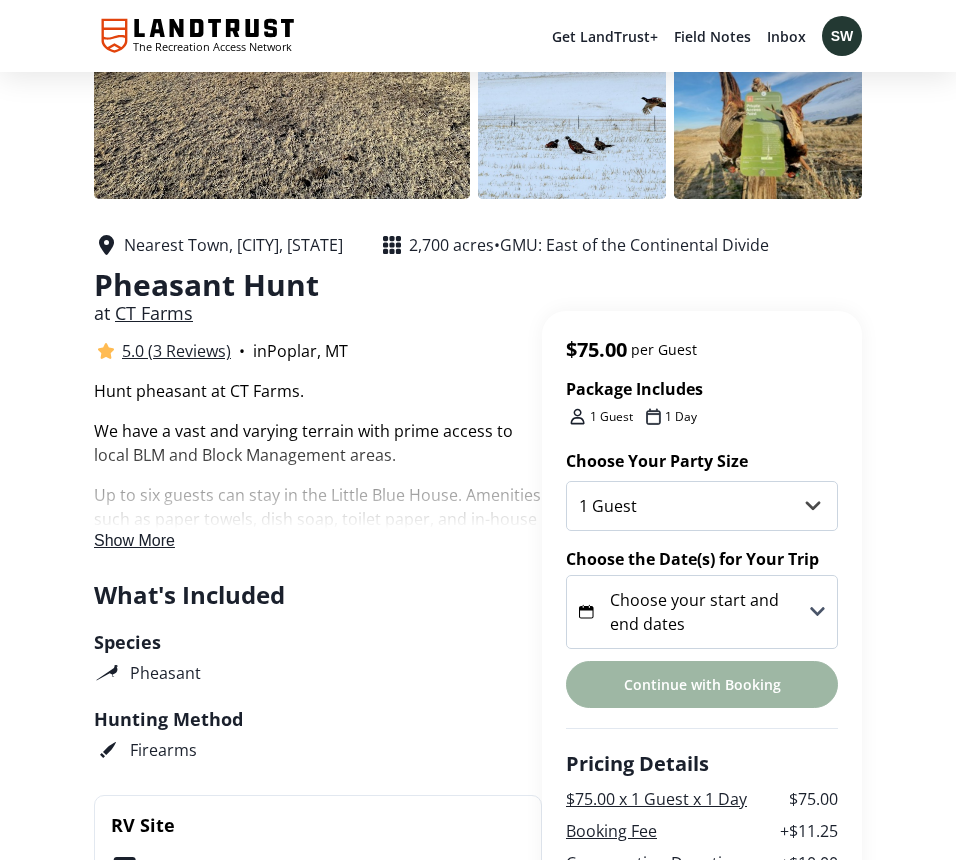 scroll, scrollTop: 289, scrollLeft: 0, axis: vertical 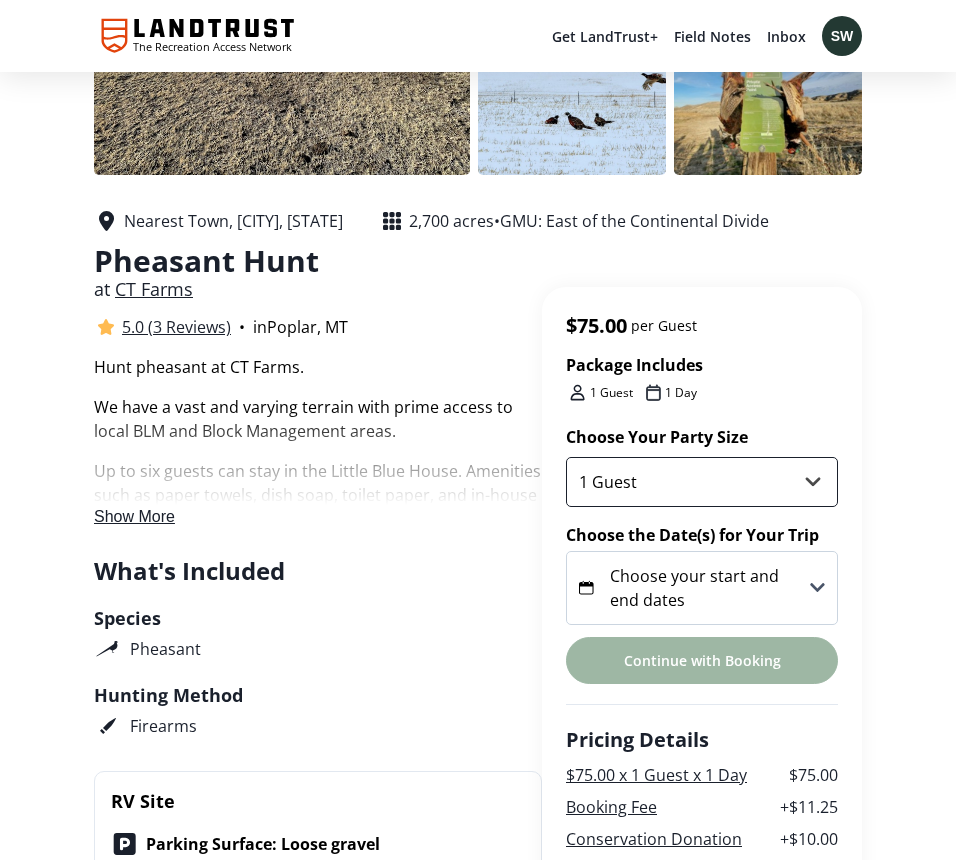 select on "2" 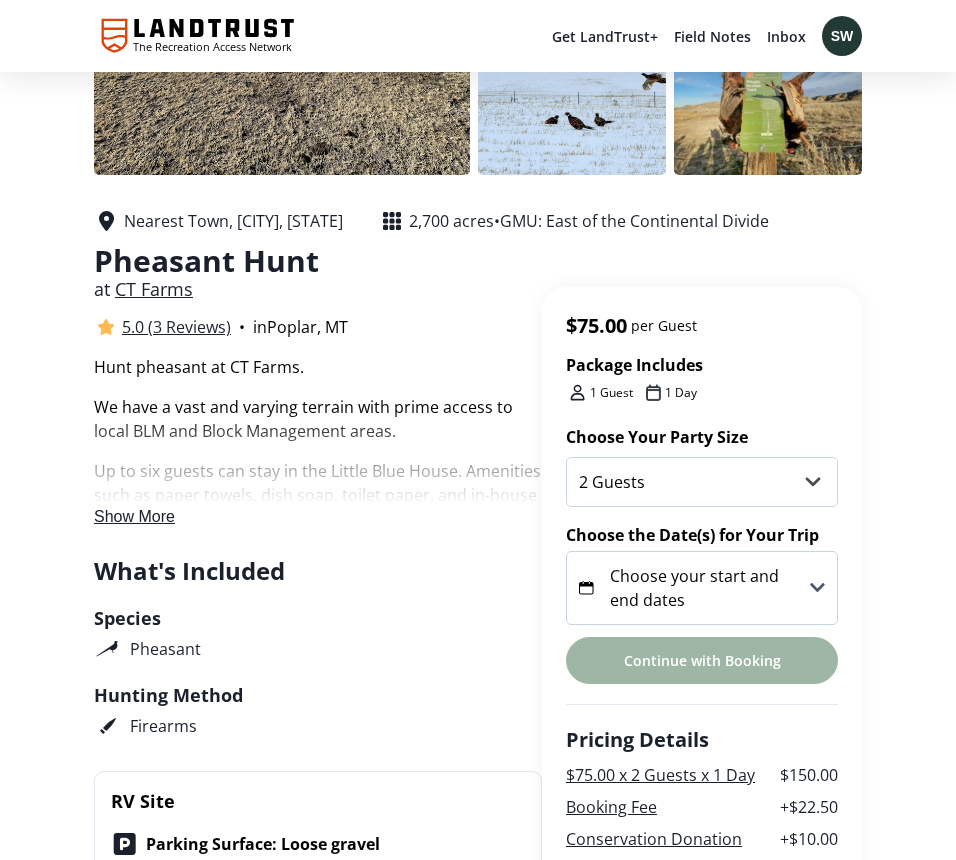 click on "Choose your start and end dates" at bounding box center (694, 588) 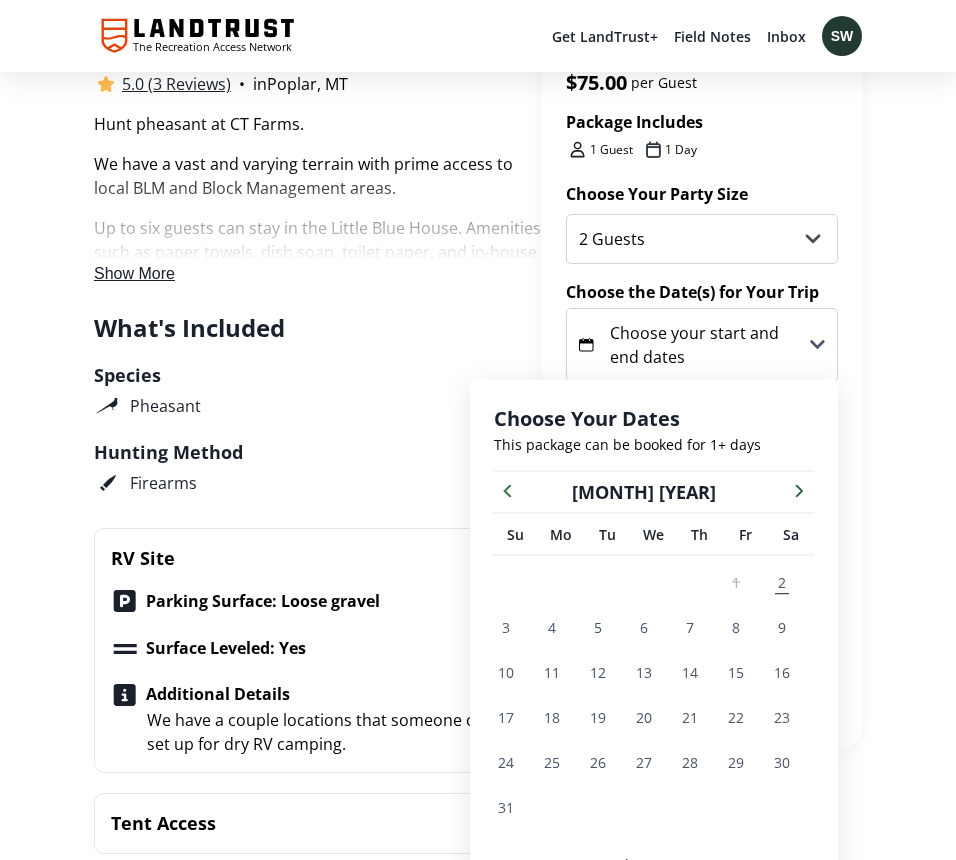 scroll, scrollTop: 586, scrollLeft: 0, axis: vertical 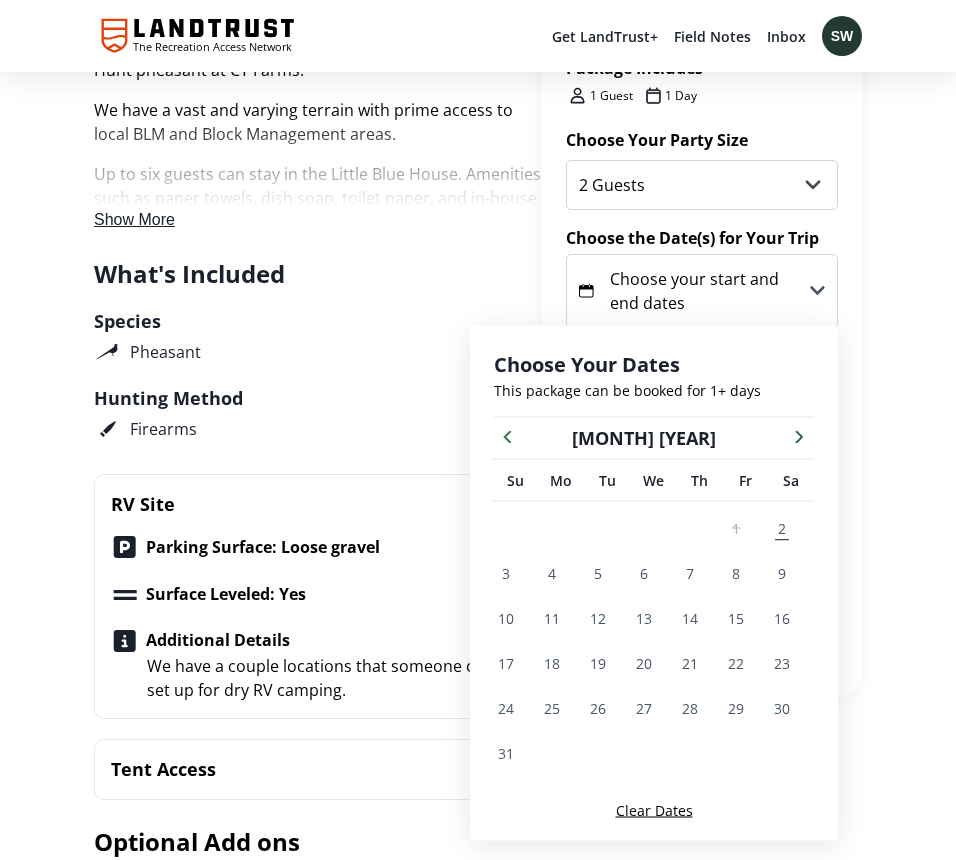 click at bounding box center (799, 436) 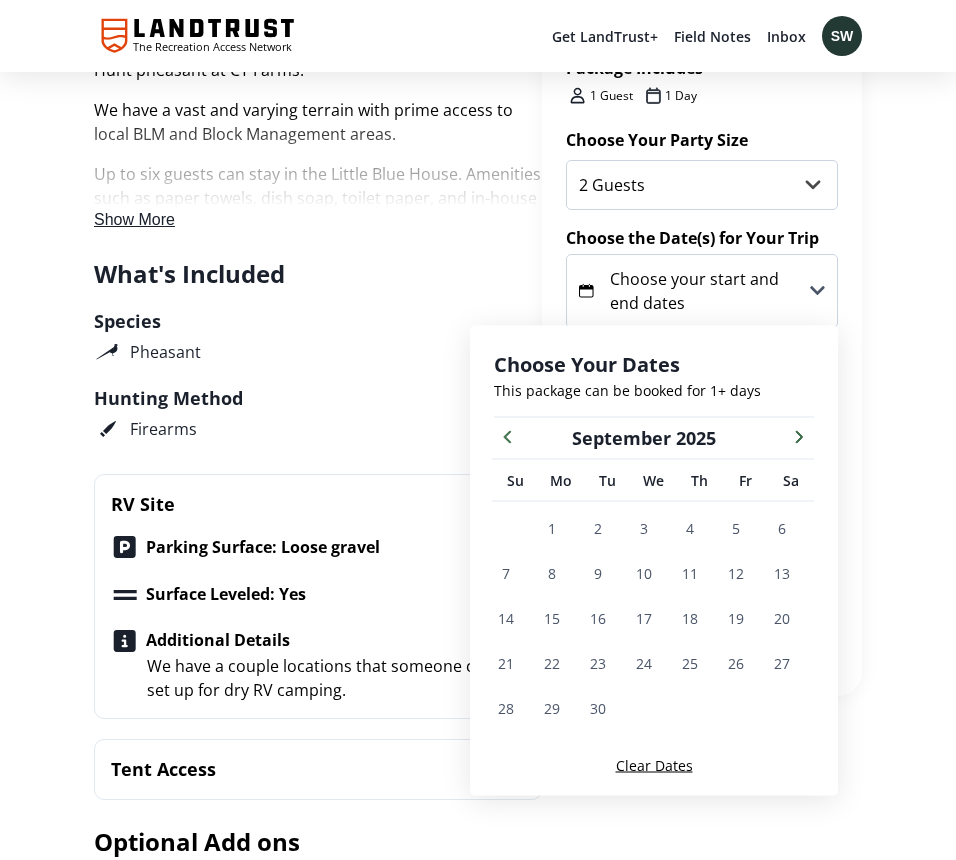 click at bounding box center (799, 436) 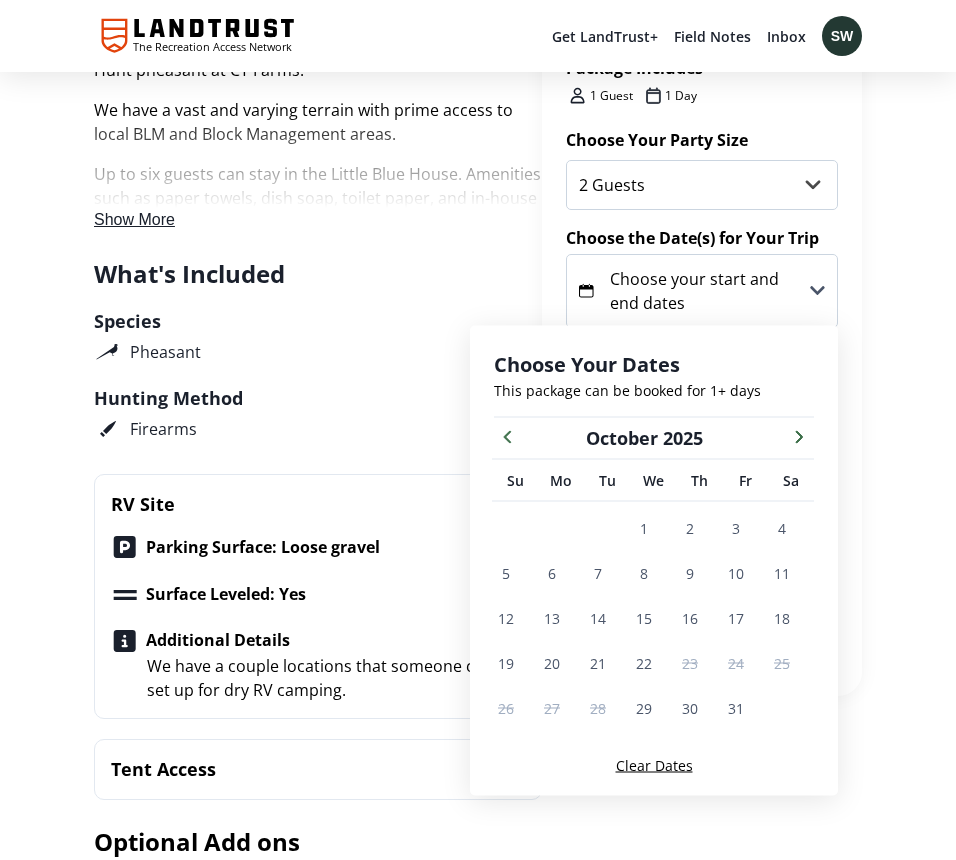 click at bounding box center [799, 436] 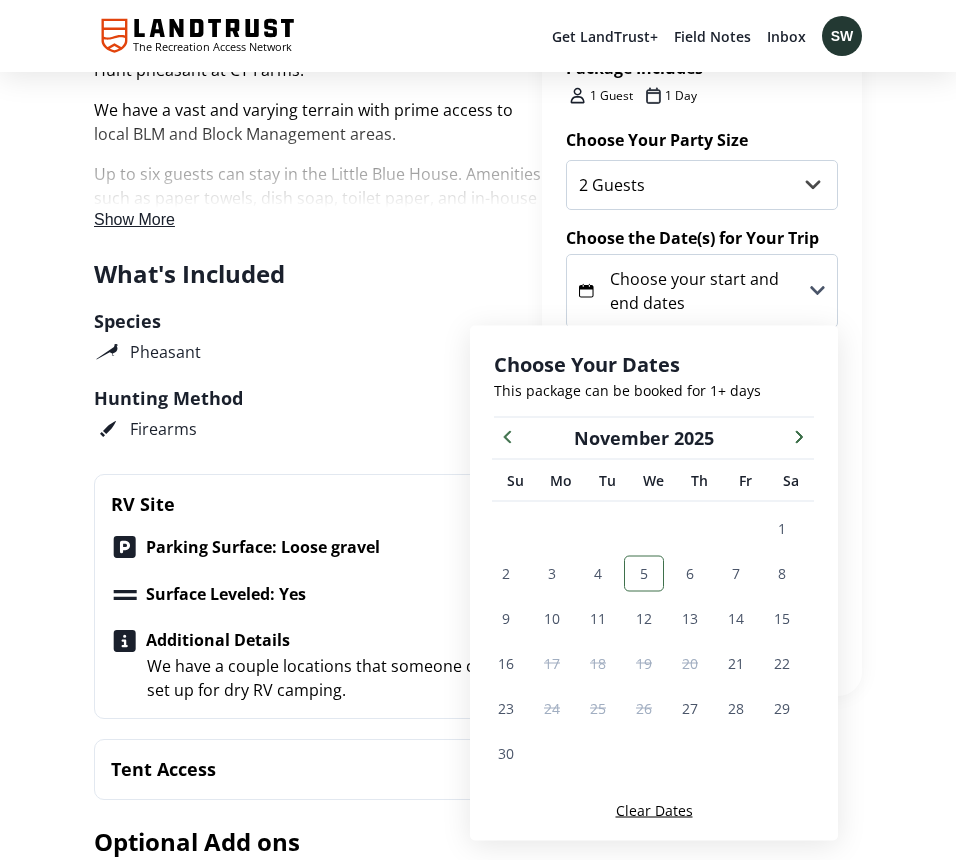 click on "5" at bounding box center [644, 573] 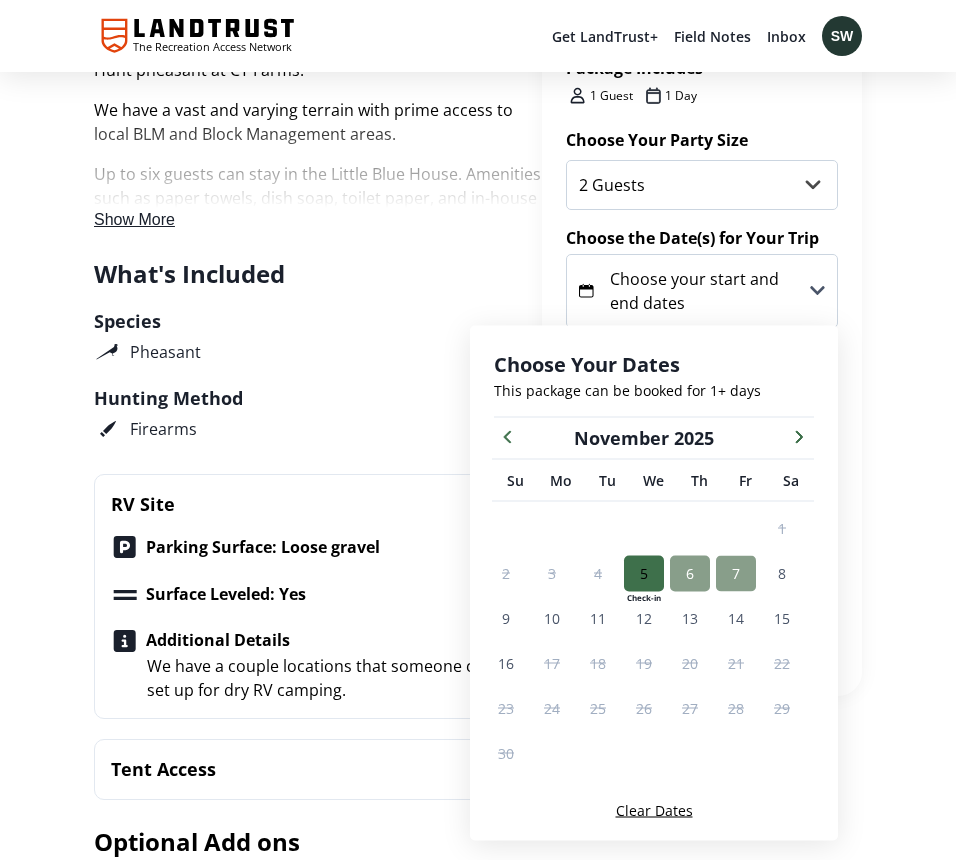 click on "7" at bounding box center (736, 573) 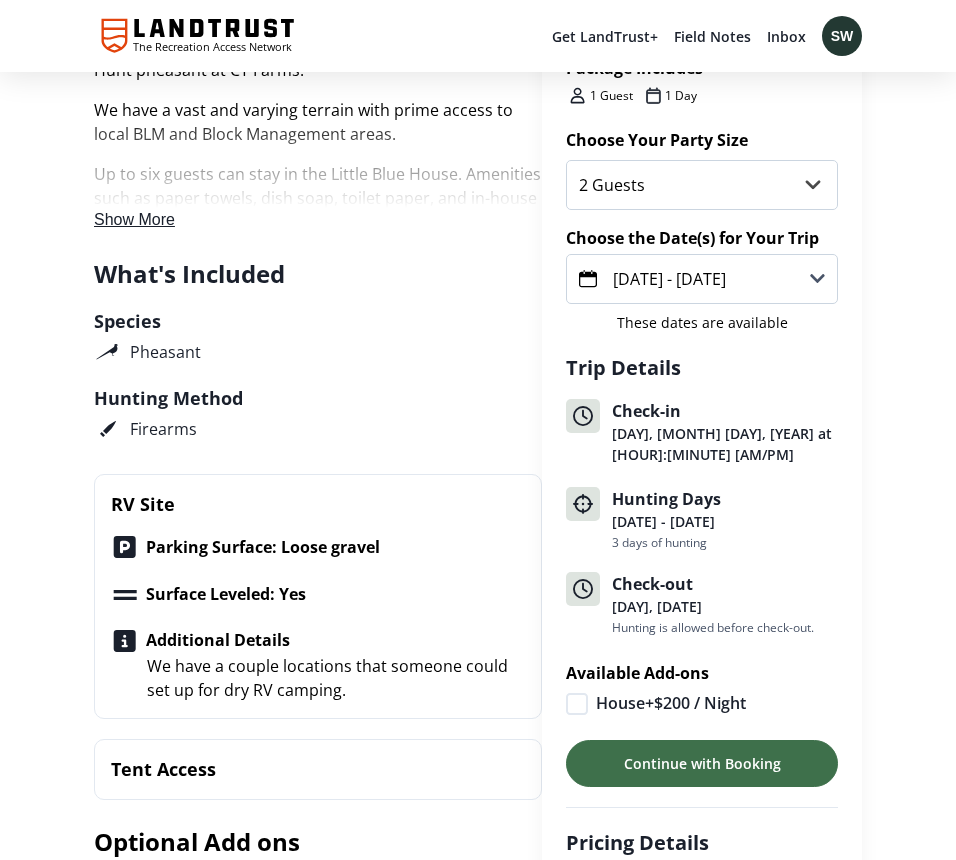 click on "House  +  $200 / Night" at bounding box center [671, 703] 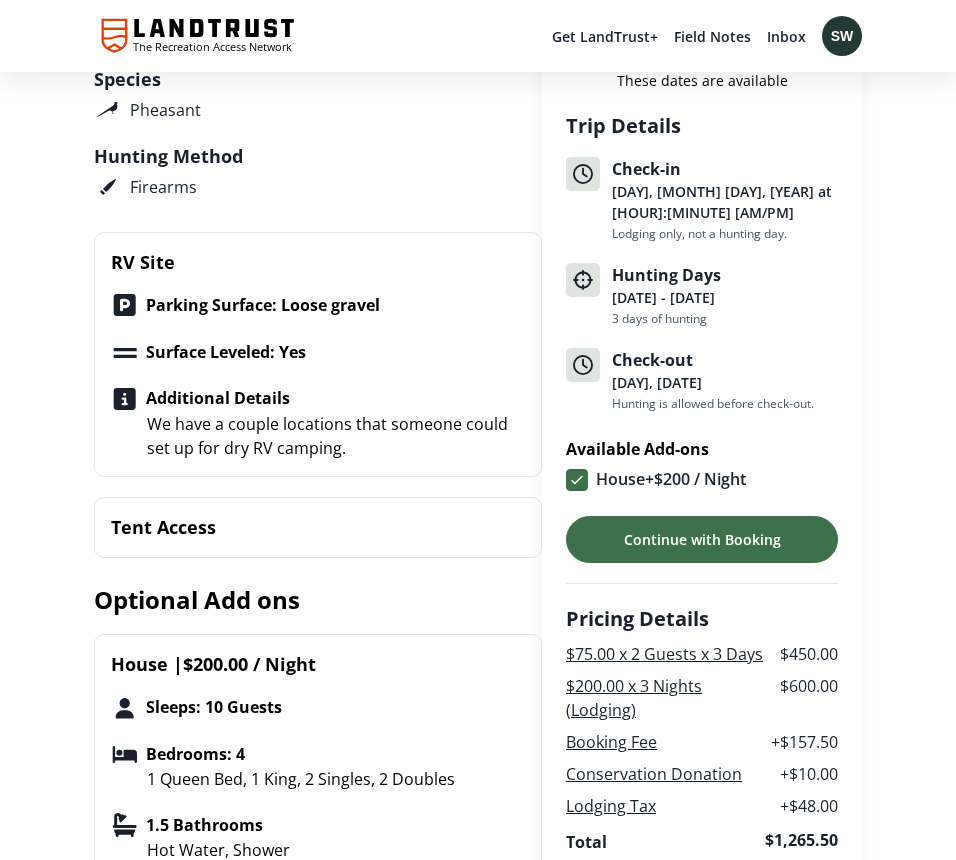 scroll, scrollTop: 830, scrollLeft: 0, axis: vertical 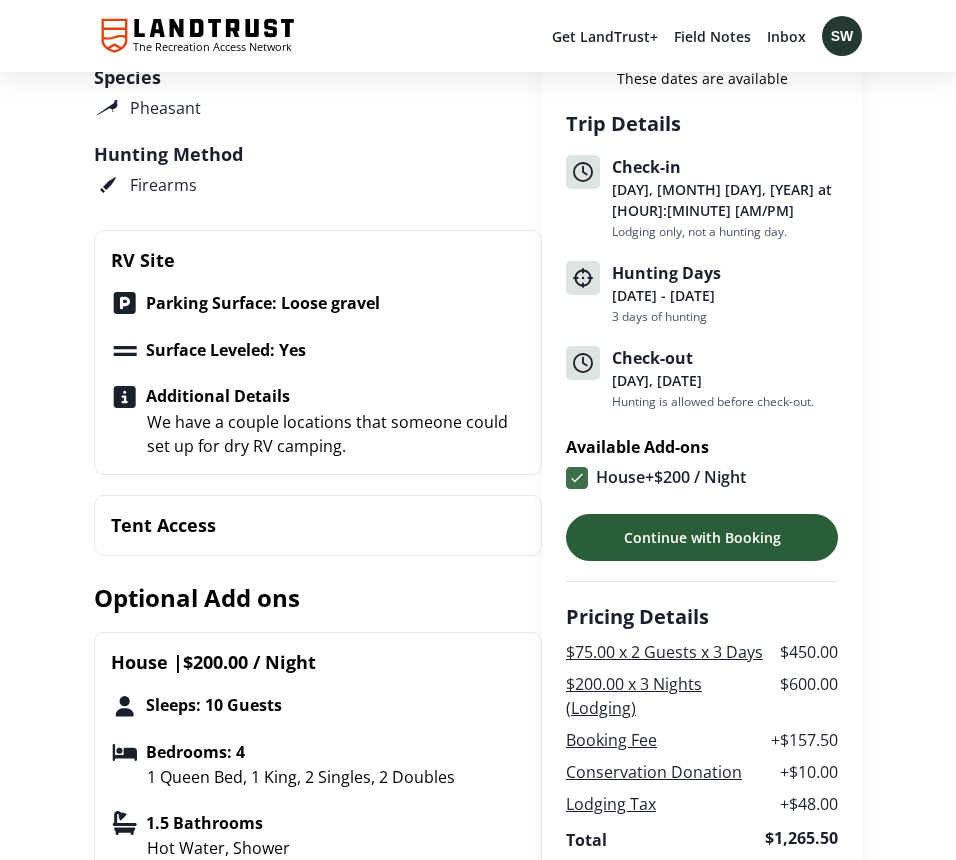 click on "Continue with Booking" at bounding box center (702, 537) 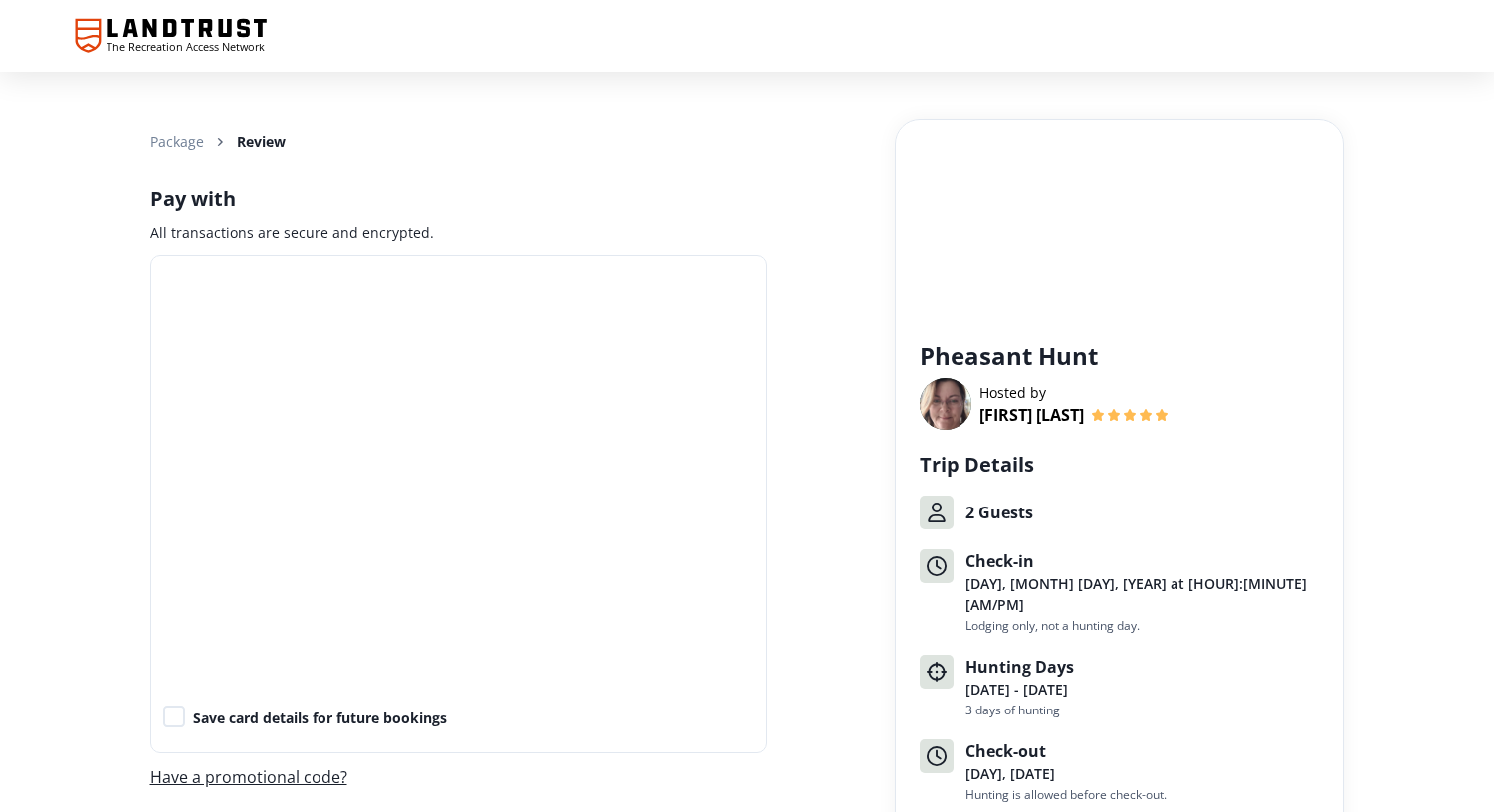 scroll, scrollTop: 0, scrollLeft: 0, axis: both 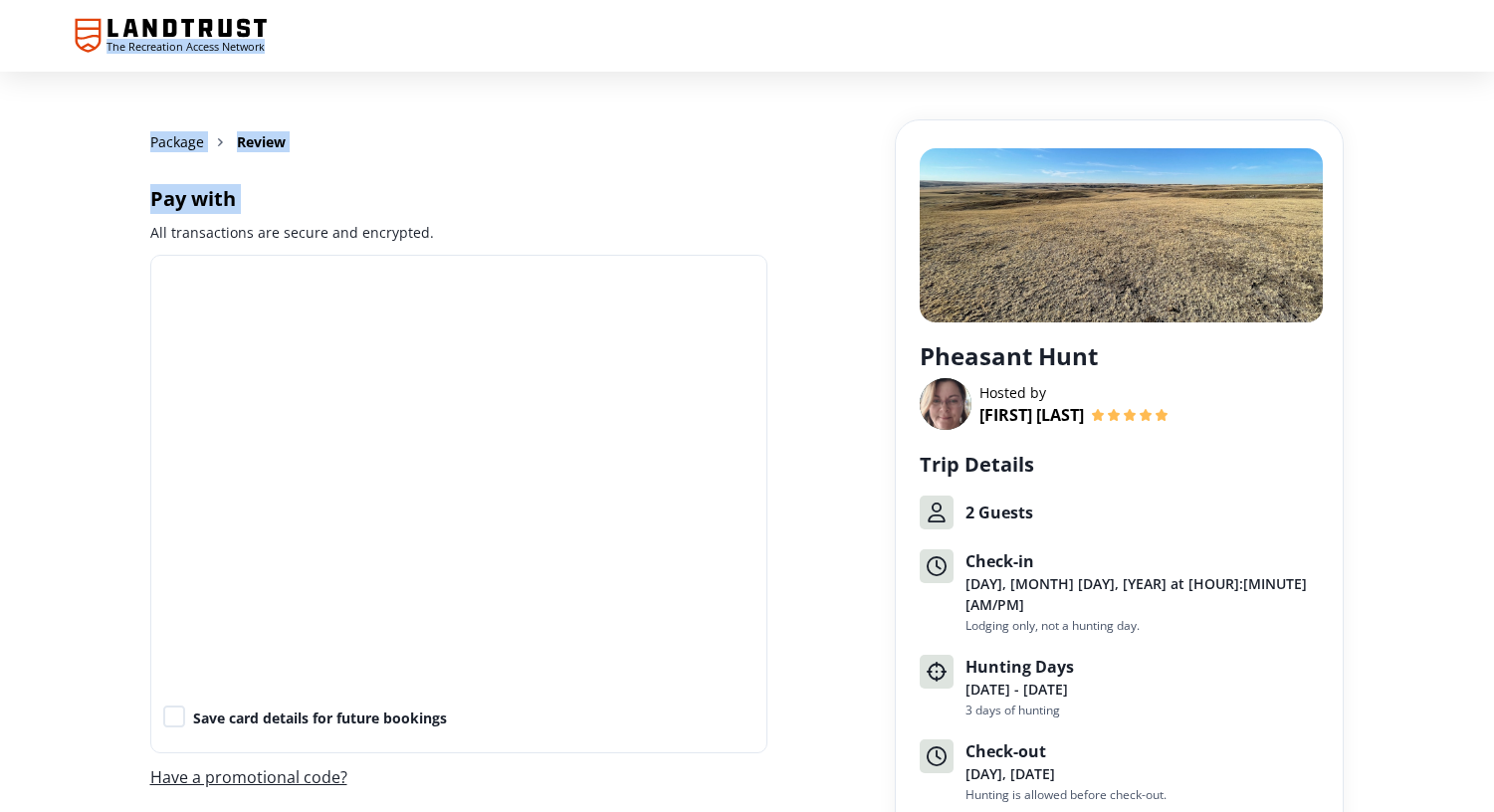 drag, startPoint x: 364, startPoint y: 221, endPoint x: 209, endPoint y: -29, distance: 294.15132 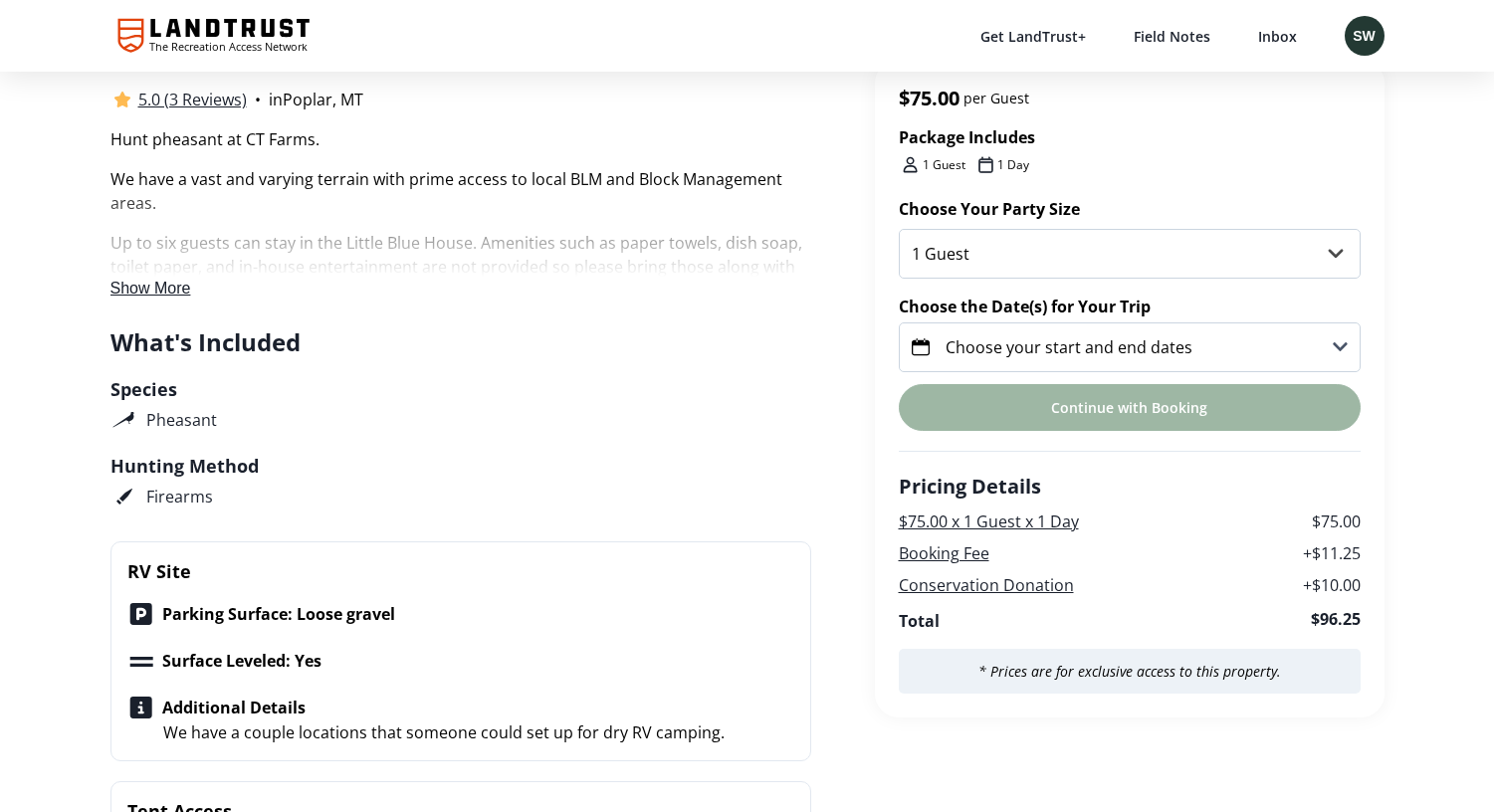 scroll, scrollTop: 552, scrollLeft: 0, axis: vertical 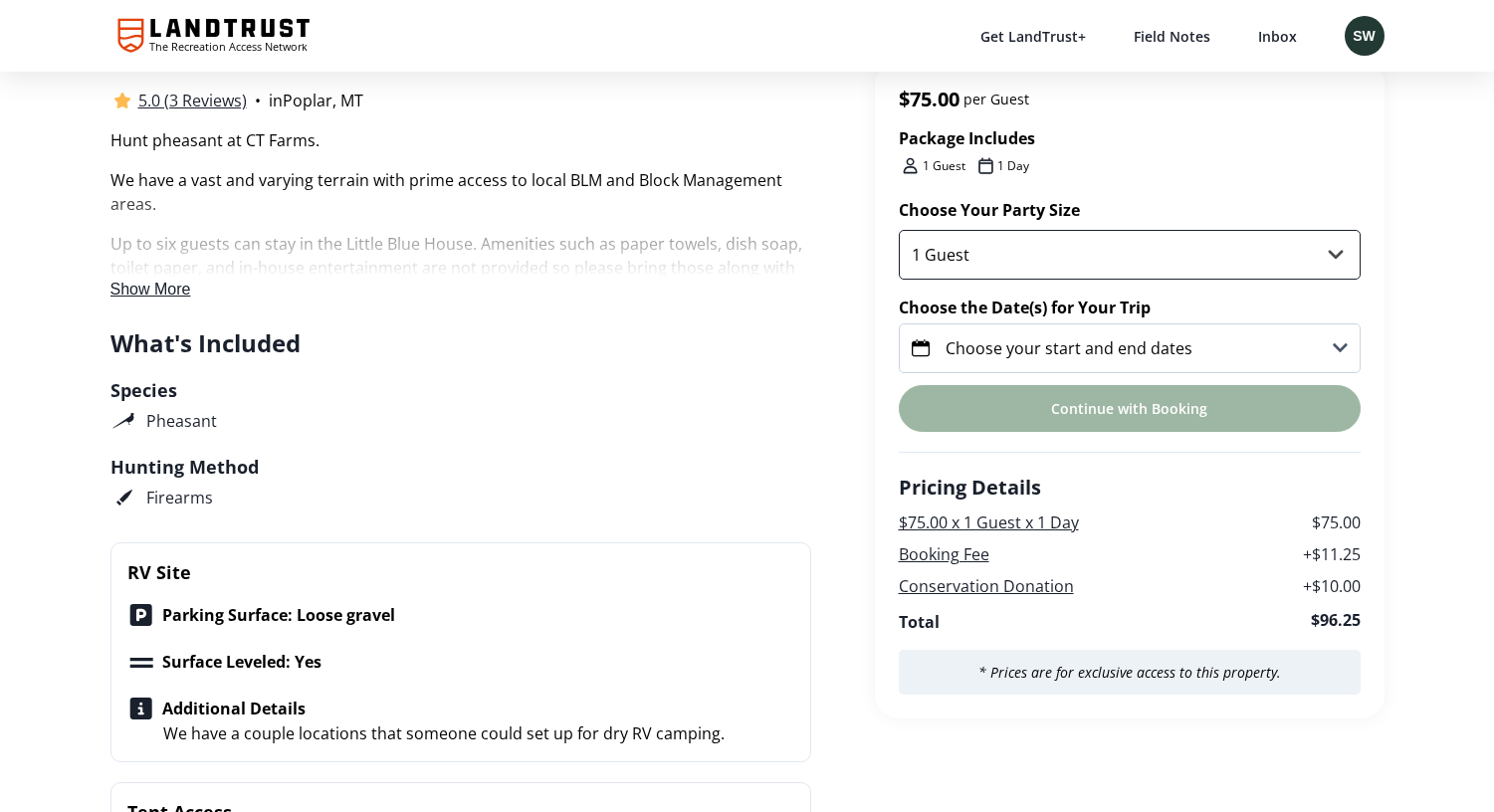 select on "2" 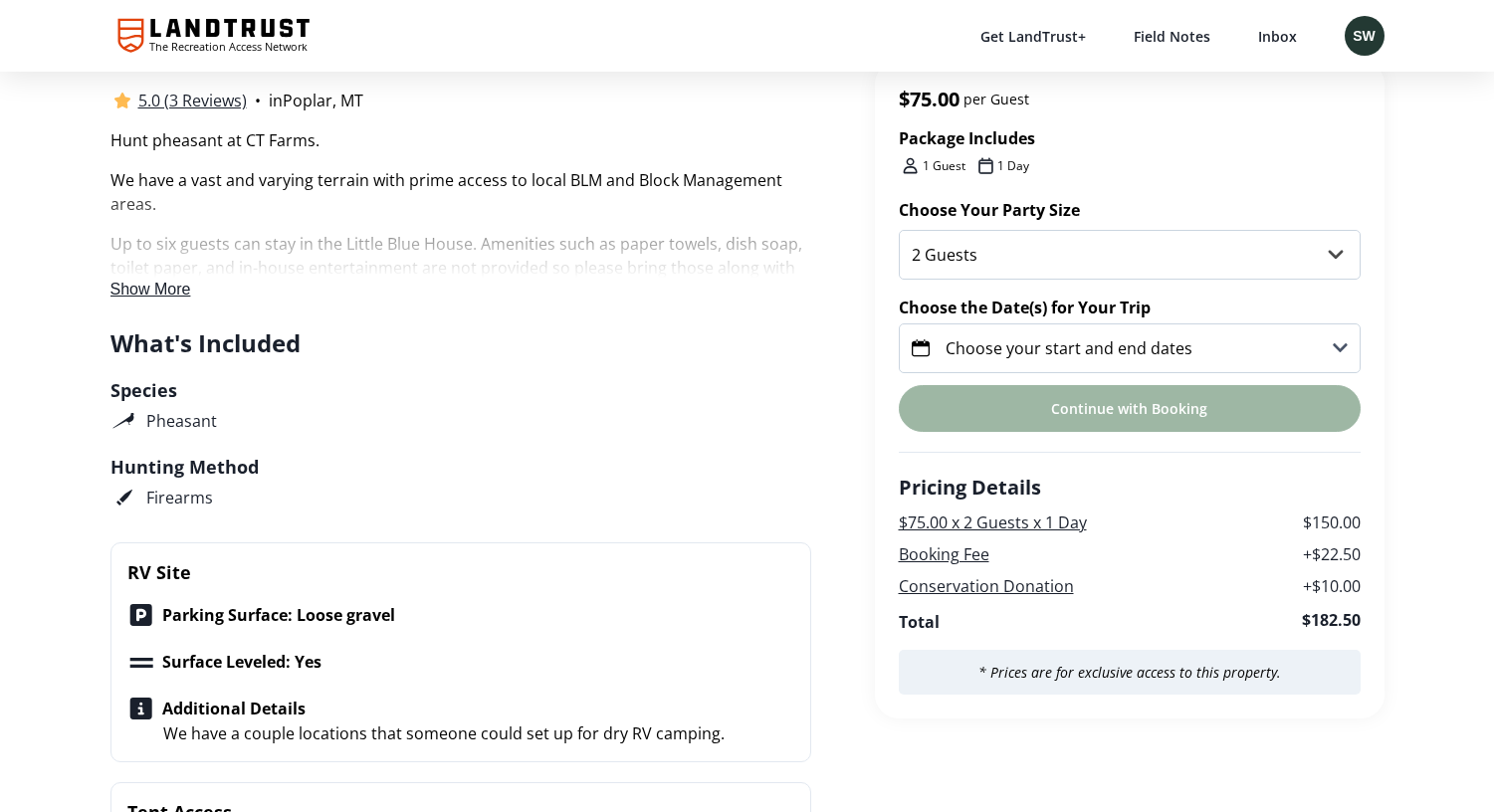 click on "Choose your start and end dates" at bounding box center (1069, 348) 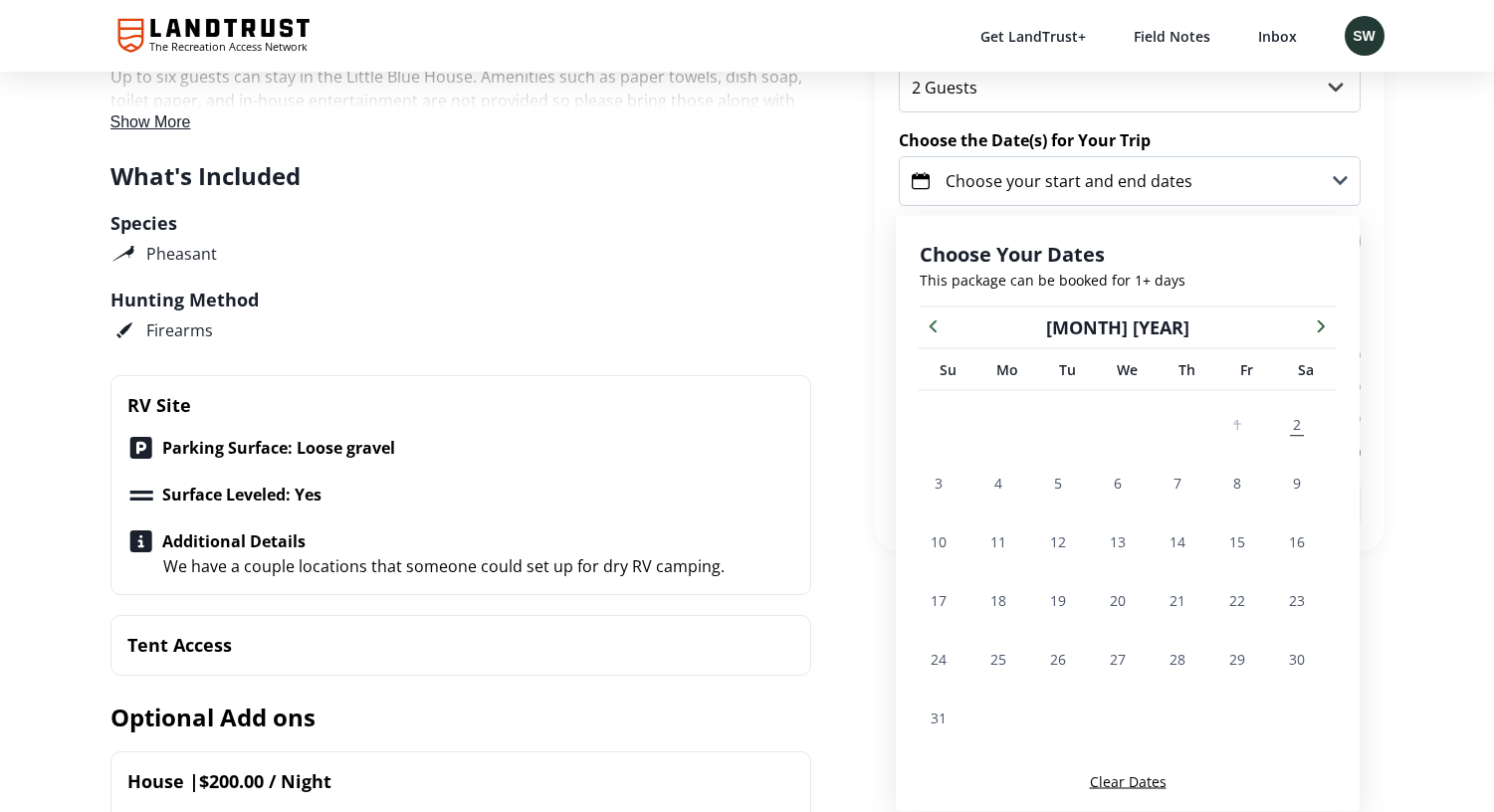 scroll, scrollTop: 738, scrollLeft: 0, axis: vertical 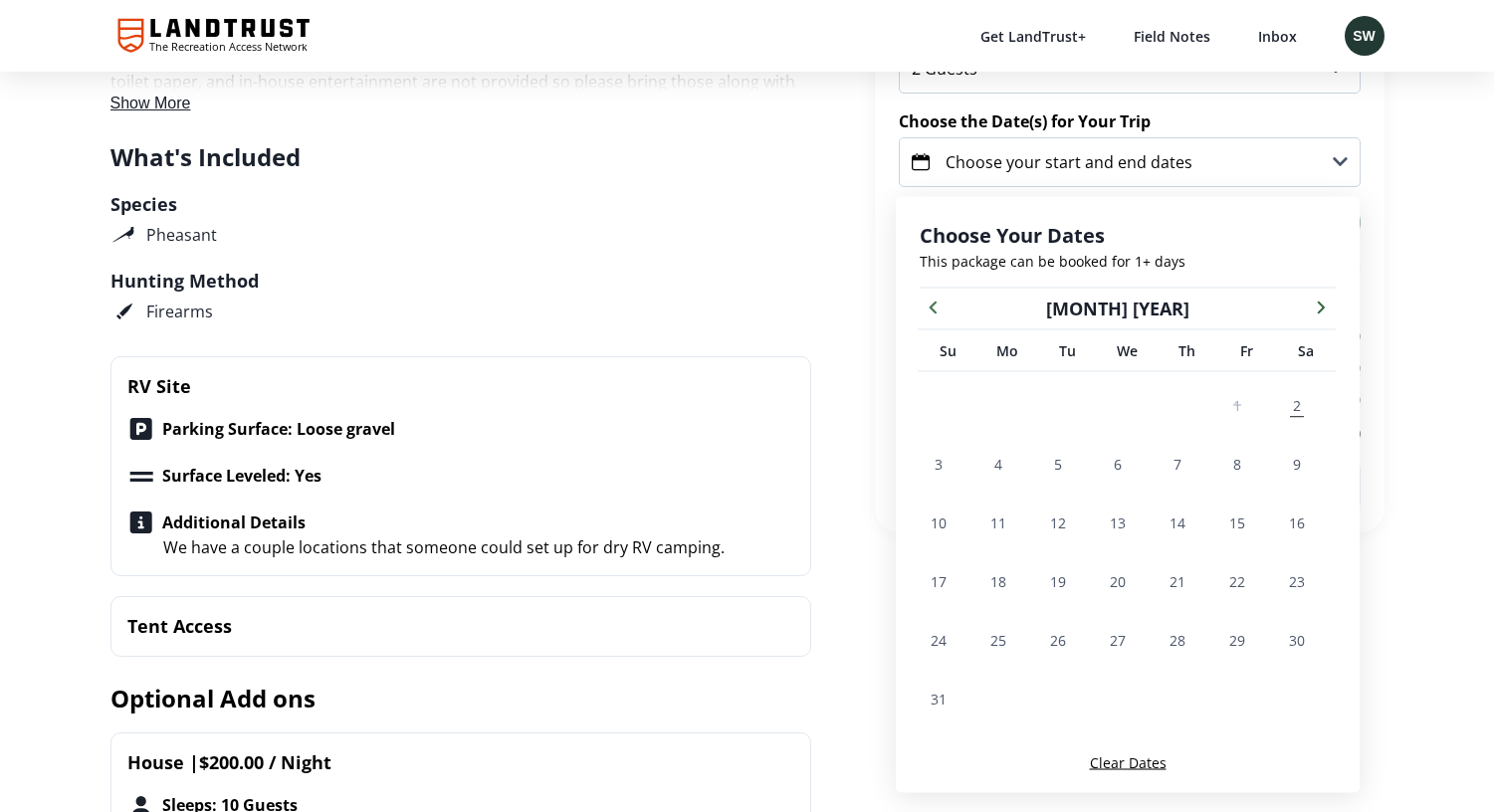 click at bounding box center (1321, 306) 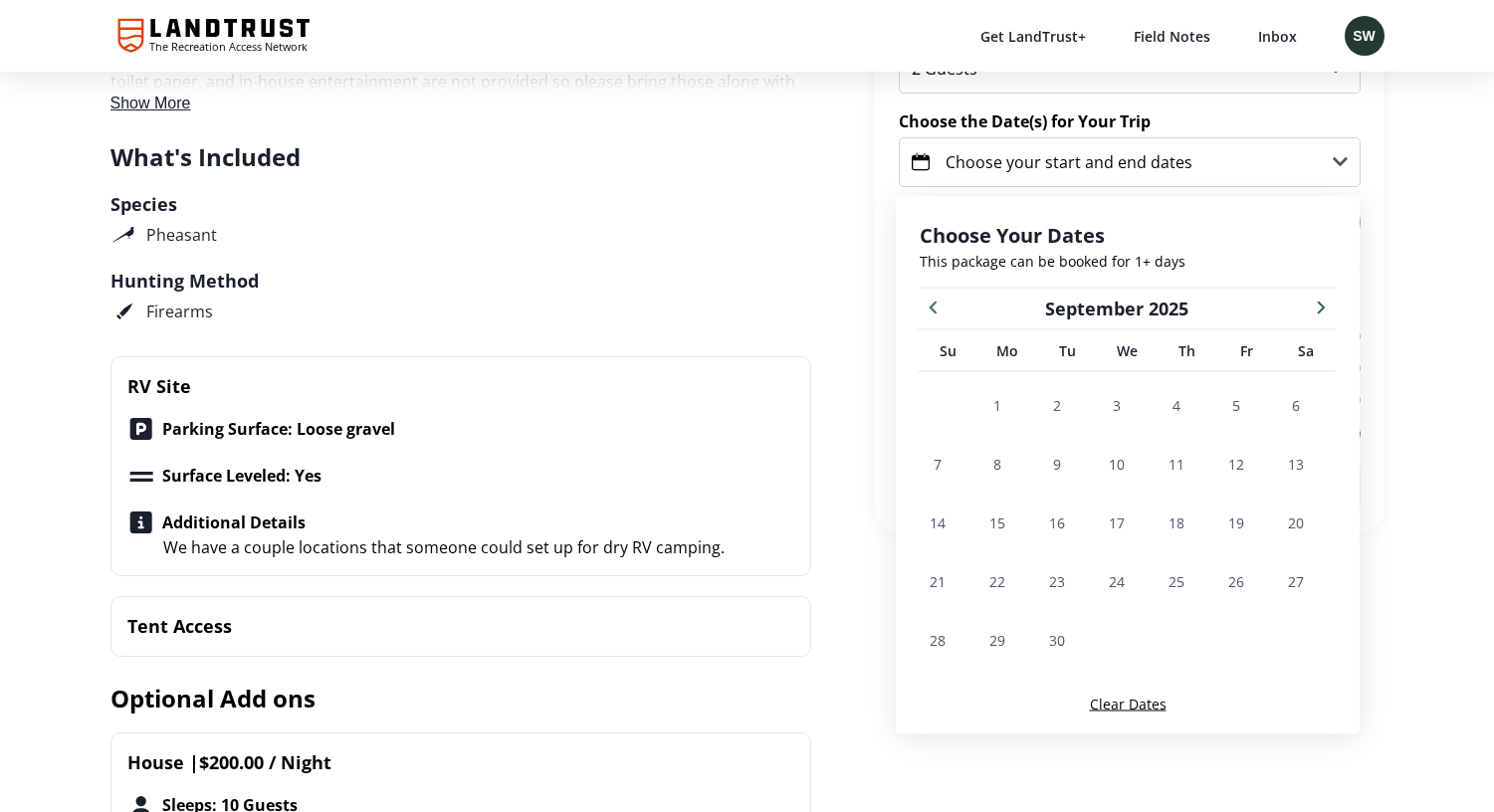 click at bounding box center (1321, 306) 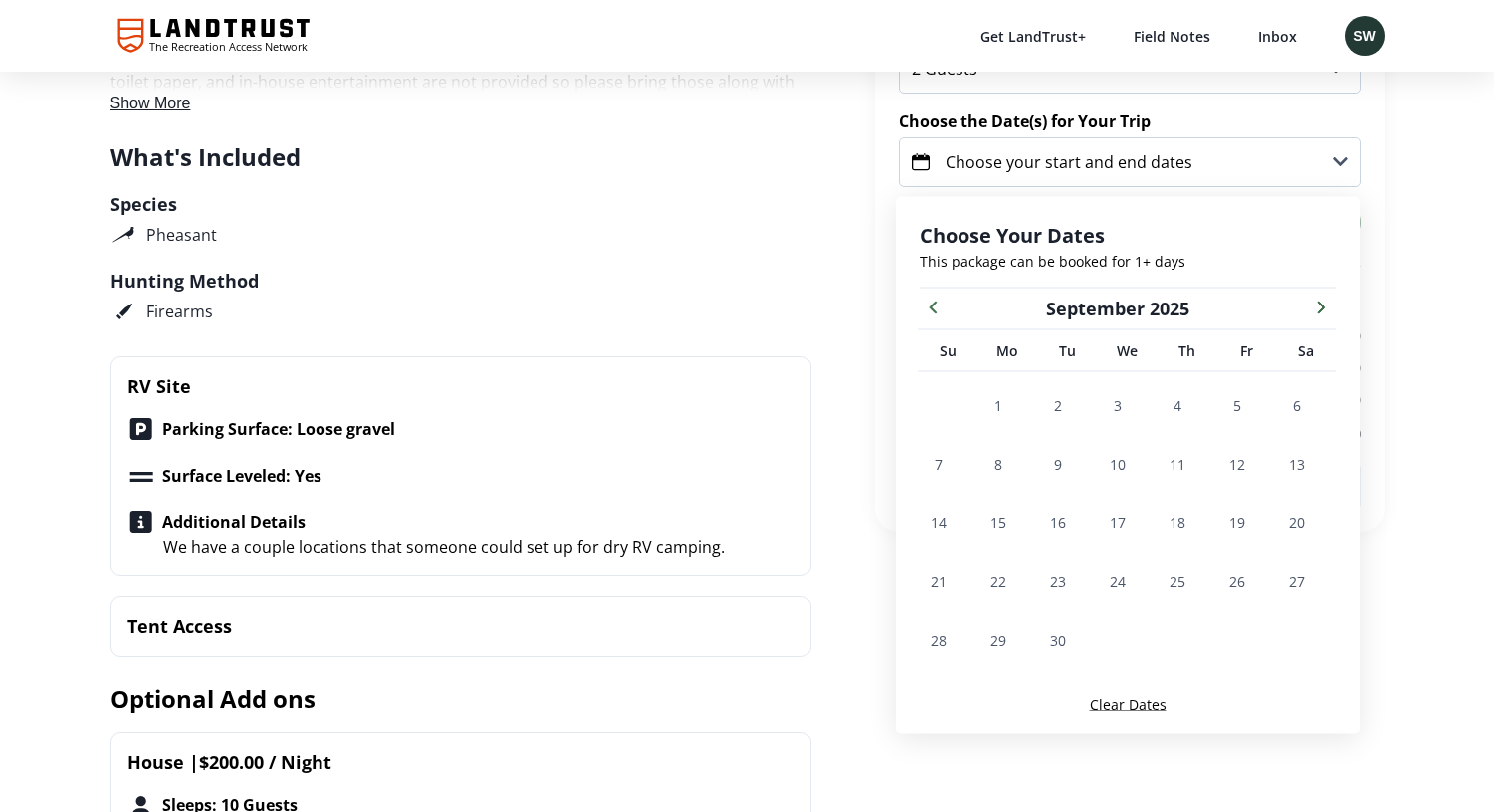 click at bounding box center [1321, 306] 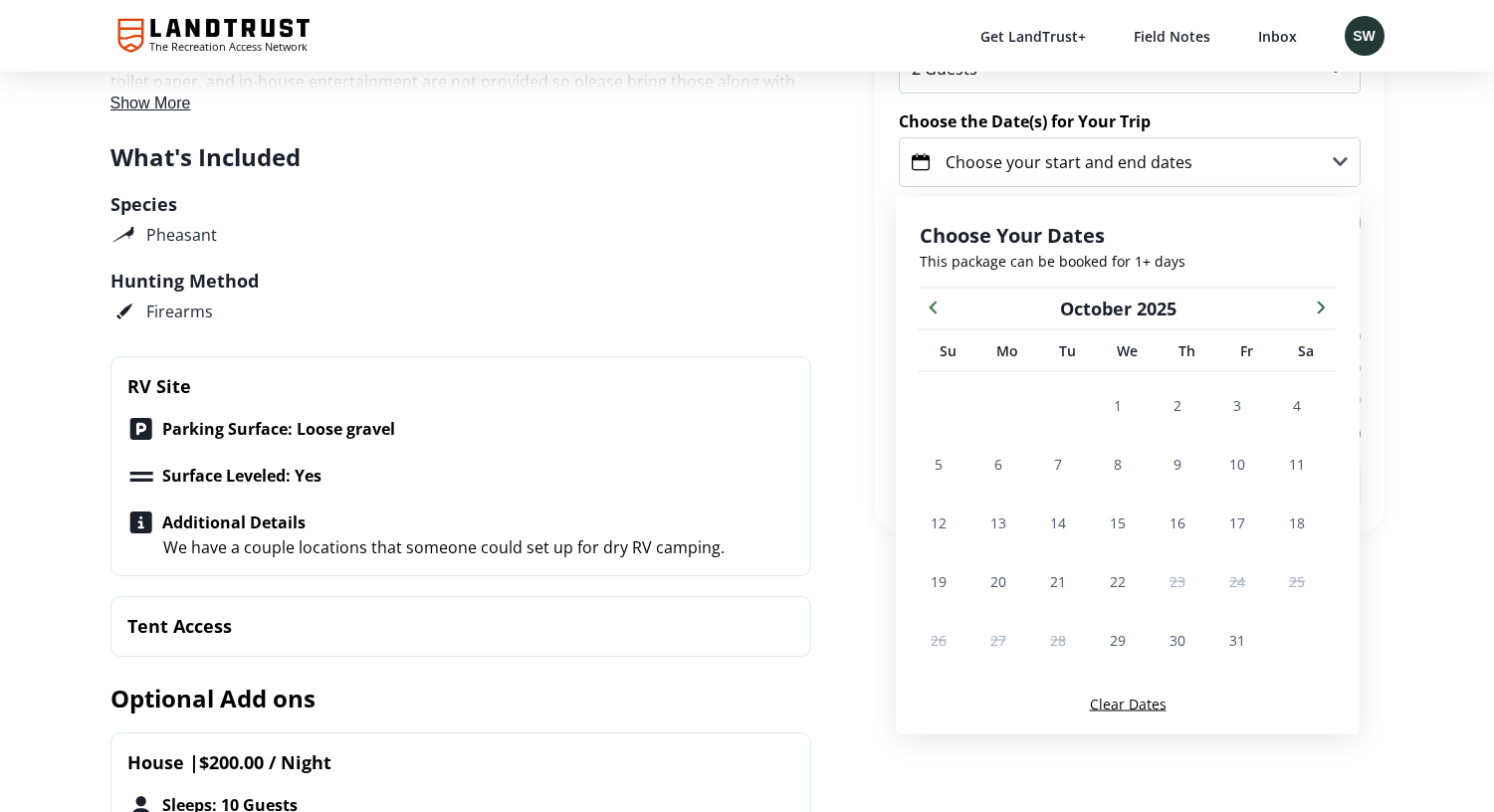 click at bounding box center (1321, 306) 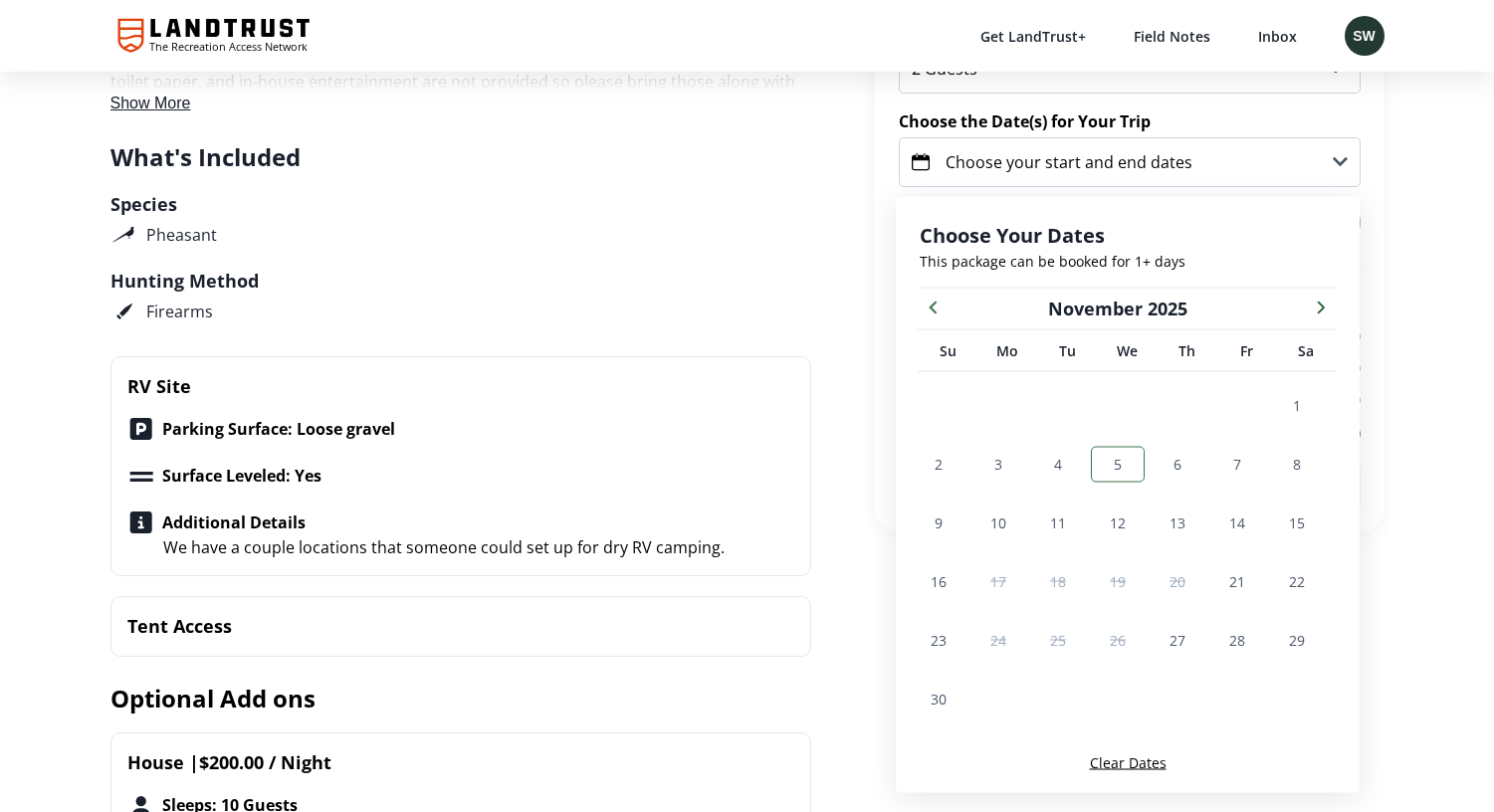 click on "5" at bounding box center [1118, 464] 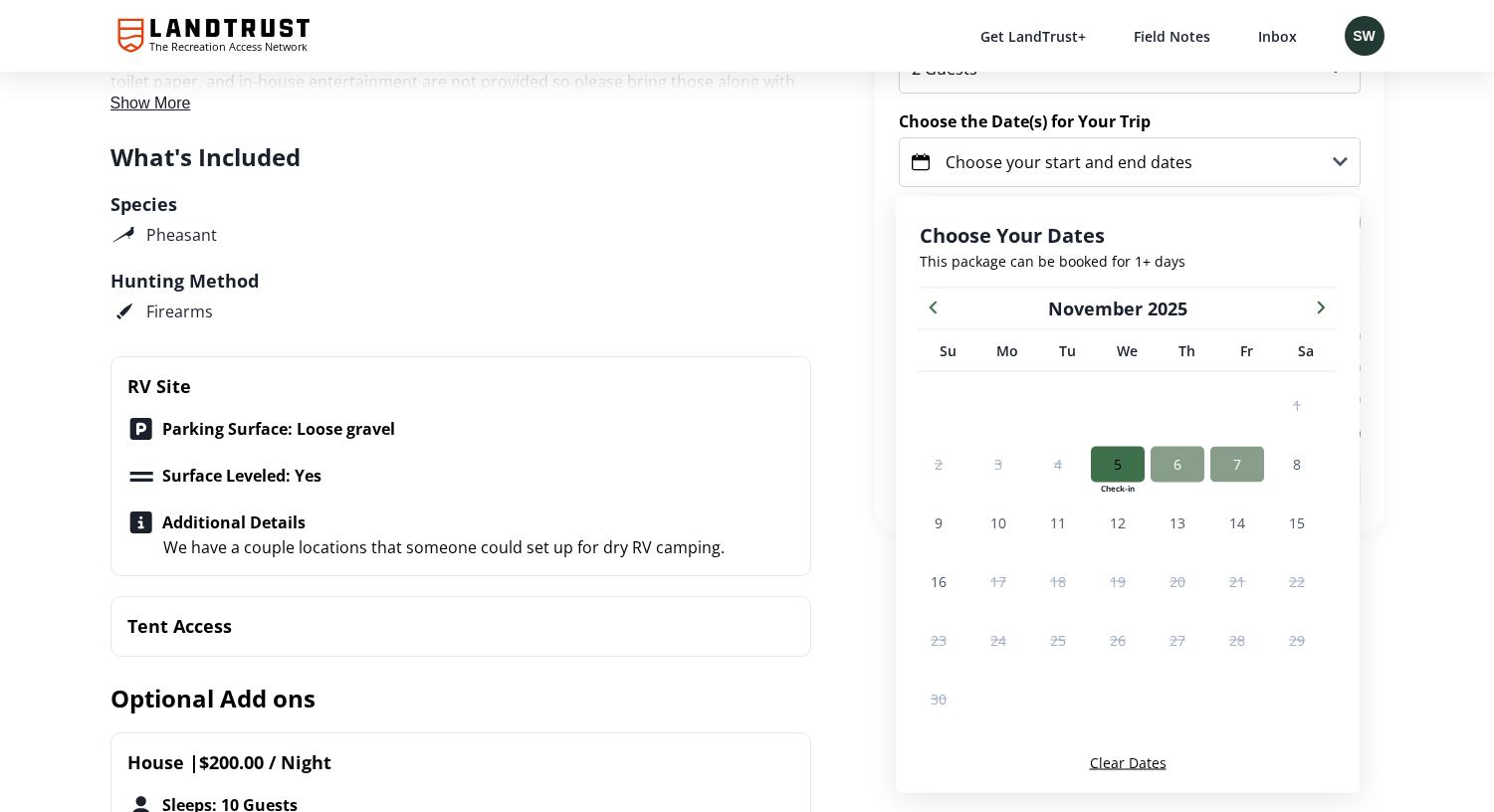 click on "7" at bounding box center [1237, 464] 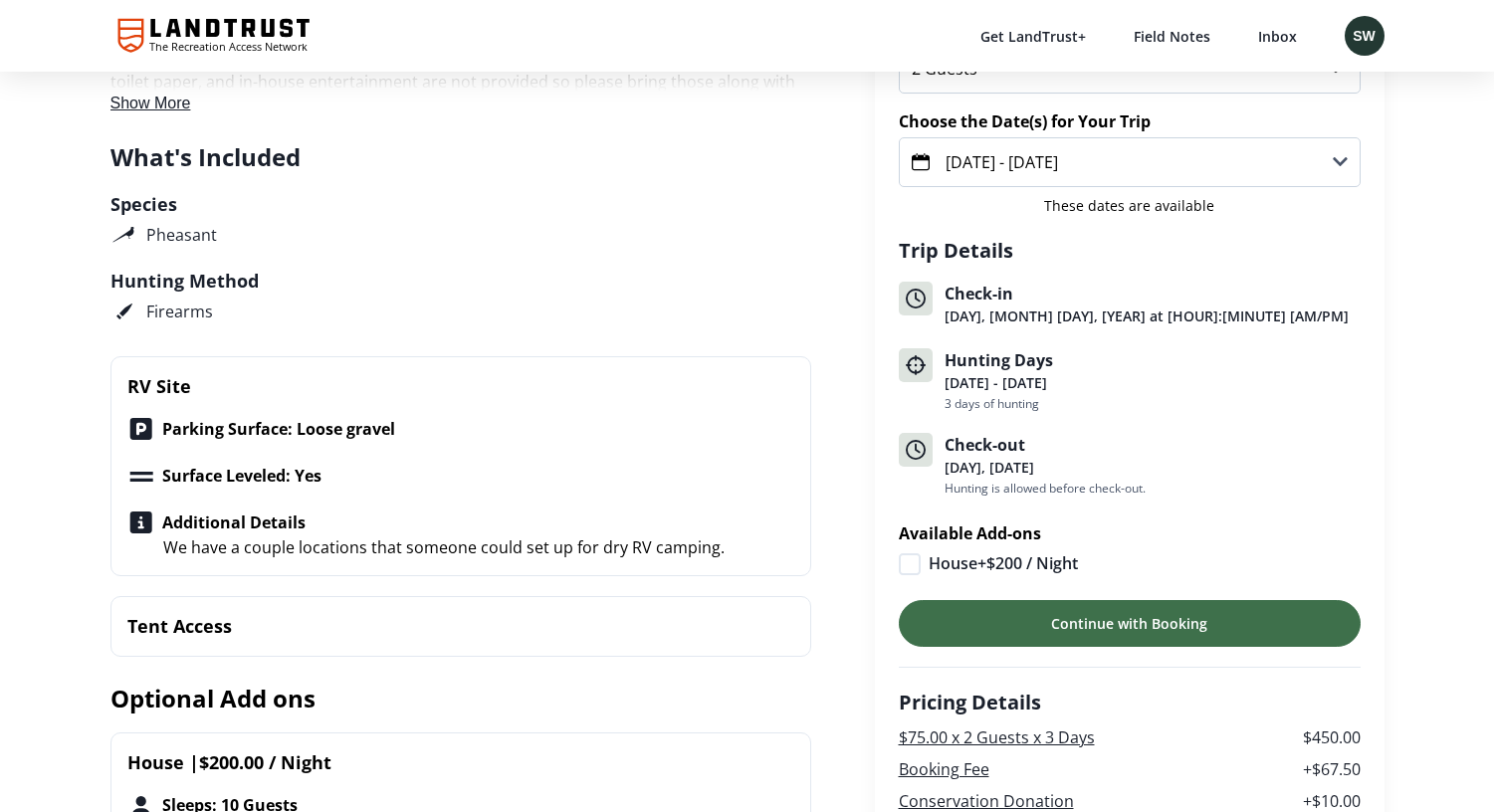 click on "Hunting Days" at bounding box center [1153, 360] 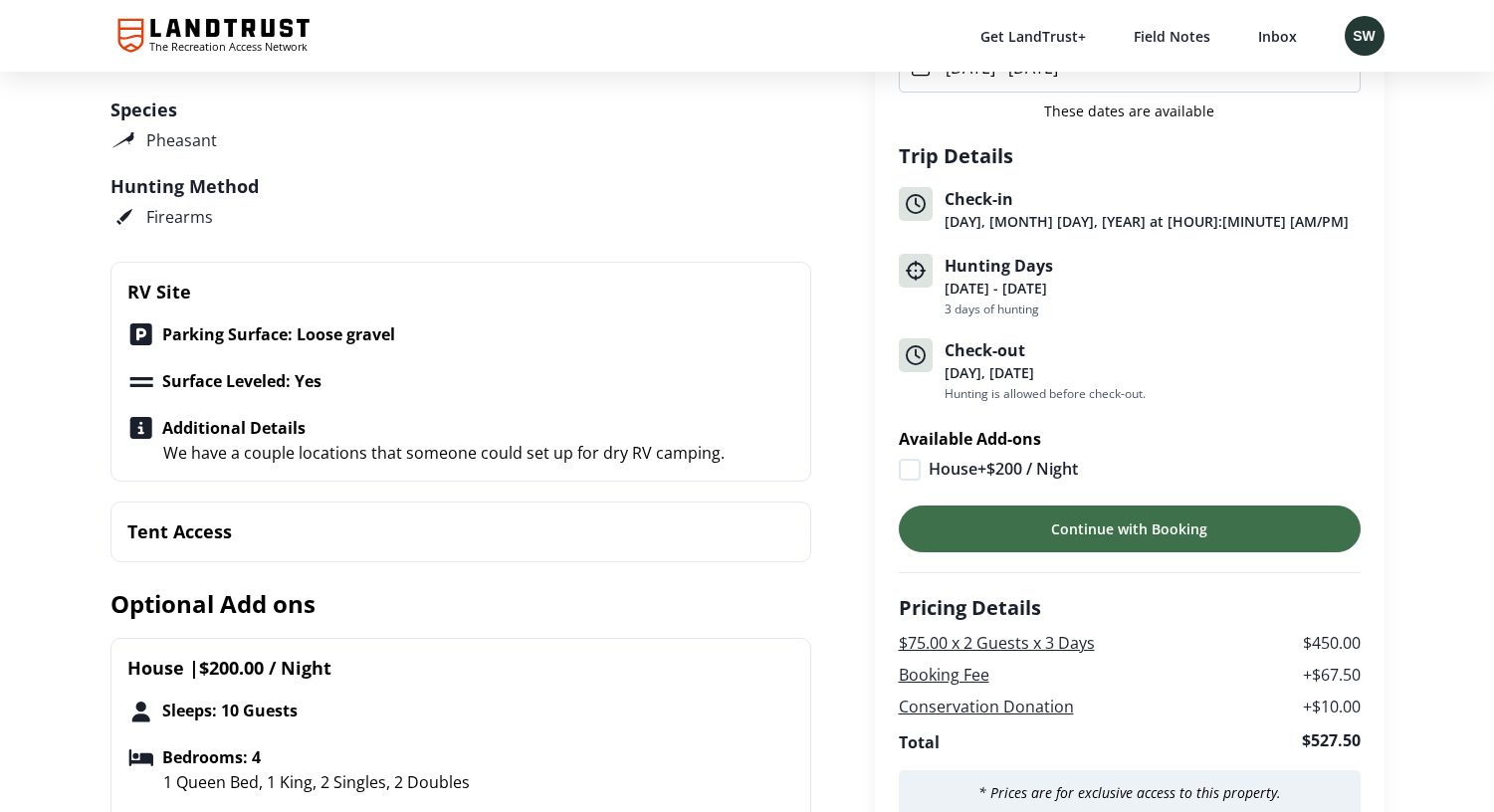 scroll, scrollTop: 841, scrollLeft: 0, axis: vertical 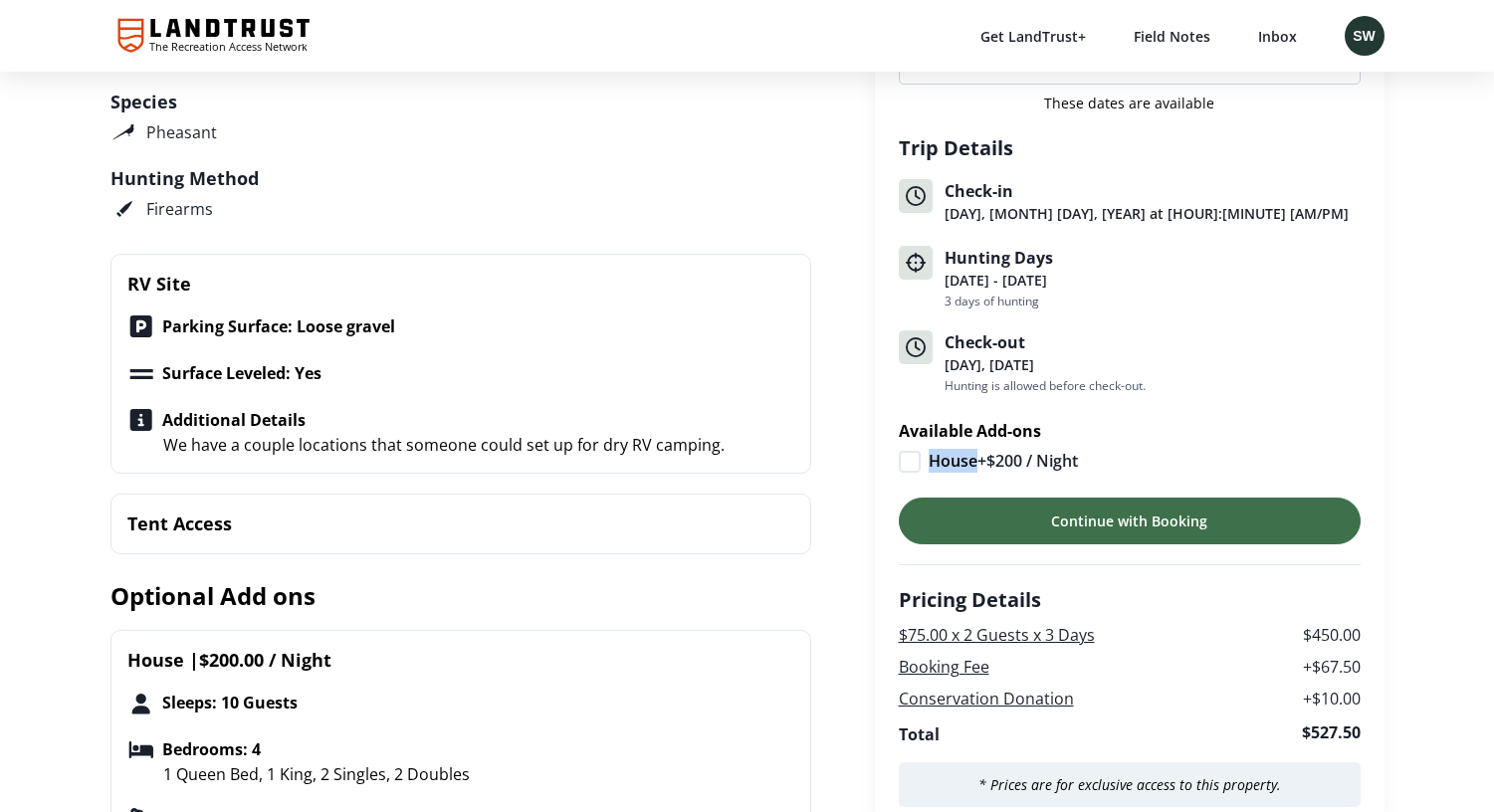 click 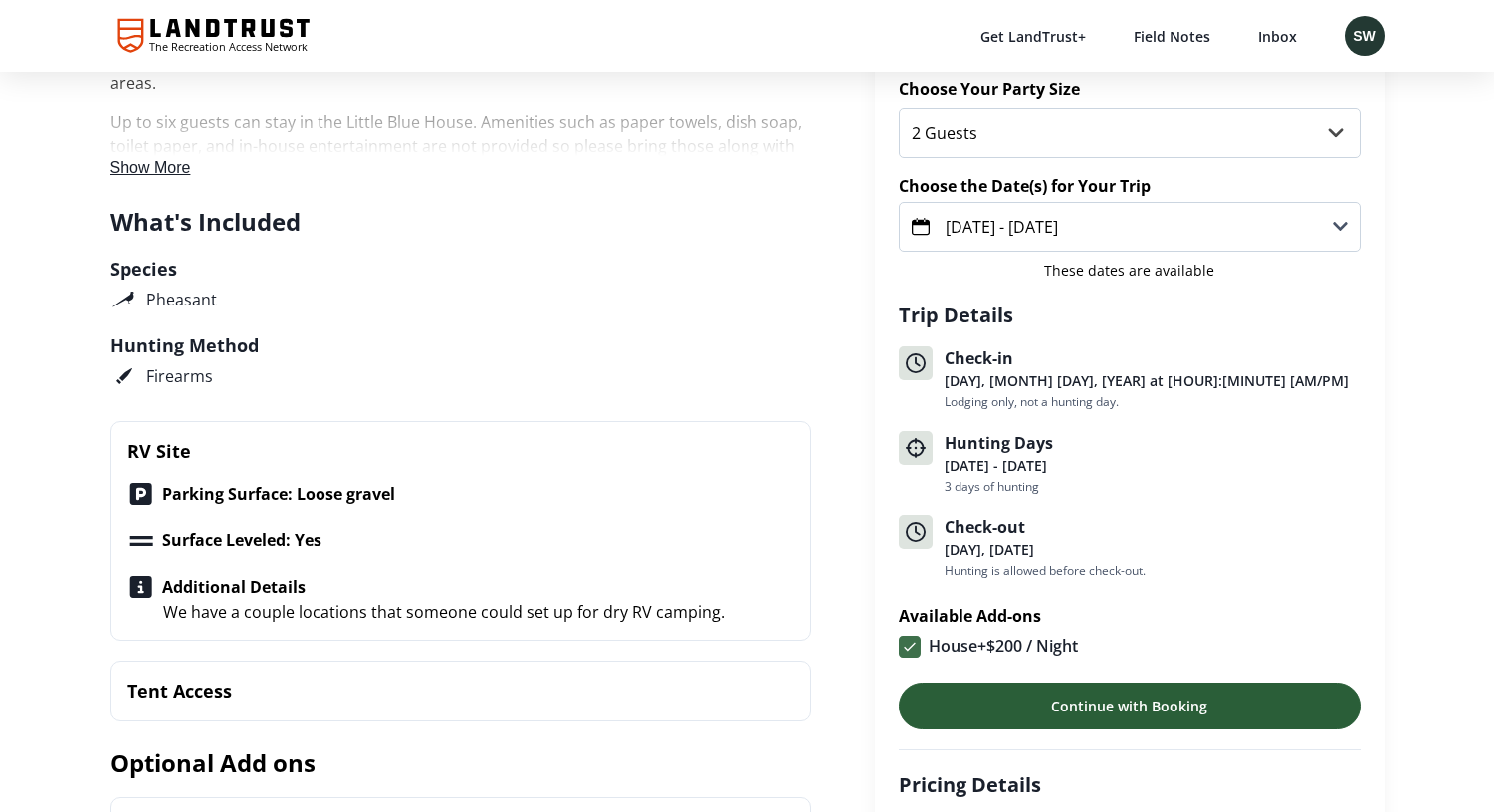 scroll, scrollTop: 658, scrollLeft: 0, axis: vertical 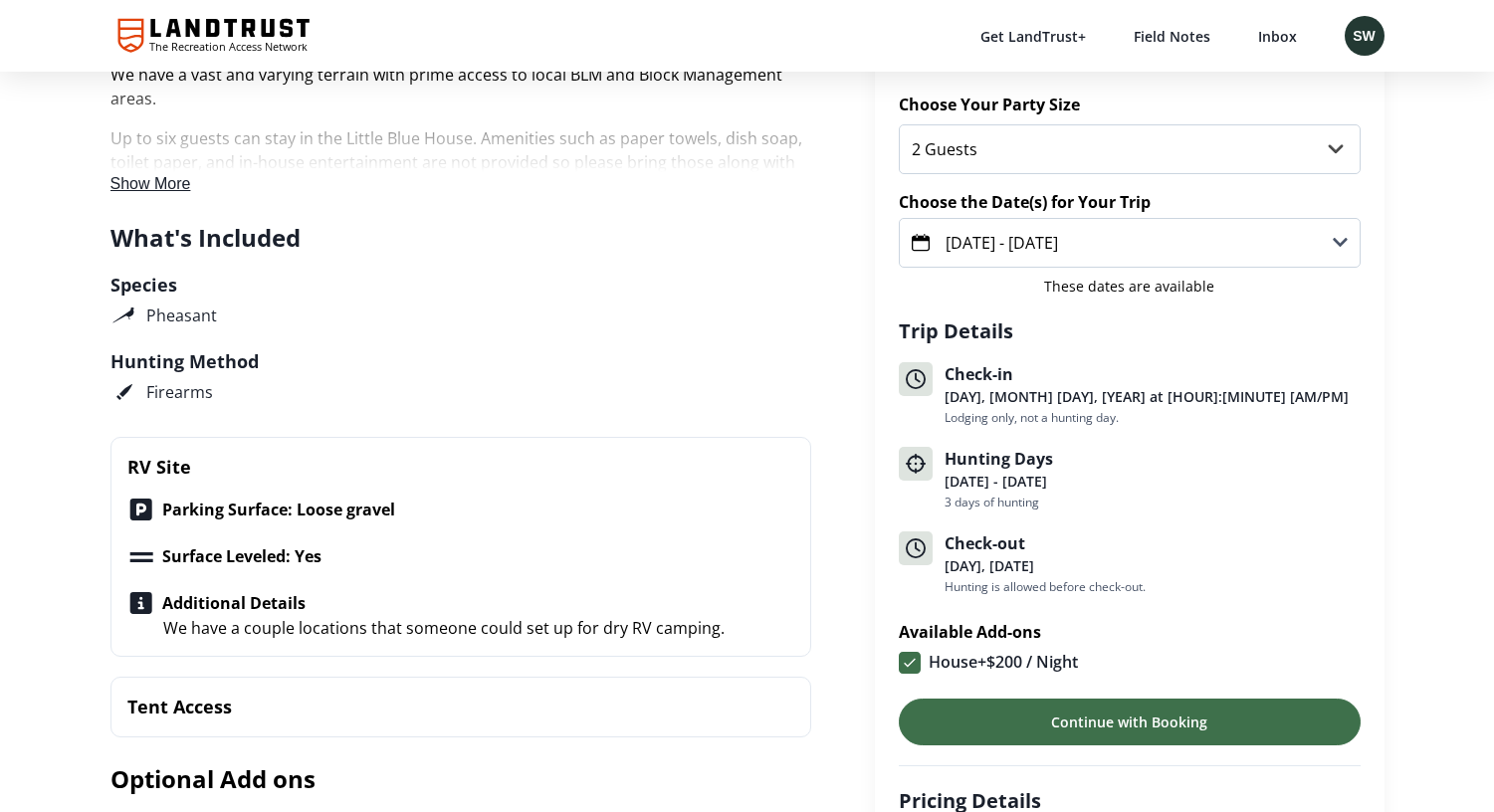 click on "[DATE] - [DATE]" at bounding box center (1130, 243) 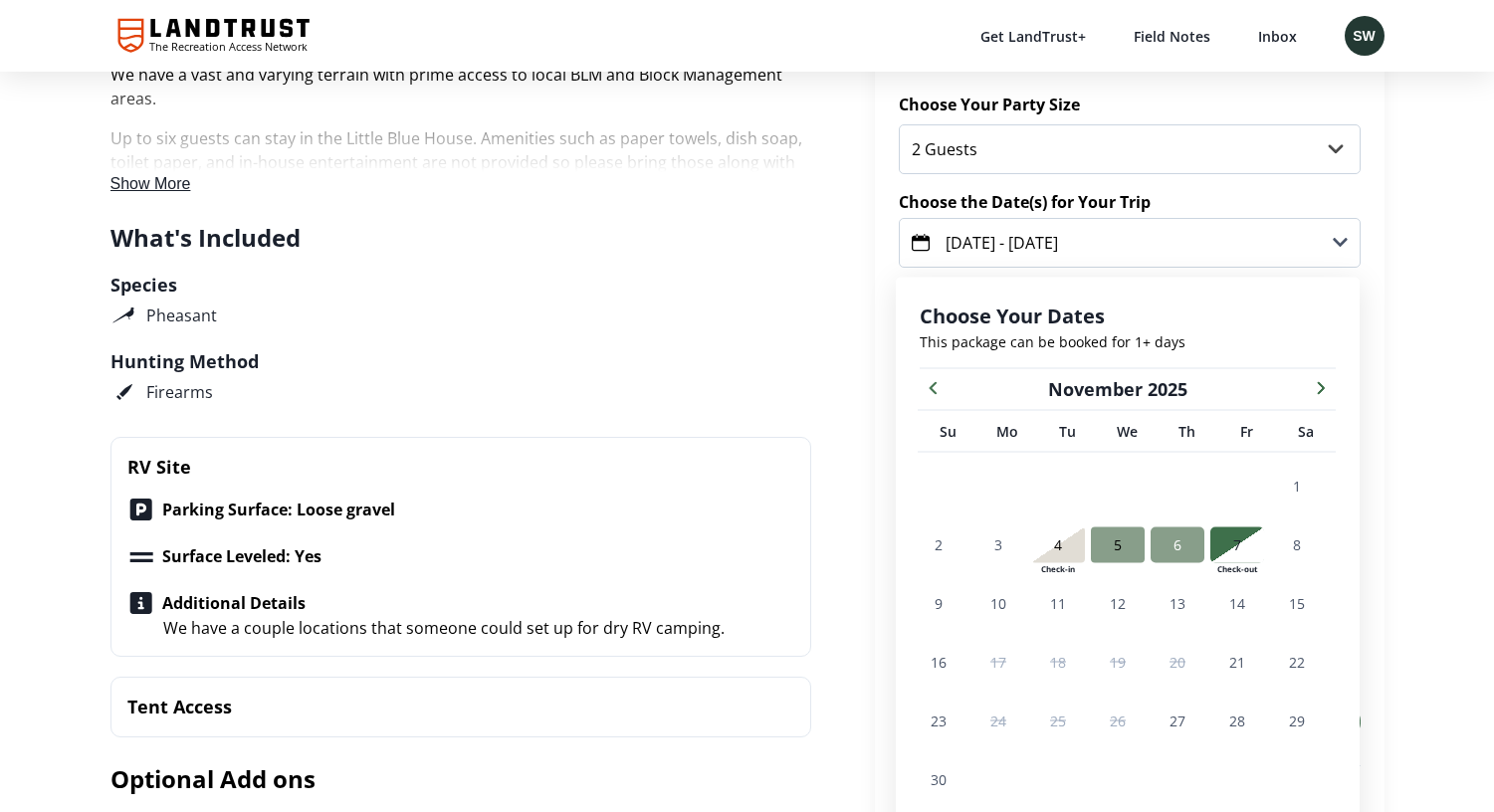 scroll, scrollTop: 833, scrollLeft: 0, axis: vertical 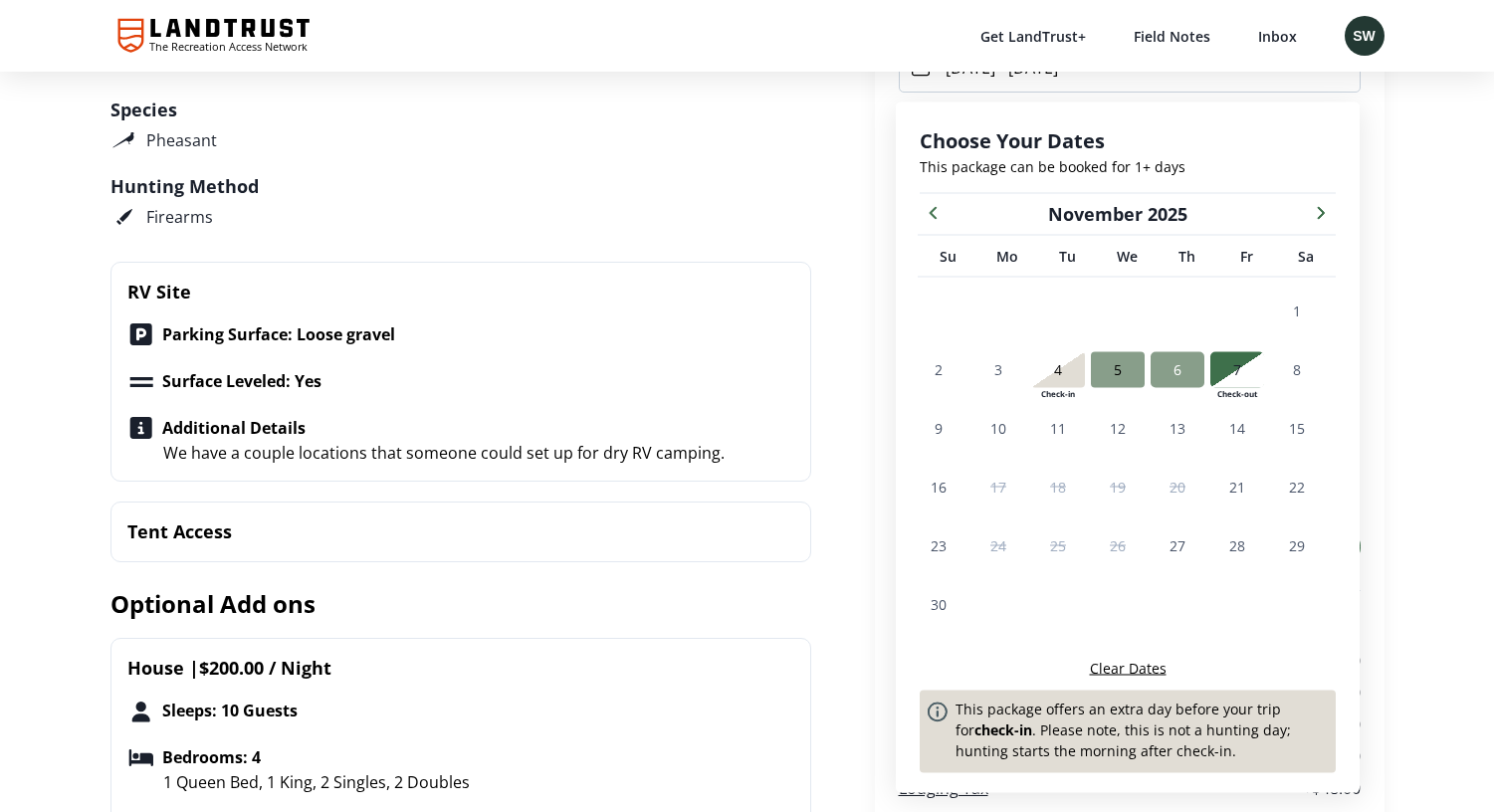 click on "Clear Dates" at bounding box center (1128, 668) 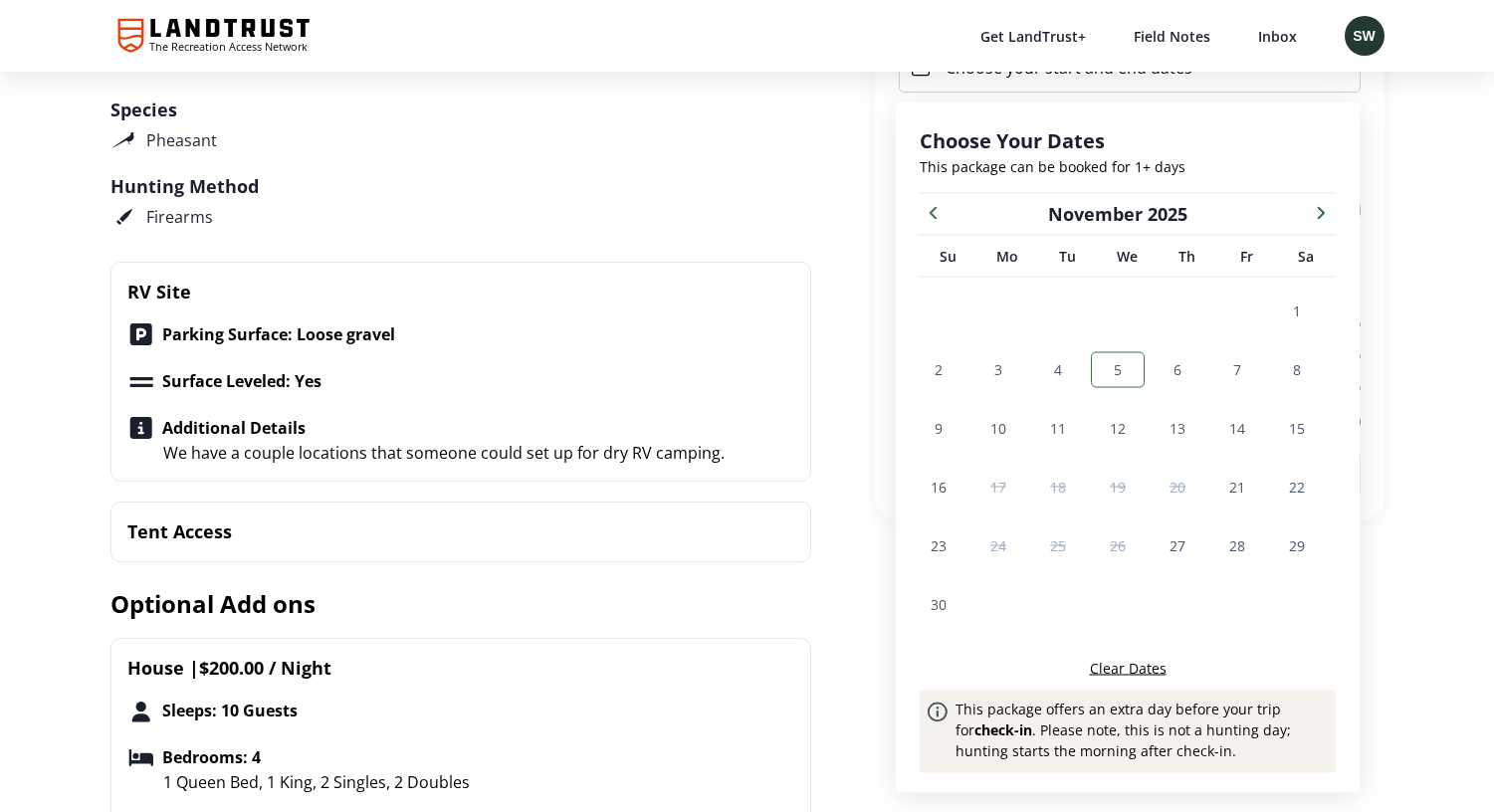 click on "5" at bounding box center [1118, 369] 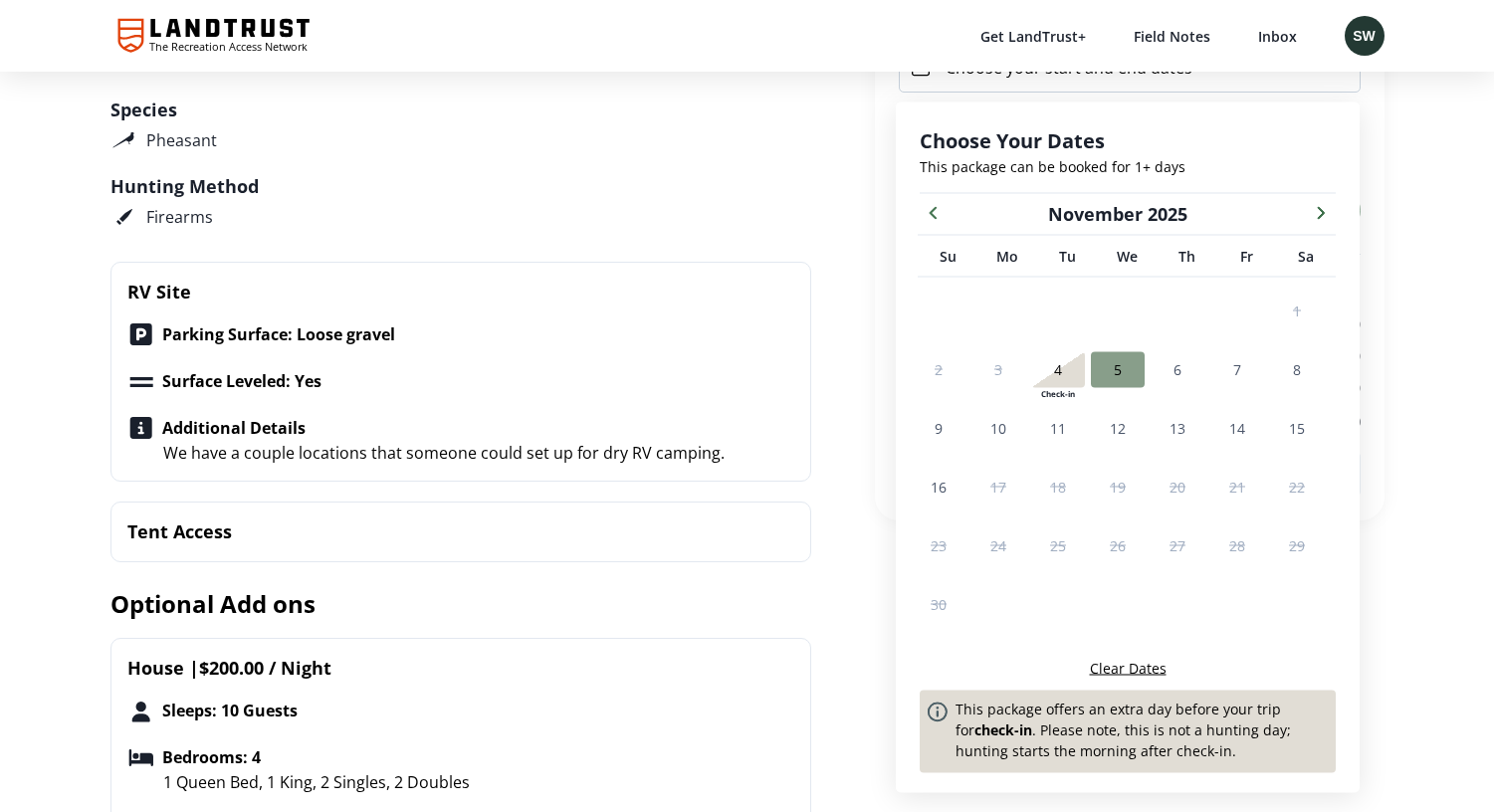 click on "Clear Dates This package offers an extra day before your trip for  check-in . Please note, this is not a hunting day; hunting starts the morning after check-in." at bounding box center (1128, 715) 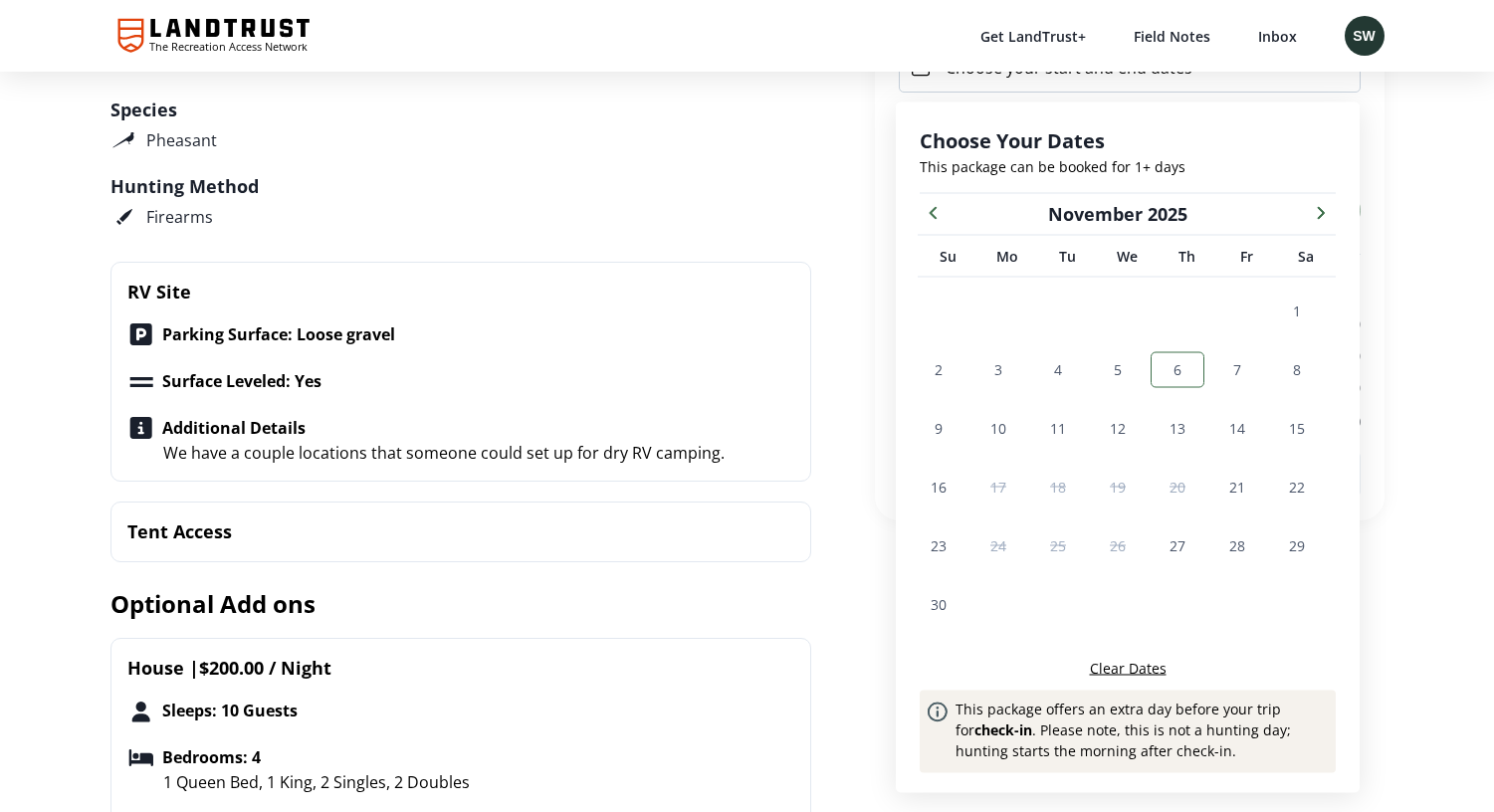 click on "6" at bounding box center [1177, 369] 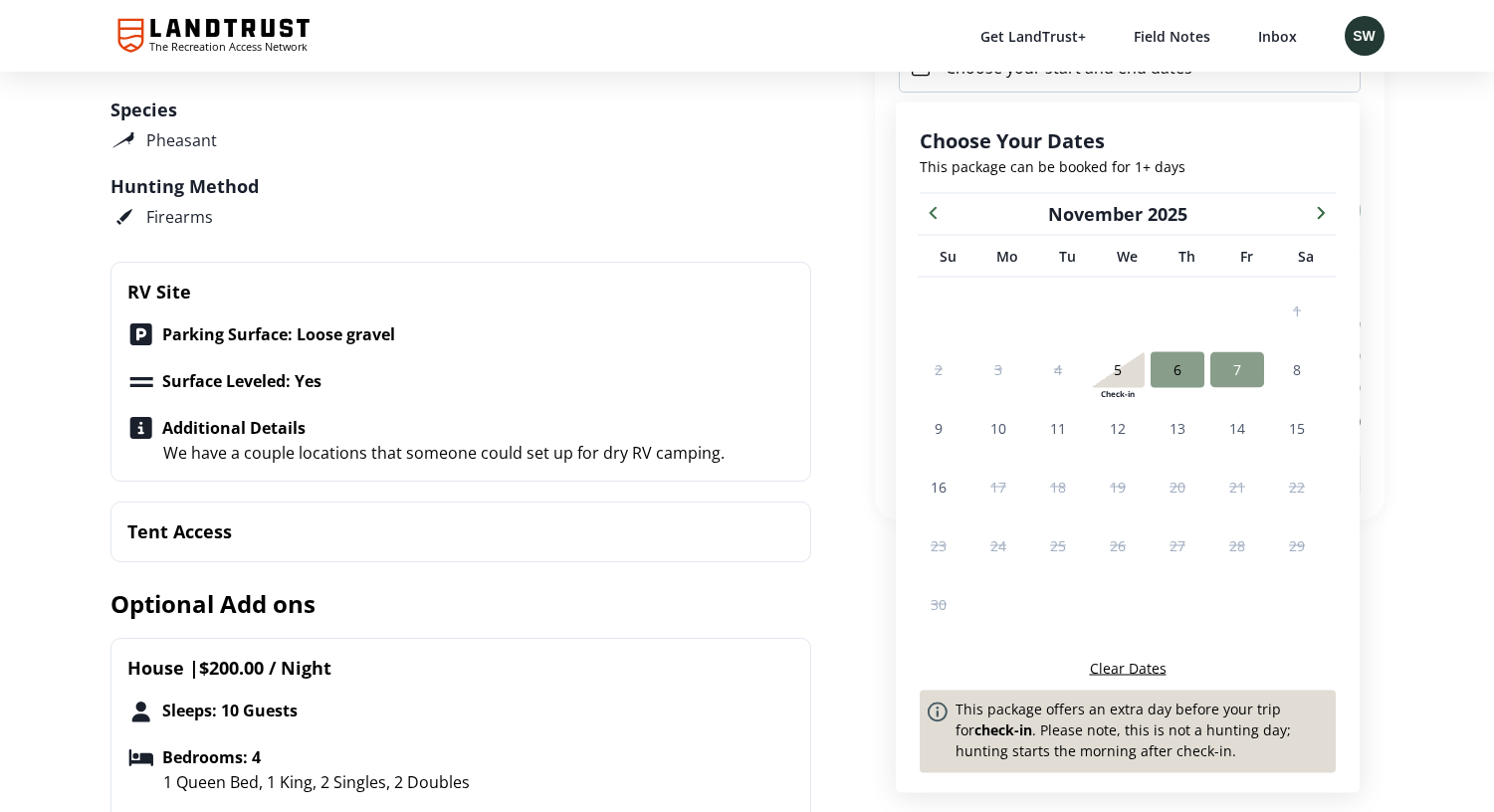 click on "7" at bounding box center (1237, 369) 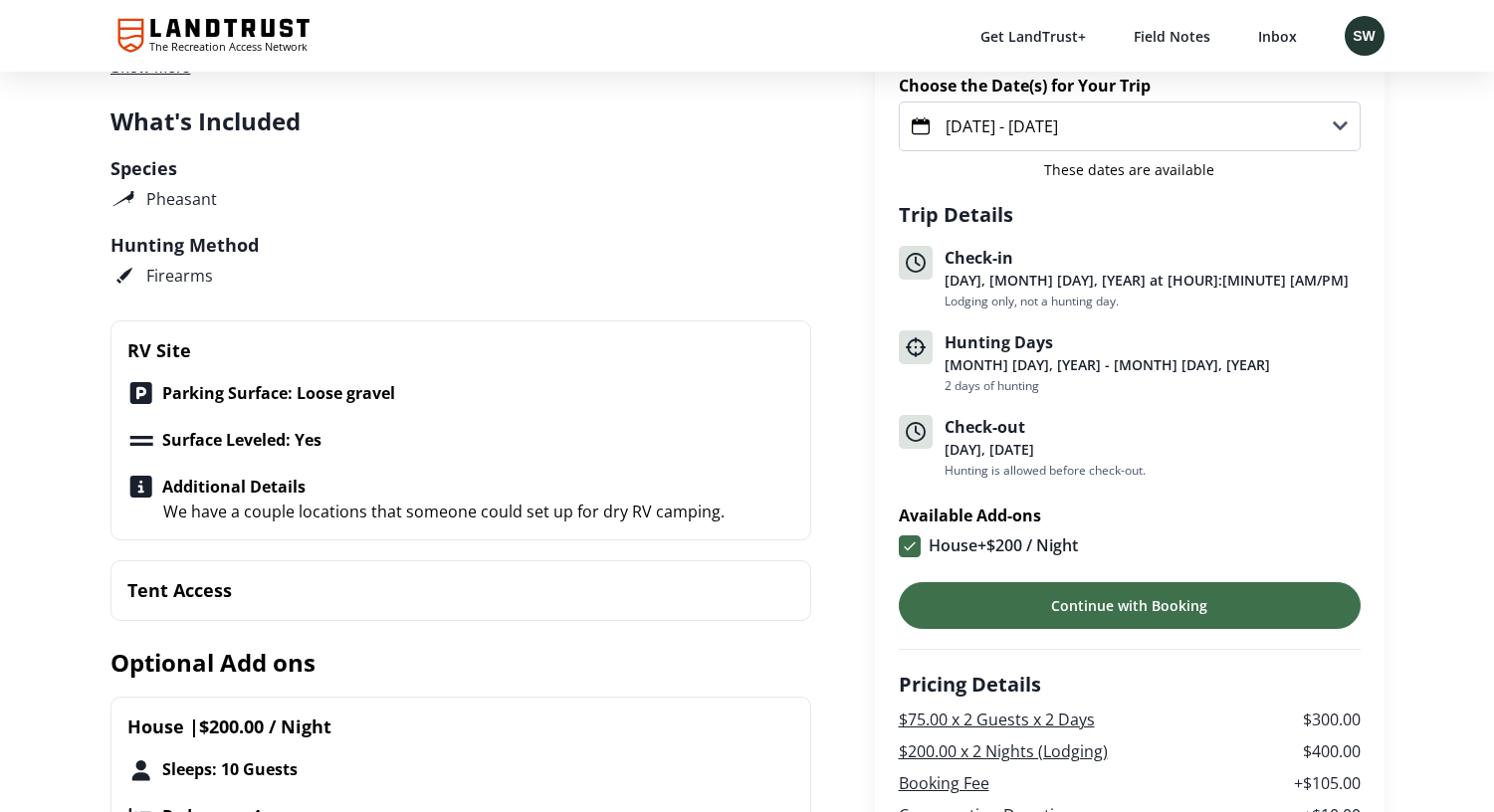scroll, scrollTop: 666, scrollLeft: 0, axis: vertical 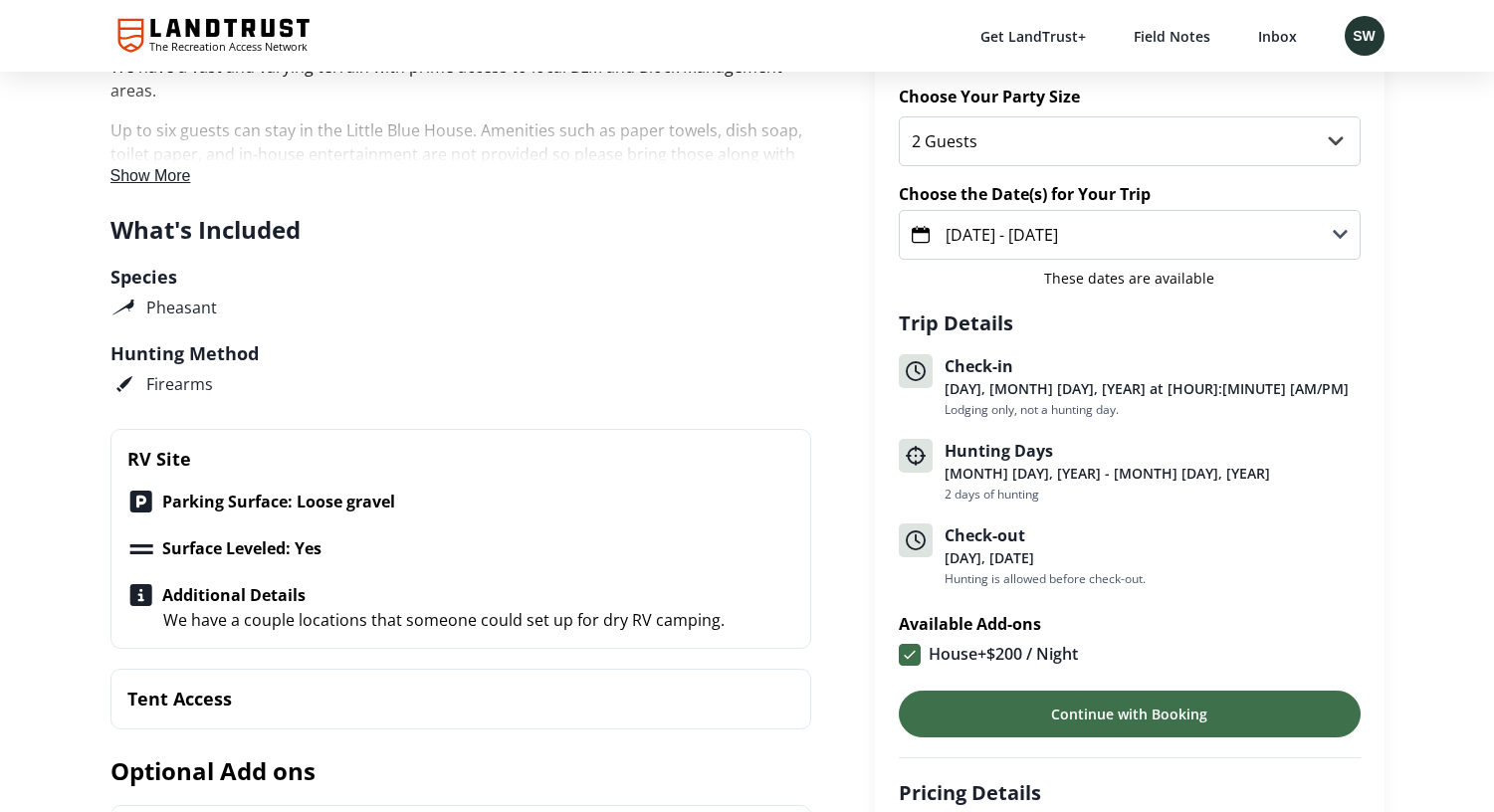 click on "[DATE] - [DATE]" at bounding box center (1130, 235) 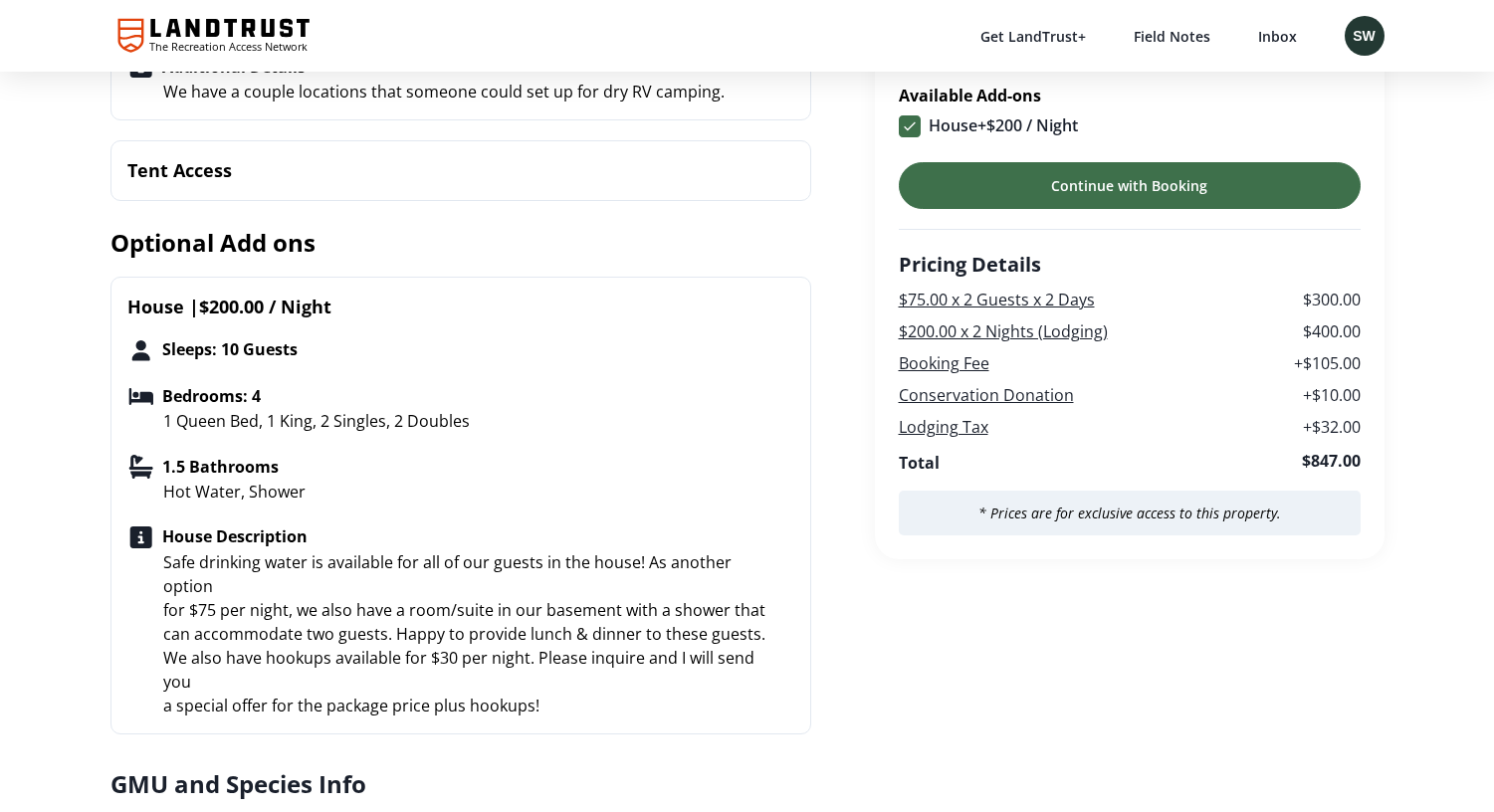 scroll, scrollTop: 1180, scrollLeft: 0, axis: vertical 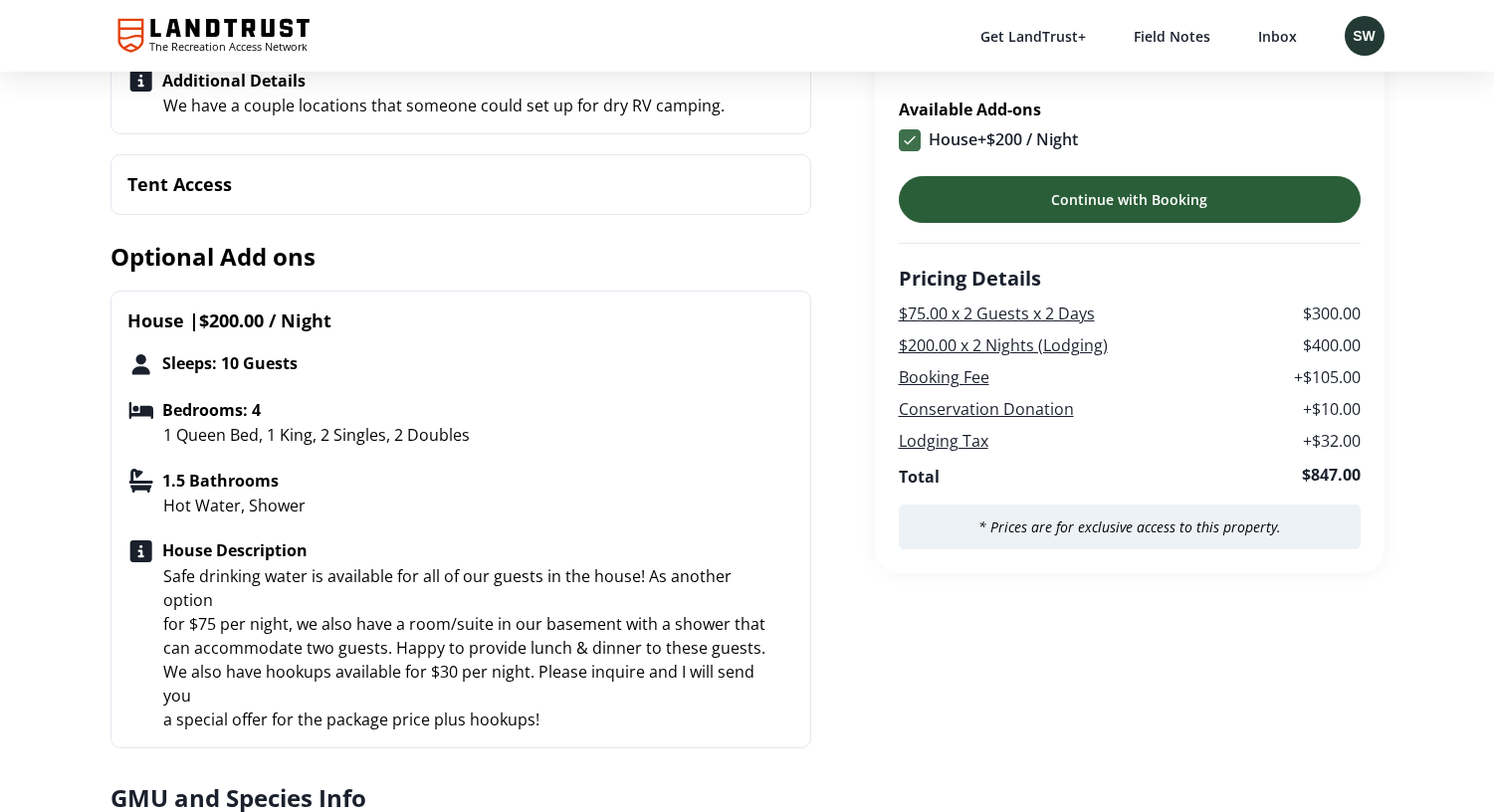 click on "Continue with Booking" at bounding box center (1130, 199) 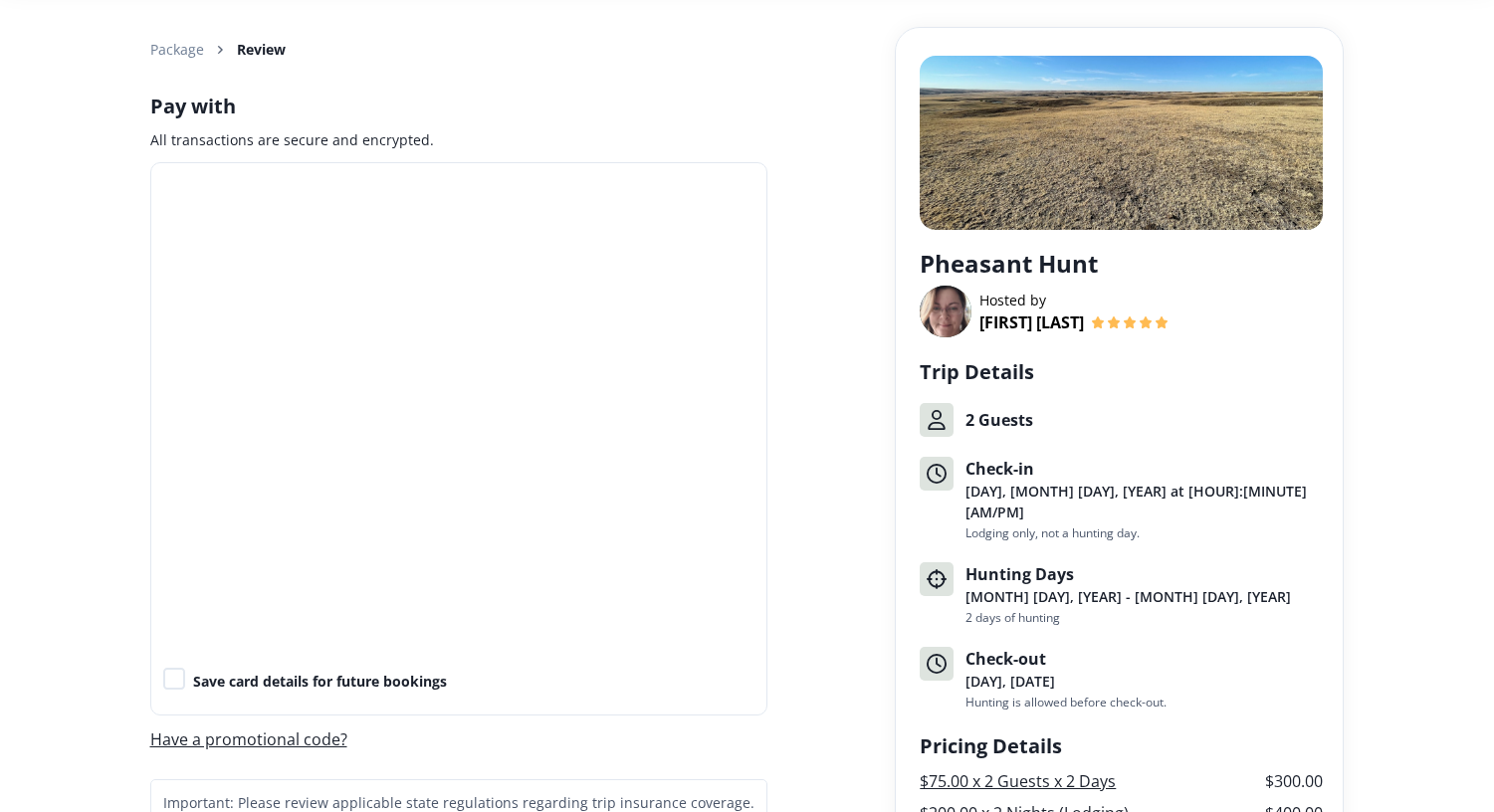 scroll, scrollTop: 139, scrollLeft: 0, axis: vertical 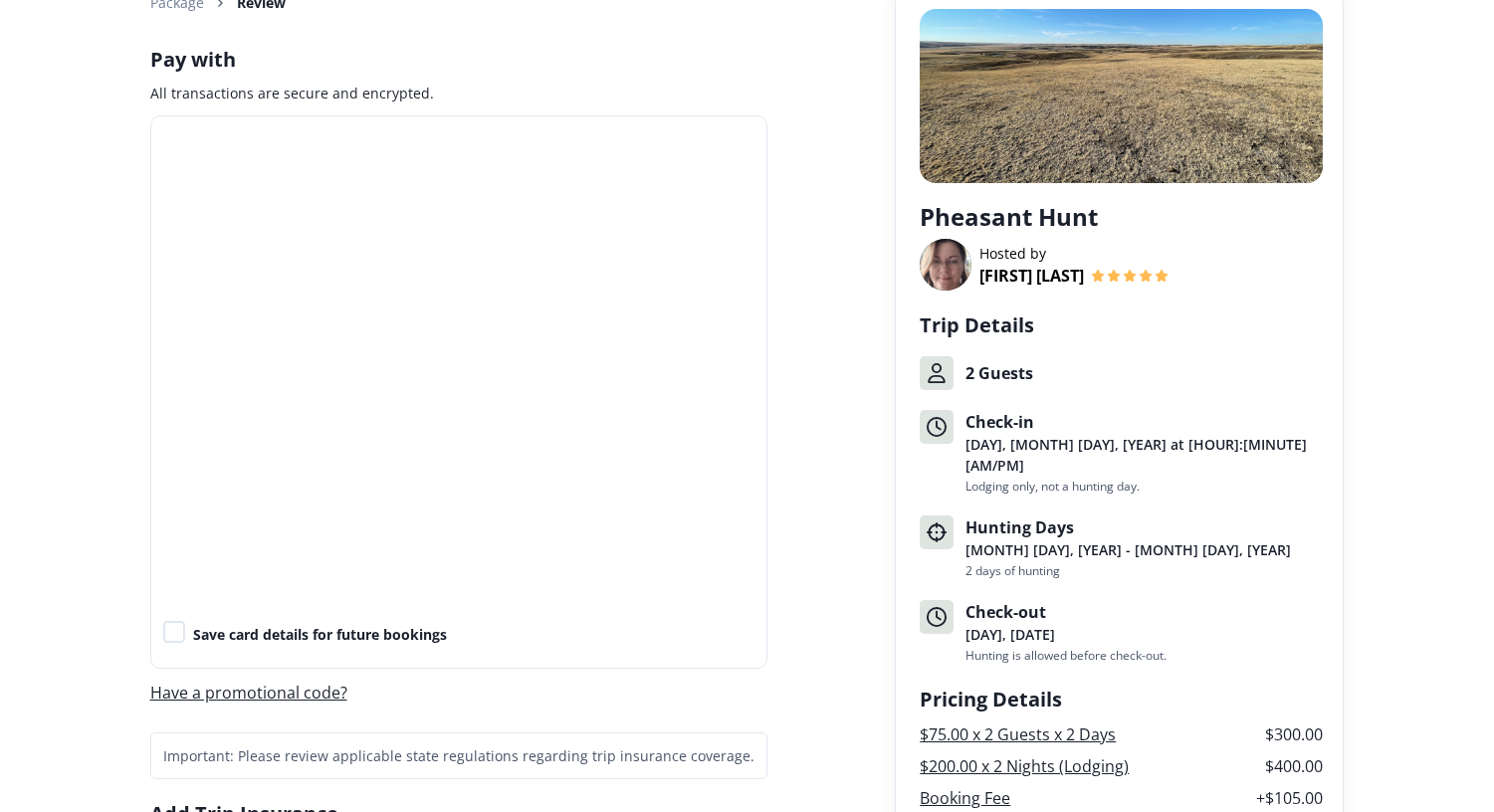 click 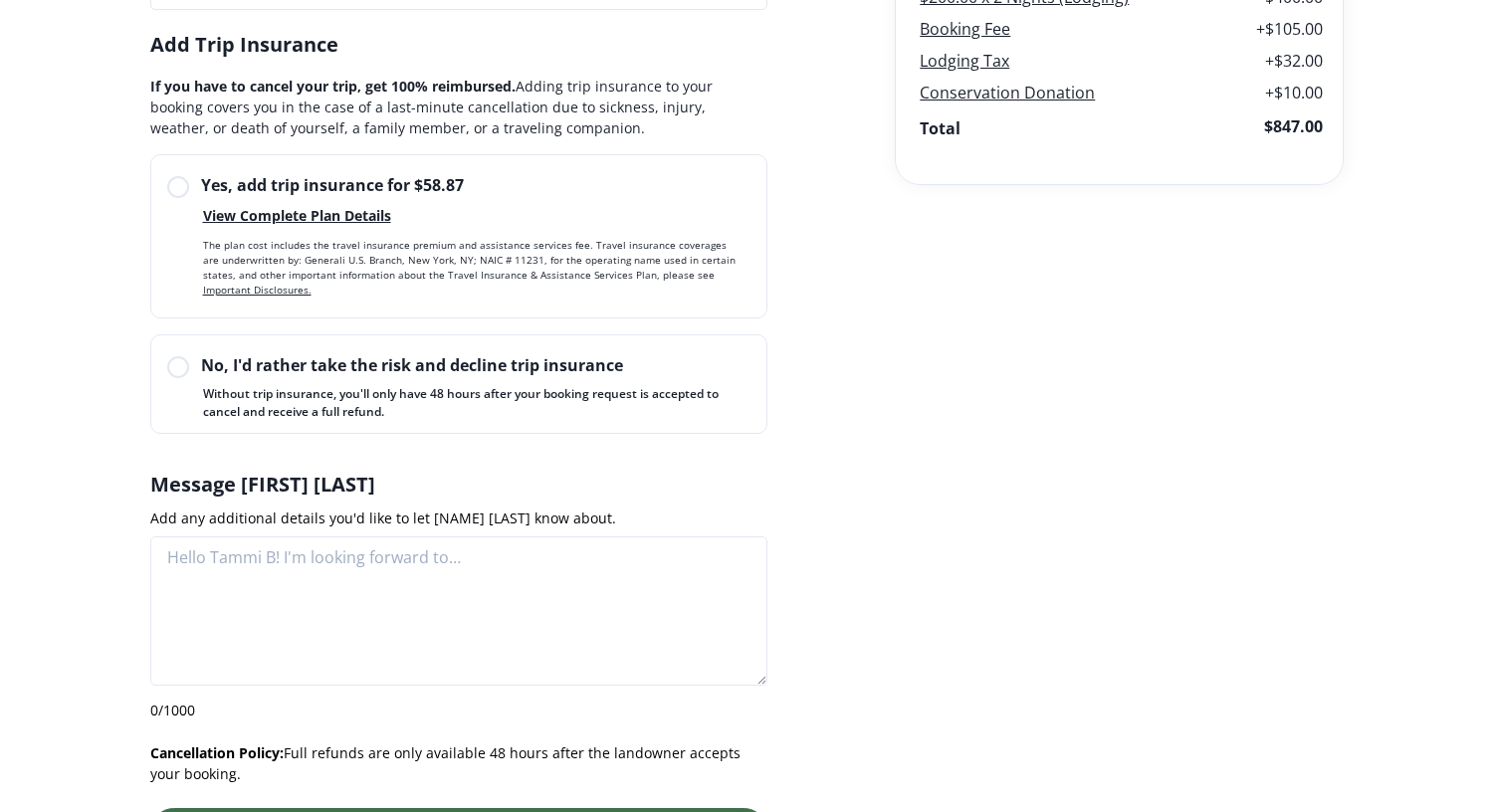 scroll, scrollTop: 914, scrollLeft: 0, axis: vertical 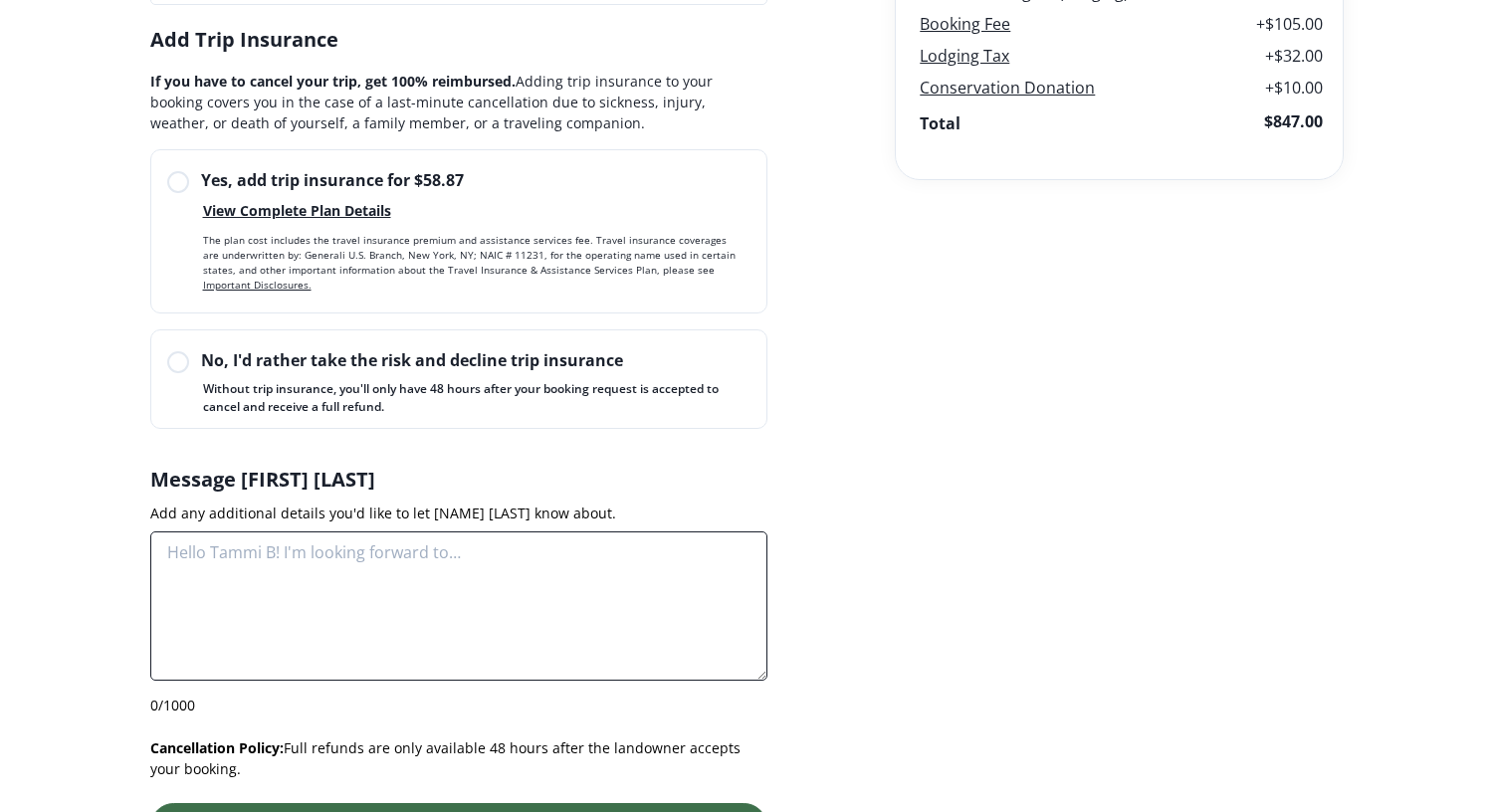 click at bounding box center (459, 606) 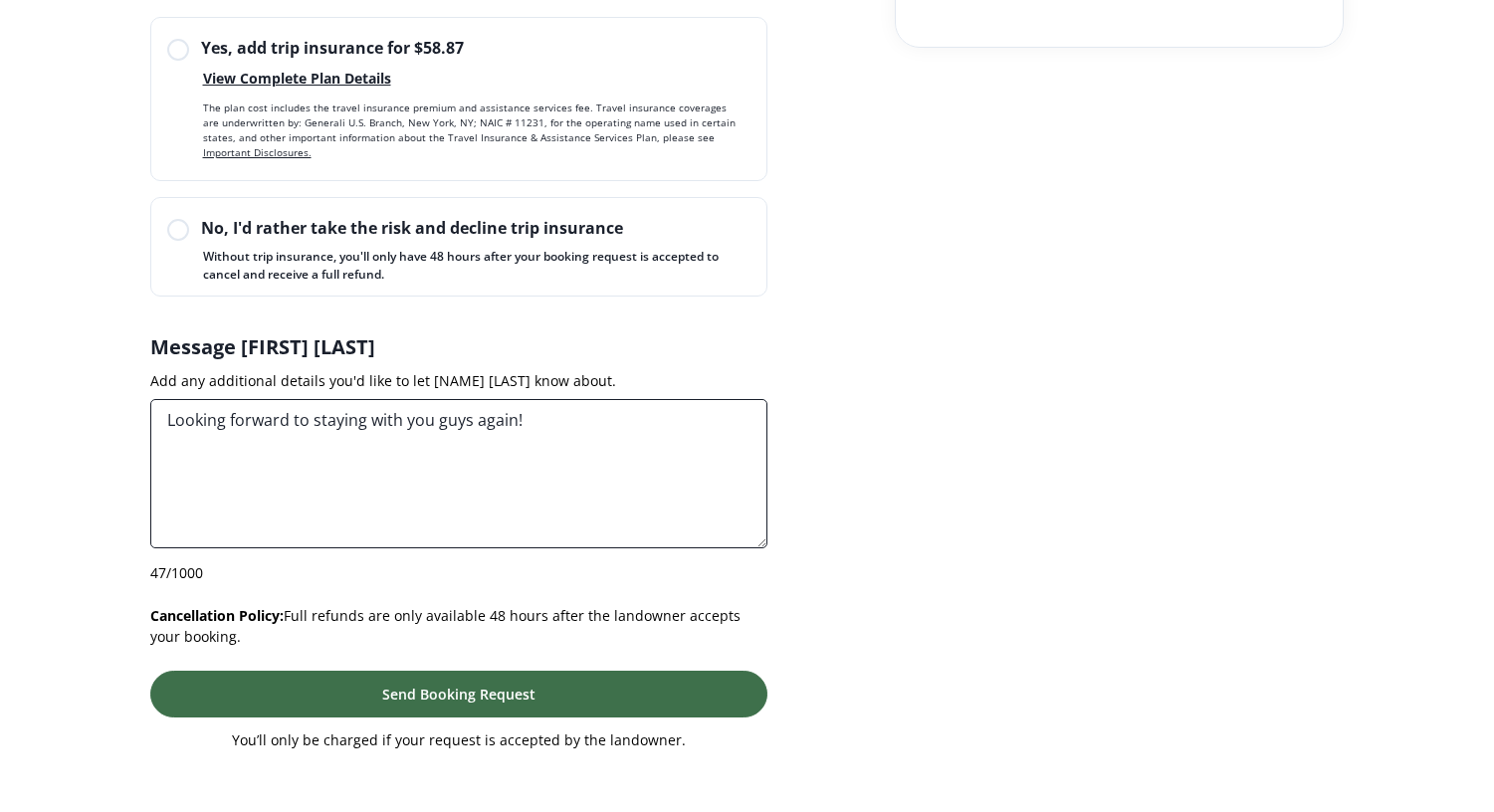 scroll, scrollTop: 1048, scrollLeft: 0, axis: vertical 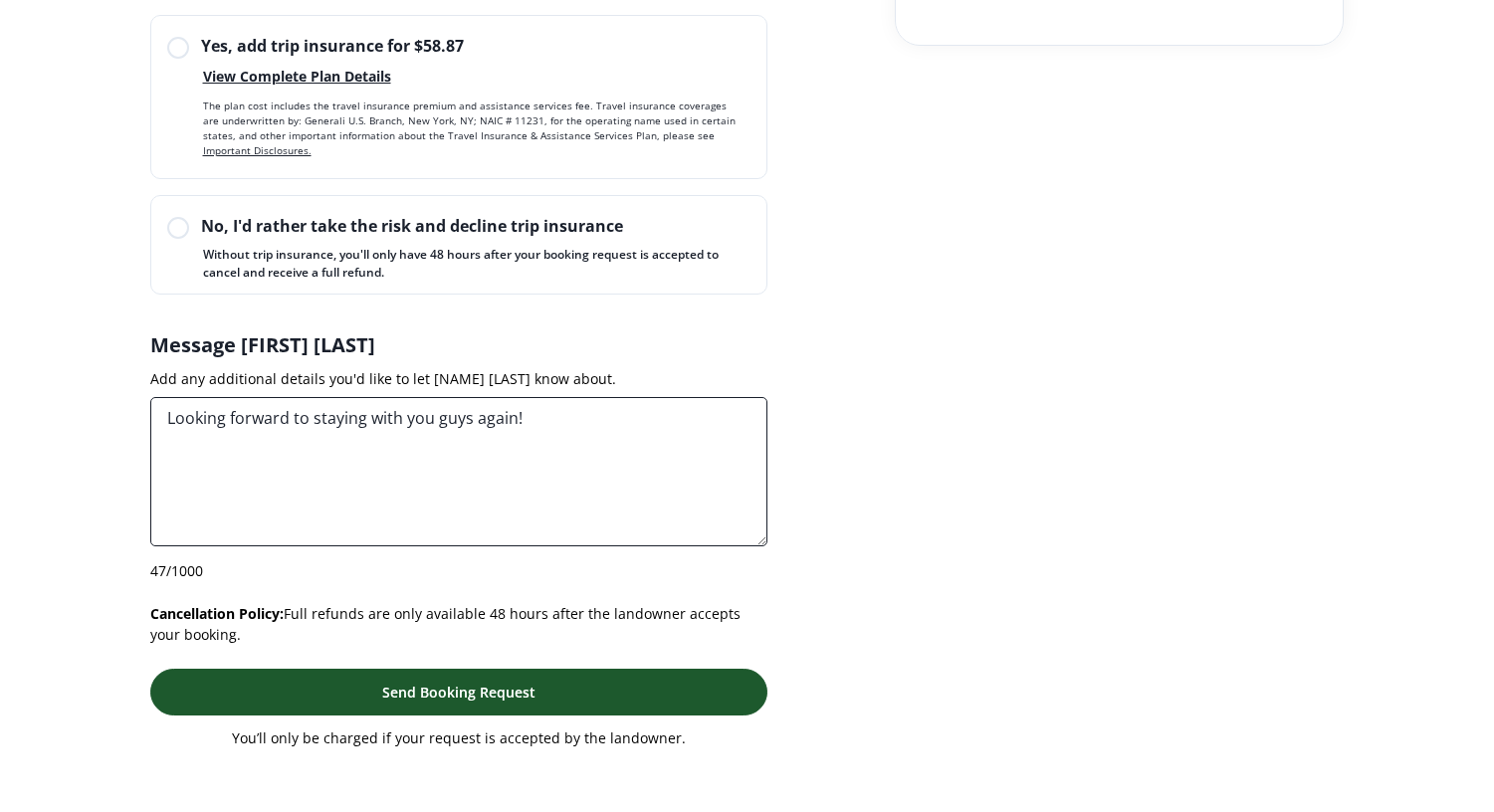 type on "Looking forward to staying with you guys again!" 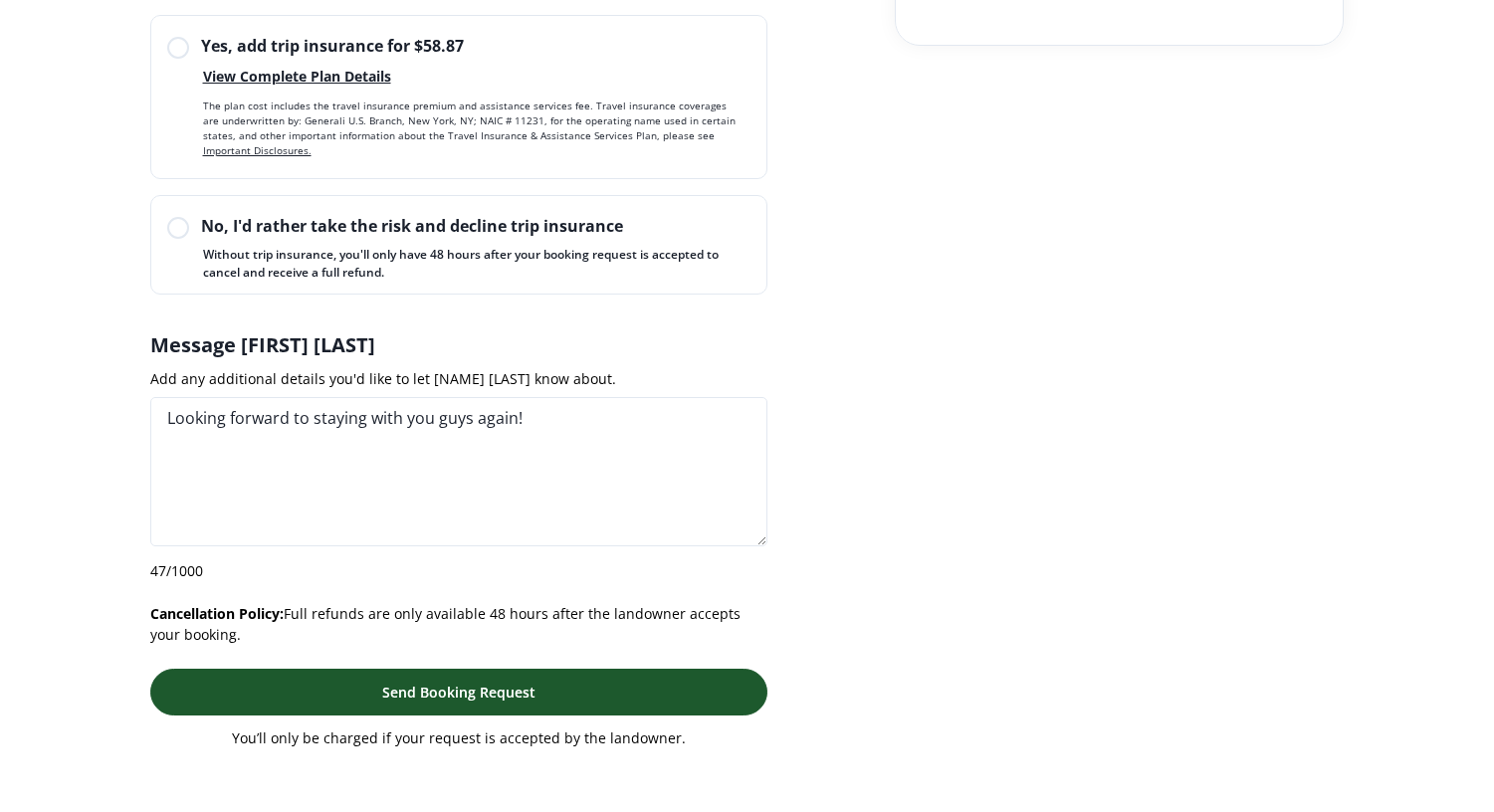 click on "Send Booking Request" at bounding box center [459, 692] 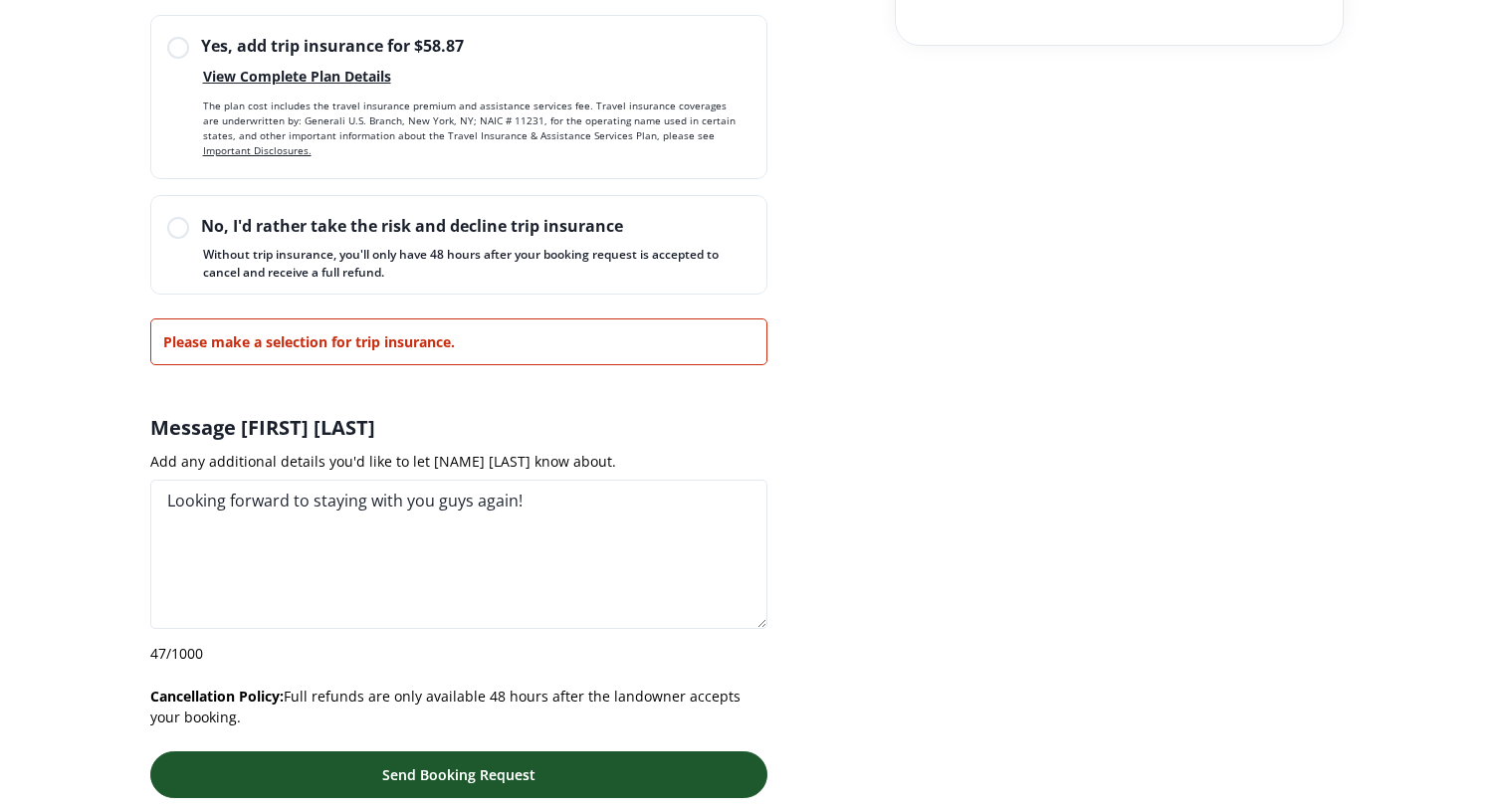 scroll, scrollTop: 1134, scrollLeft: 0, axis: vertical 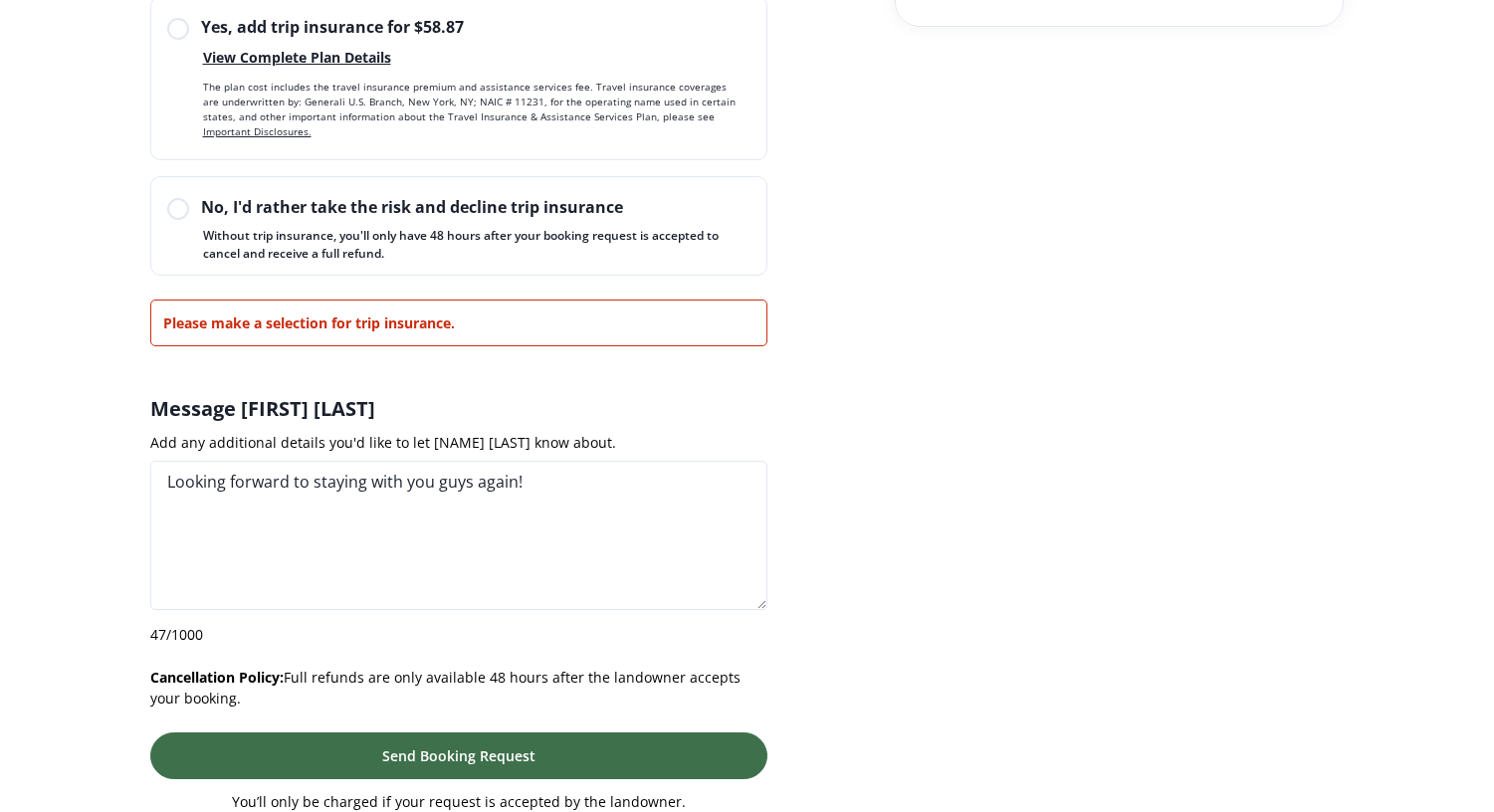 click 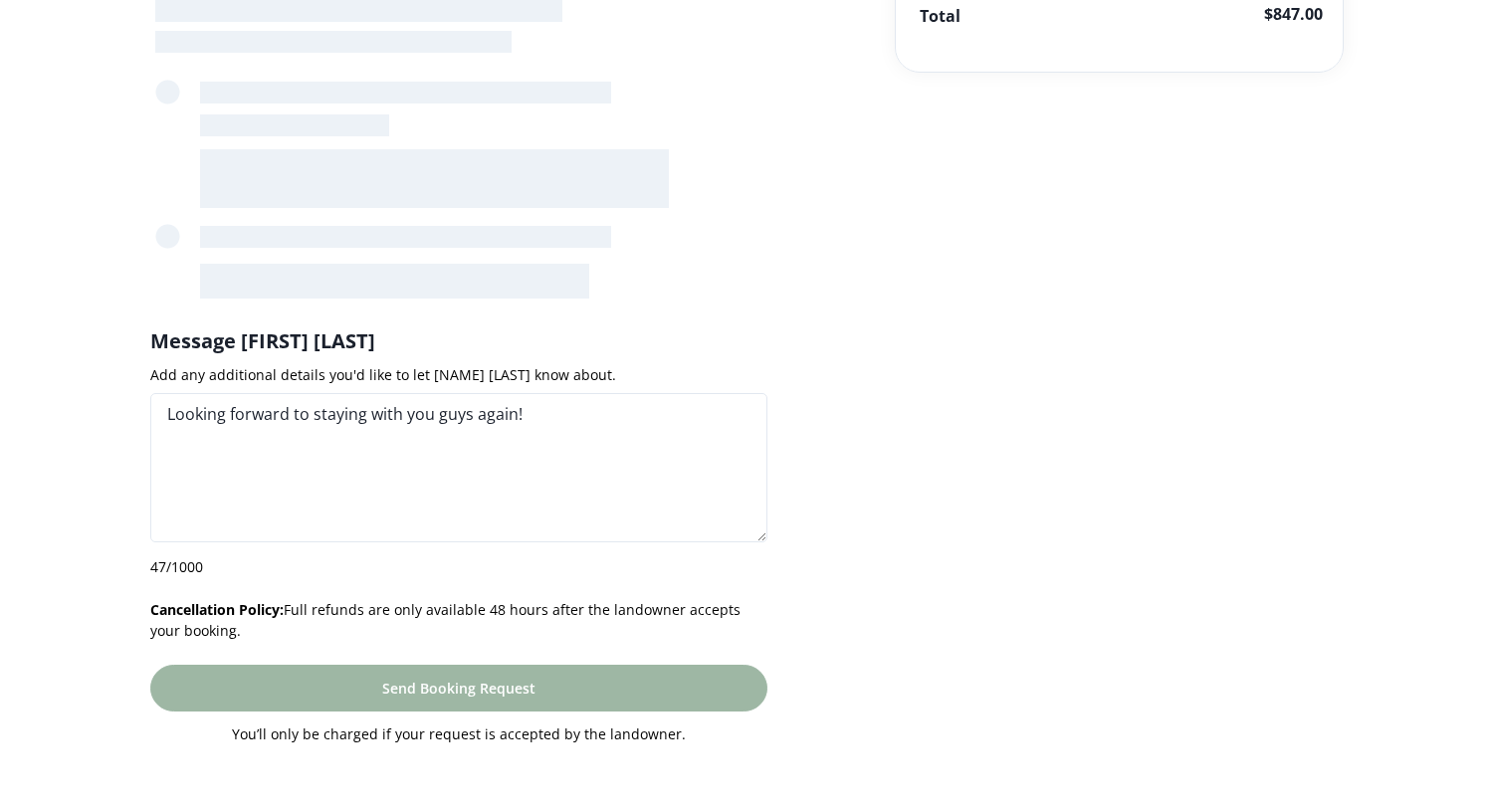 scroll, scrollTop: 1021, scrollLeft: 0, axis: vertical 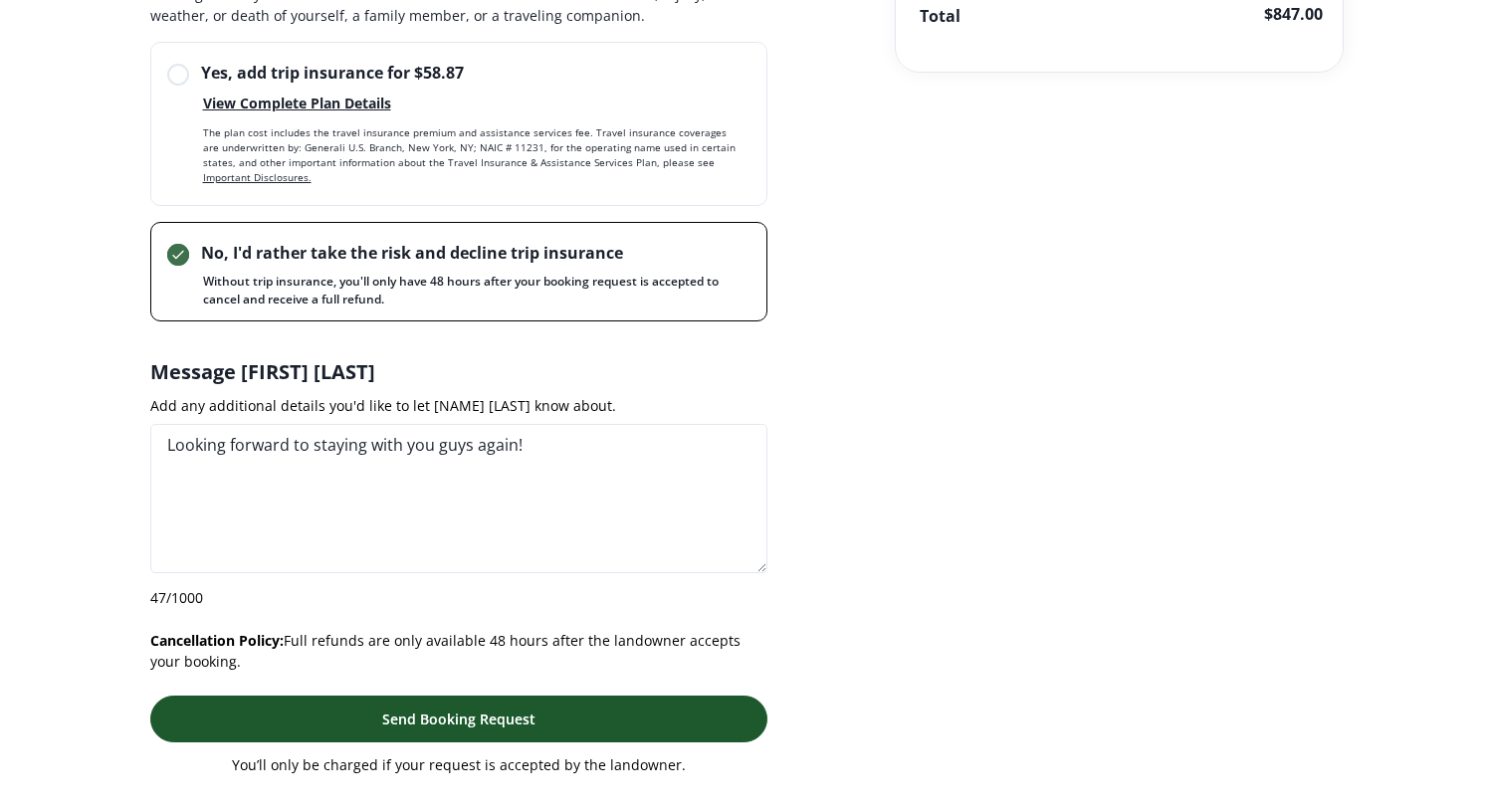 click on "Send Booking Request" at bounding box center (459, 718) 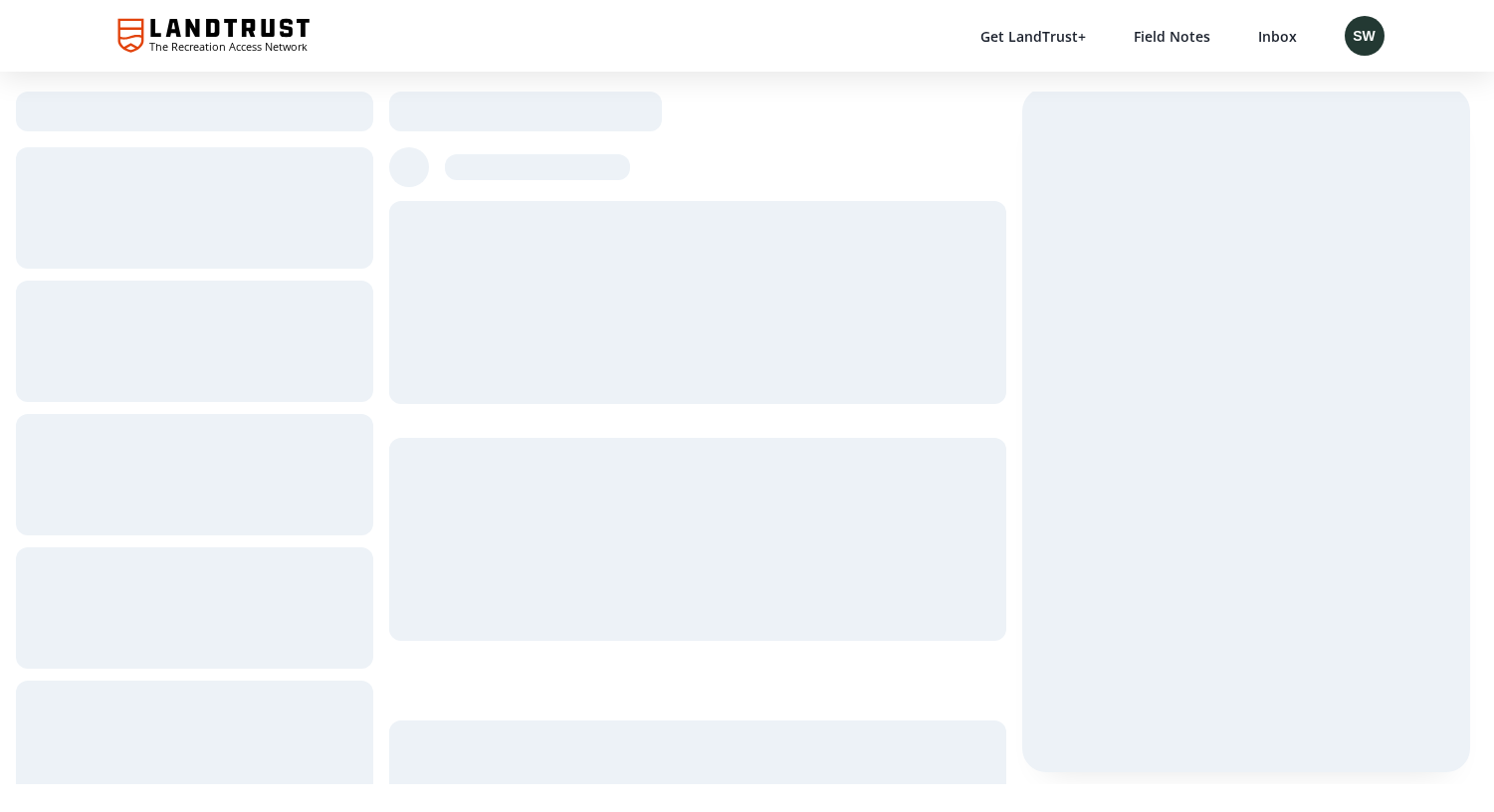 scroll, scrollTop: 0, scrollLeft: 0, axis: both 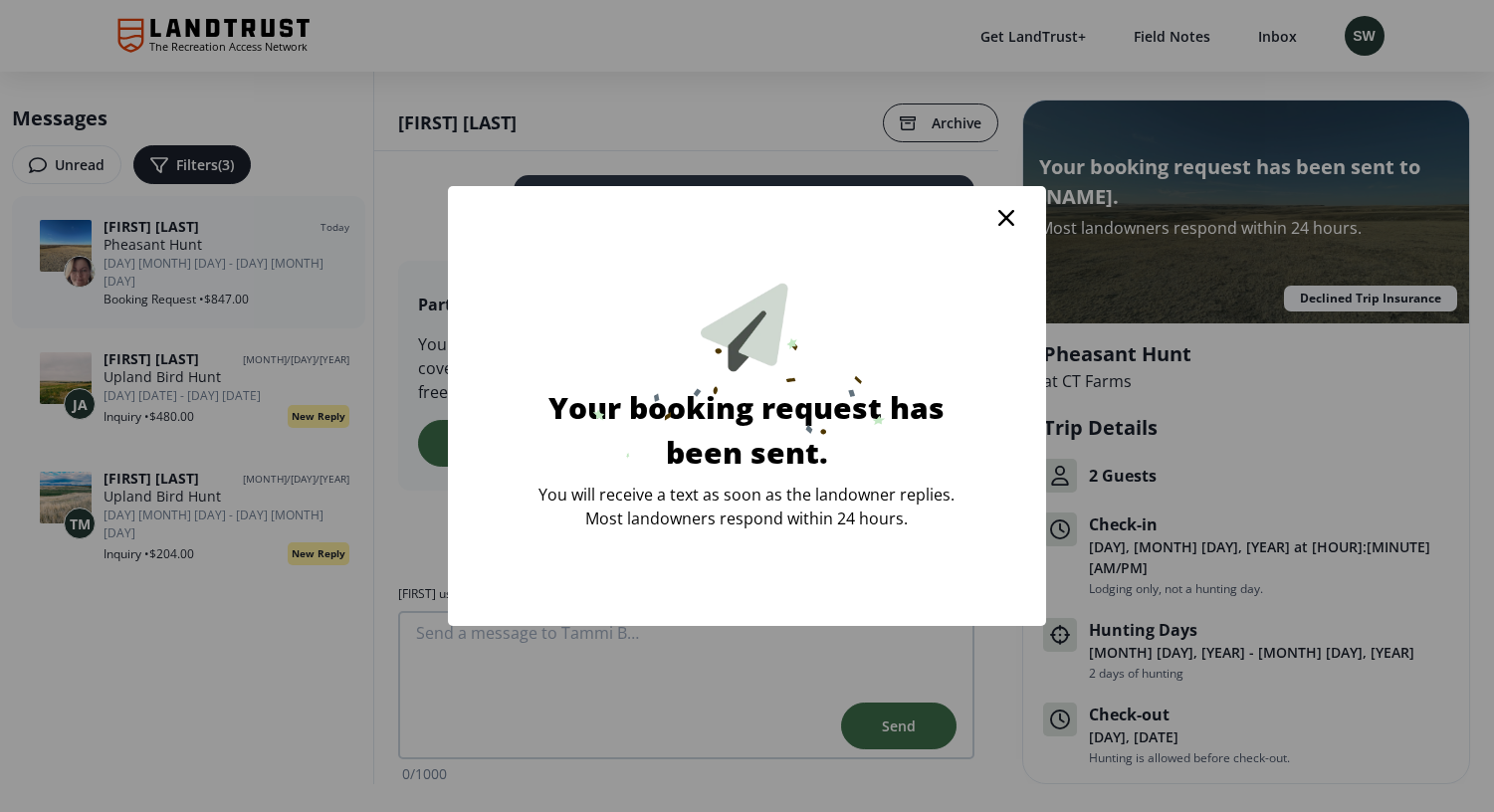 click at bounding box center (1006, 218) 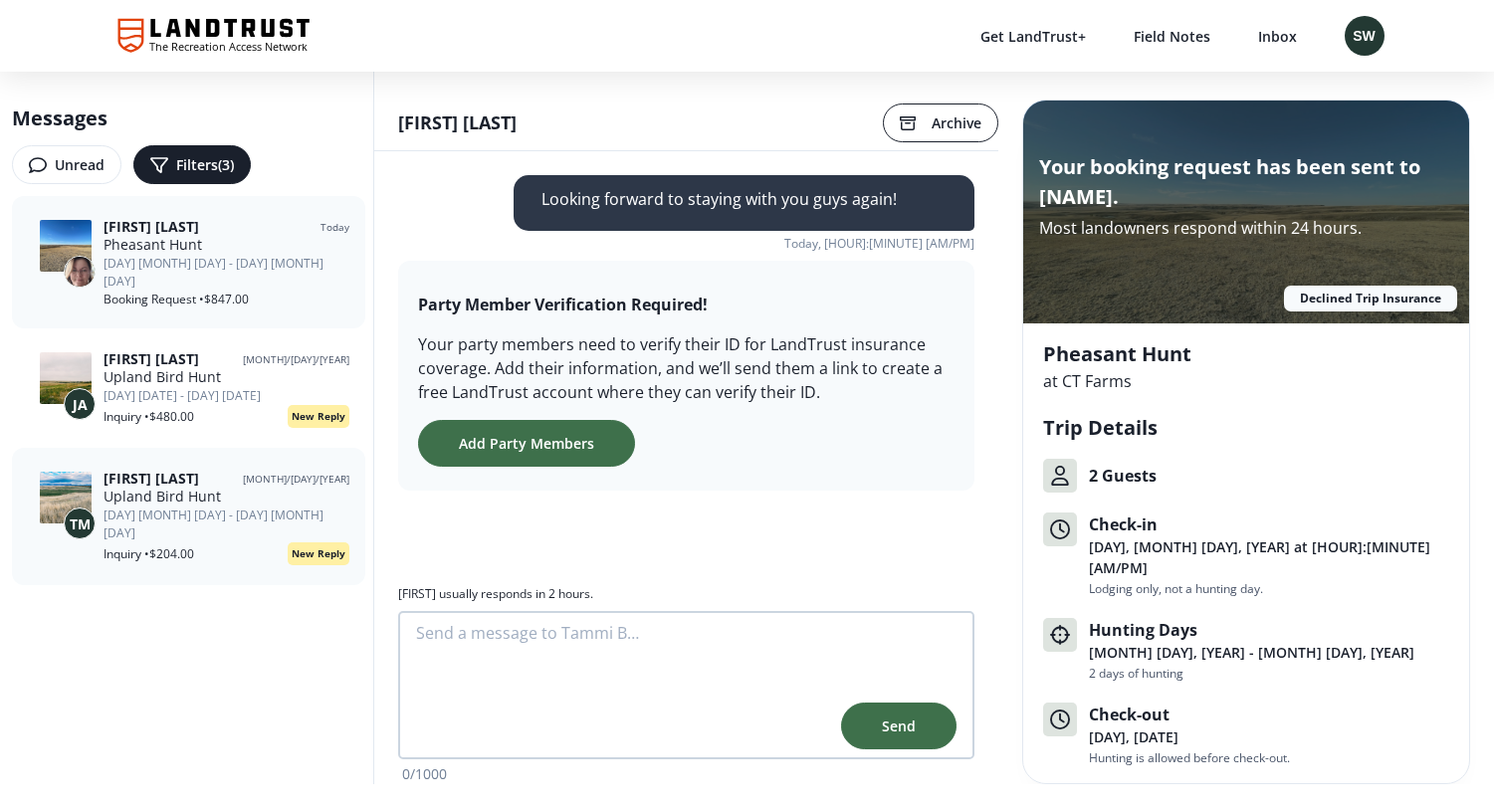click on "[FIRST] [LAST] [MONTH]/[DAY]/[YEAR]" at bounding box center (226, 479) 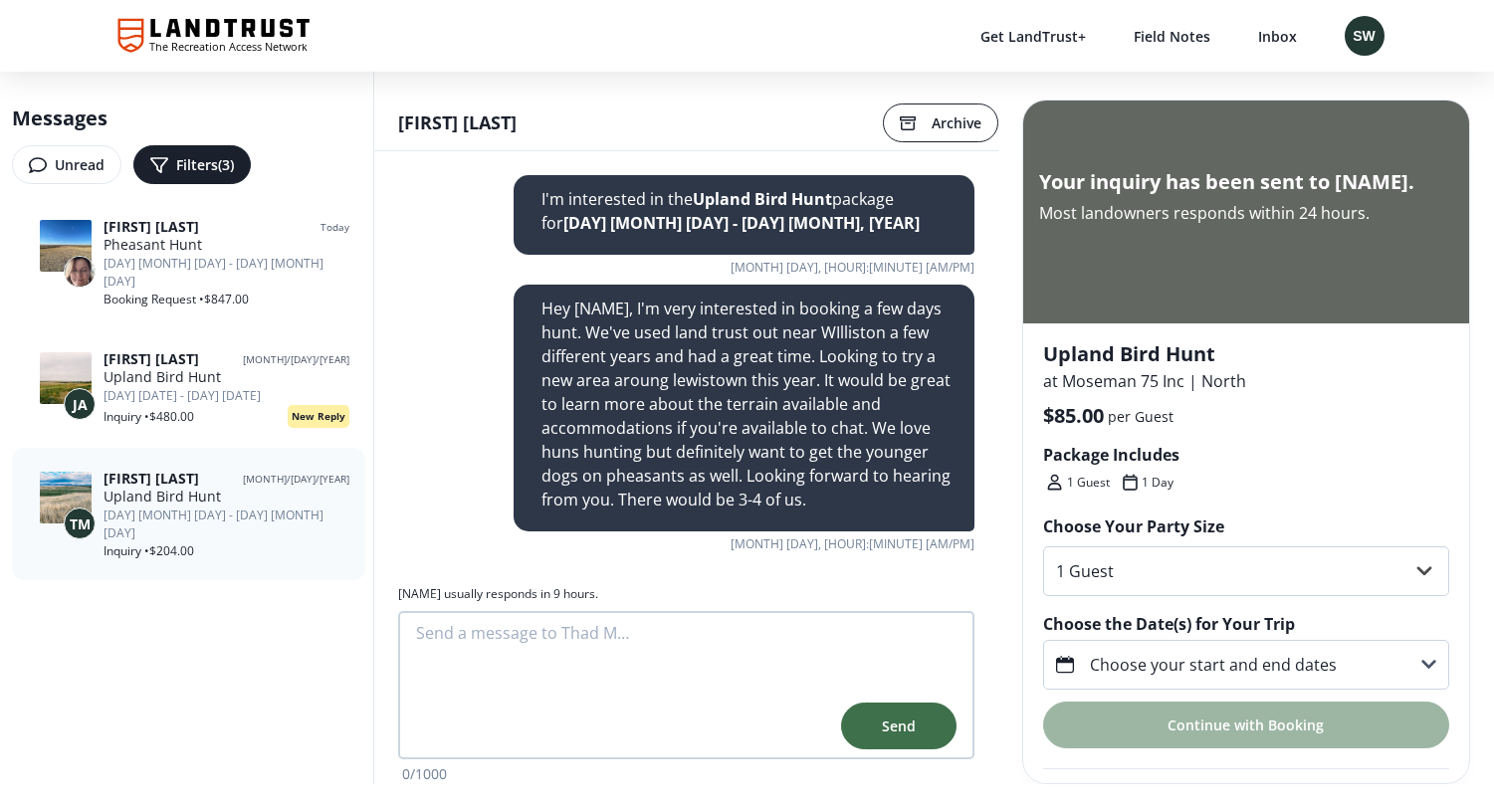 scroll, scrollTop: 0, scrollLeft: 0, axis: both 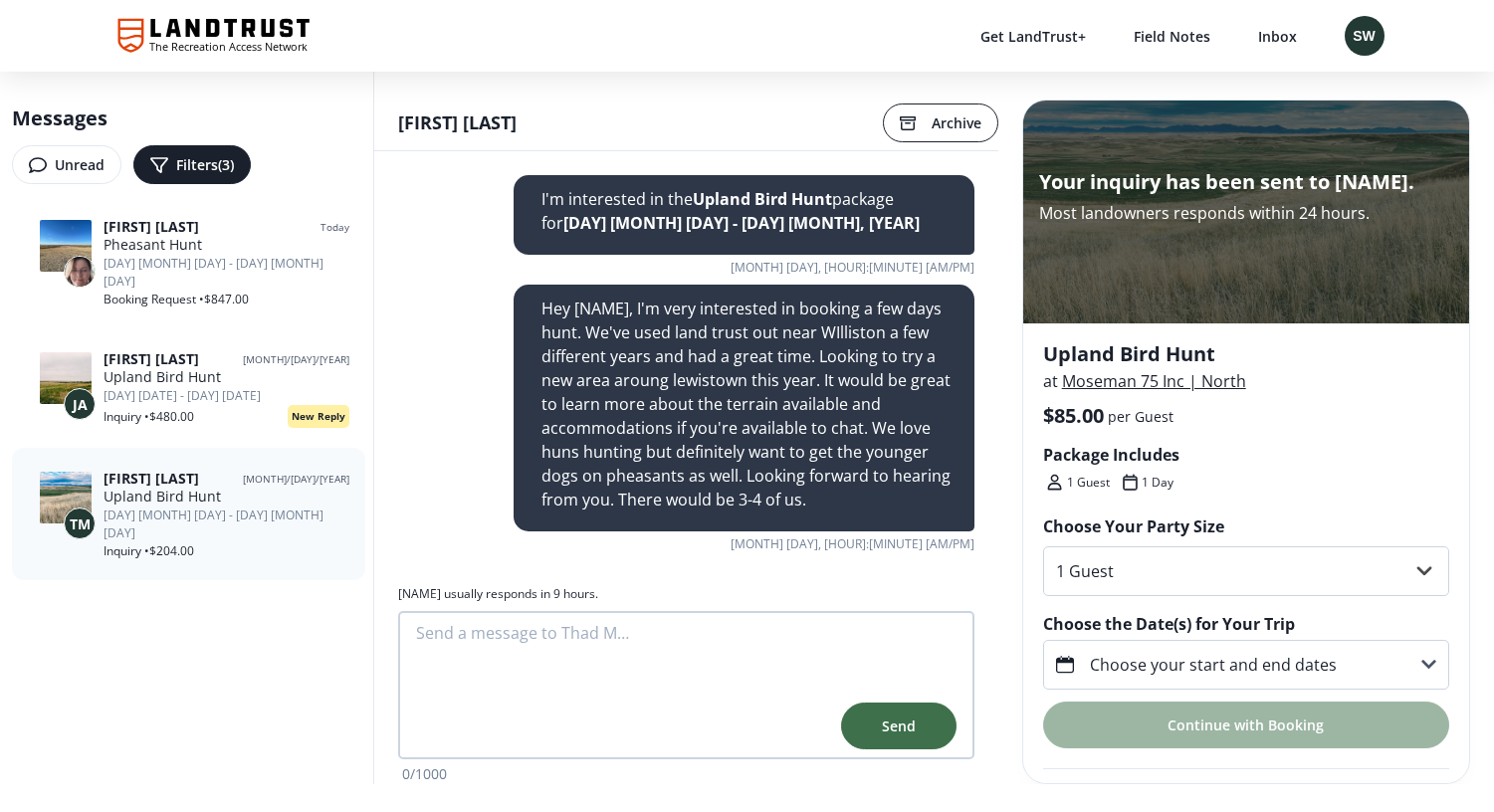 click on "Moseman 75 Inc | North" at bounding box center (1154, 381) 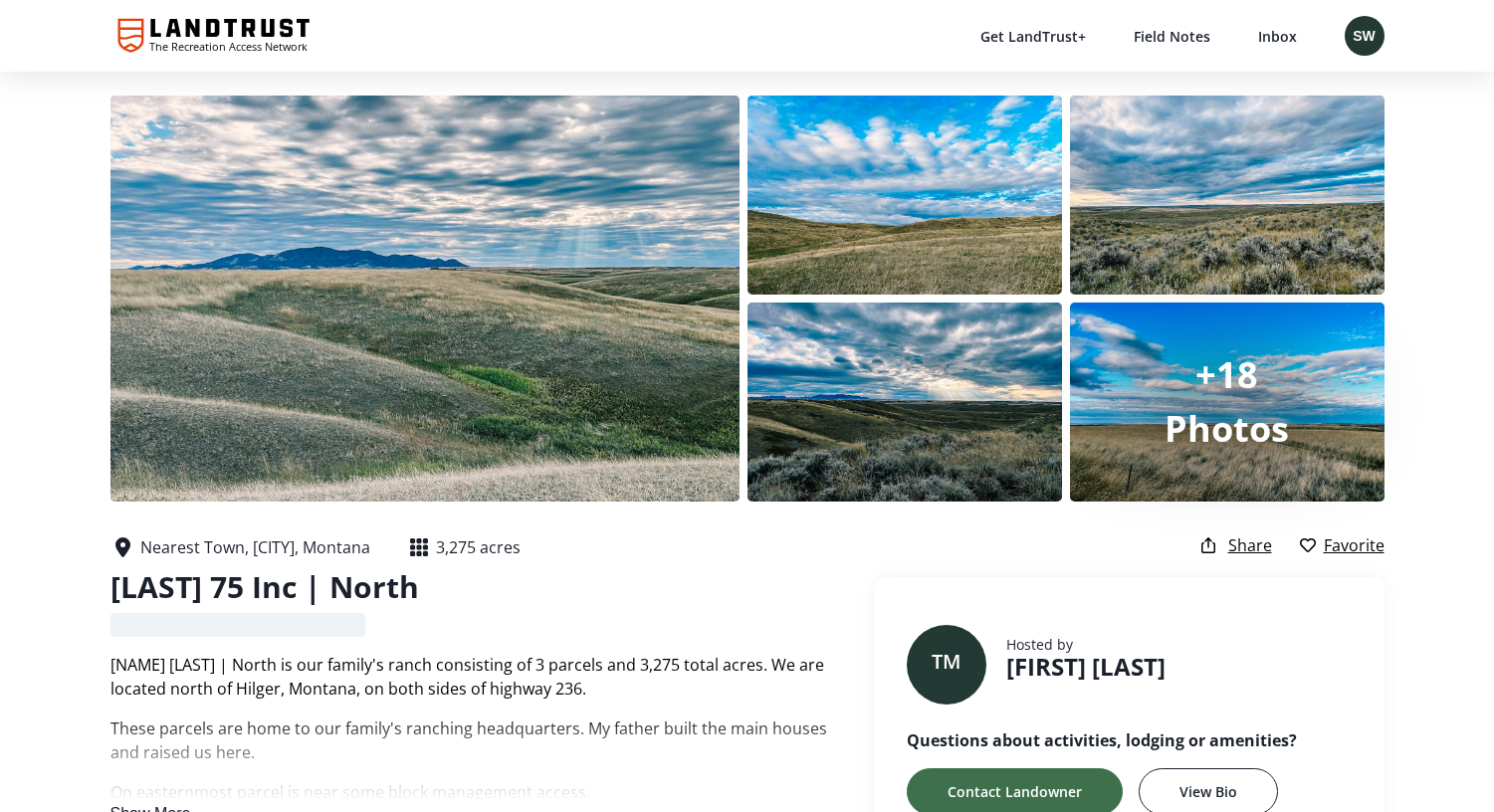 scroll, scrollTop: 0, scrollLeft: 681, axis: horizontal 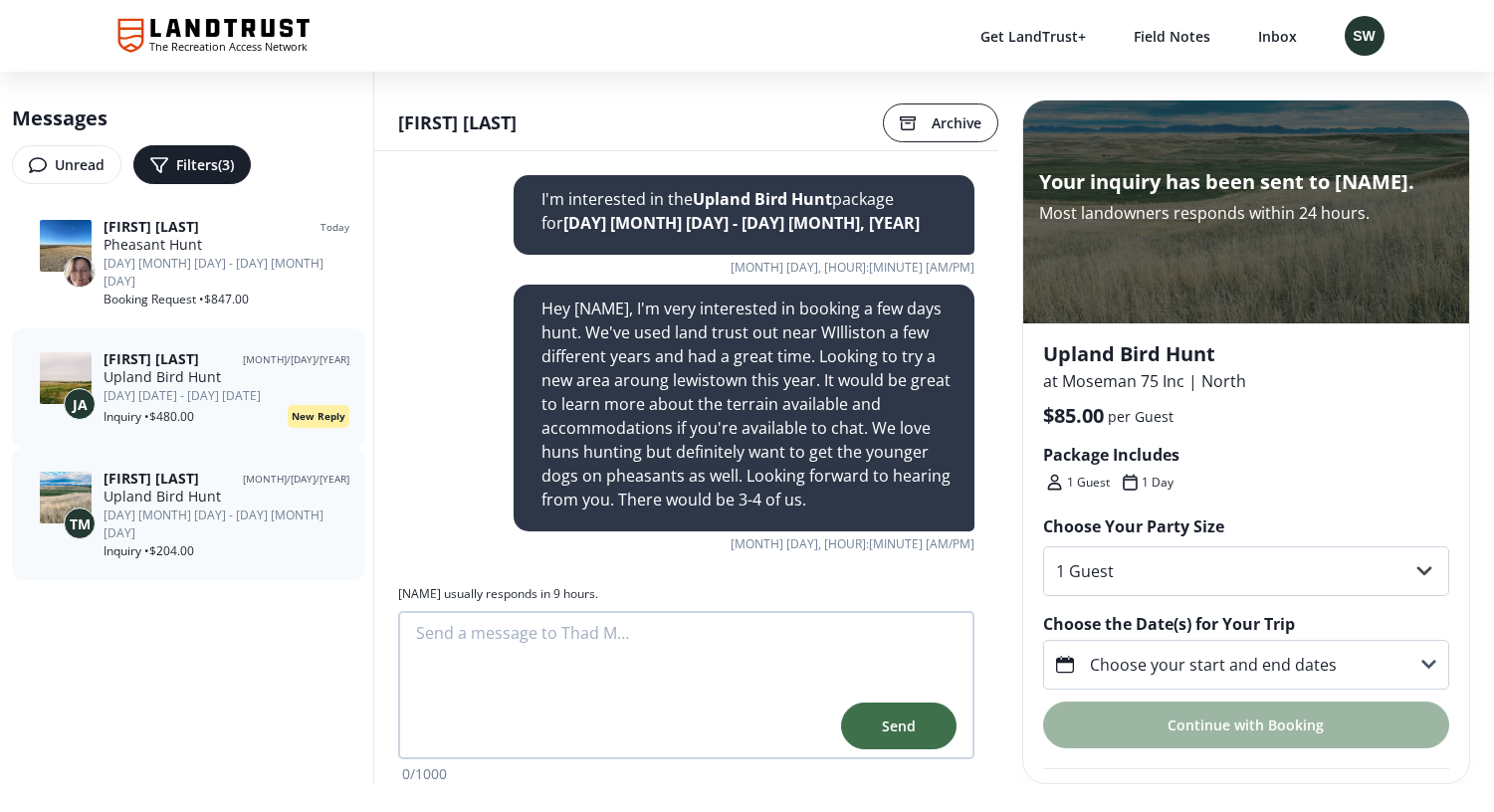click on "[FIRST] [LAST] [MONTH]/[DAY]/[YEAR]" at bounding box center [226, 359] 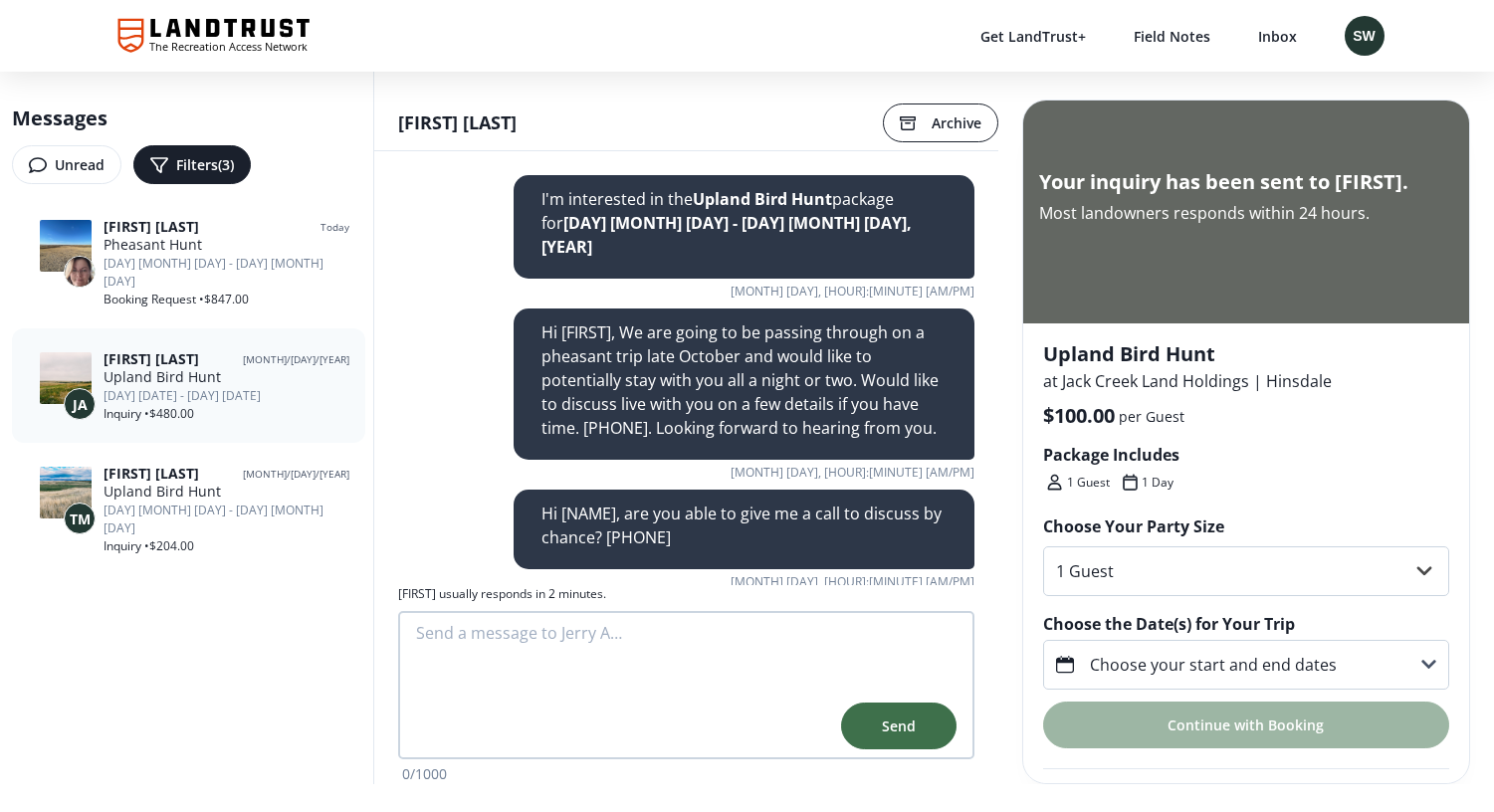 scroll, scrollTop: 241, scrollLeft: 0, axis: vertical 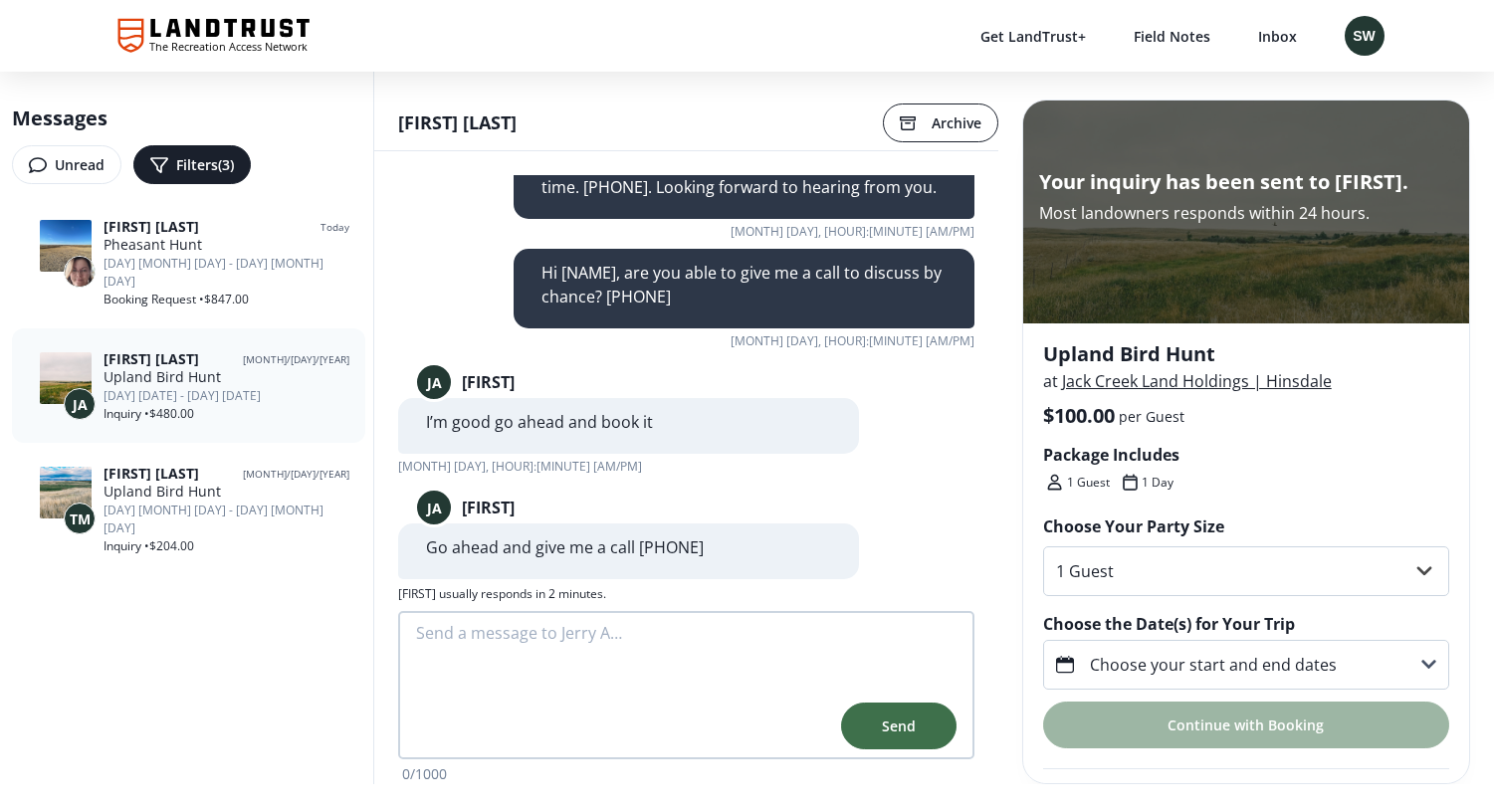 click on "Jack Creek Land Holdings | Hinsdale" at bounding box center [1196, 381] 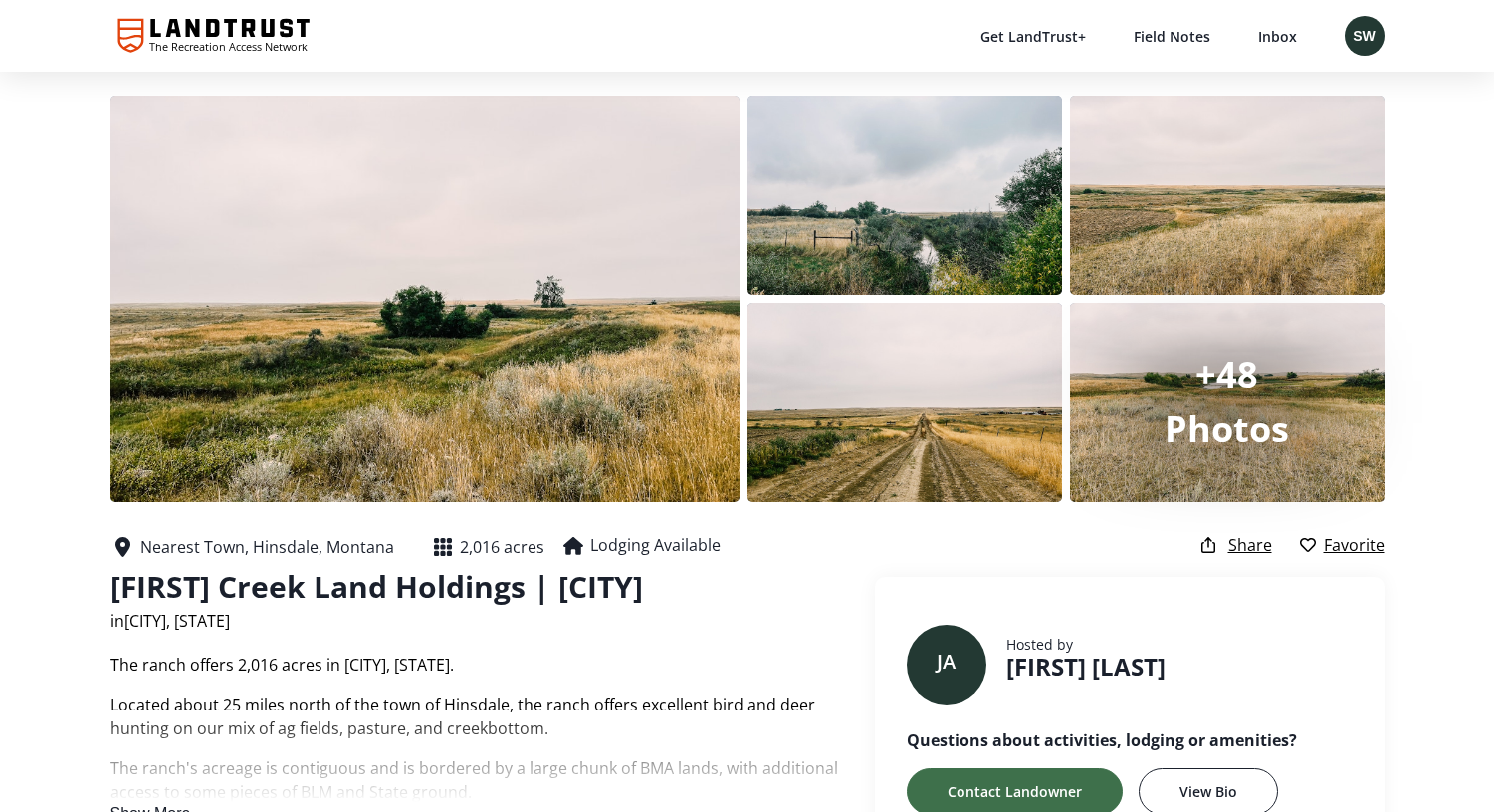 scroll, scrollTop: 0, scrollLeft: 4766, axis: horizontal 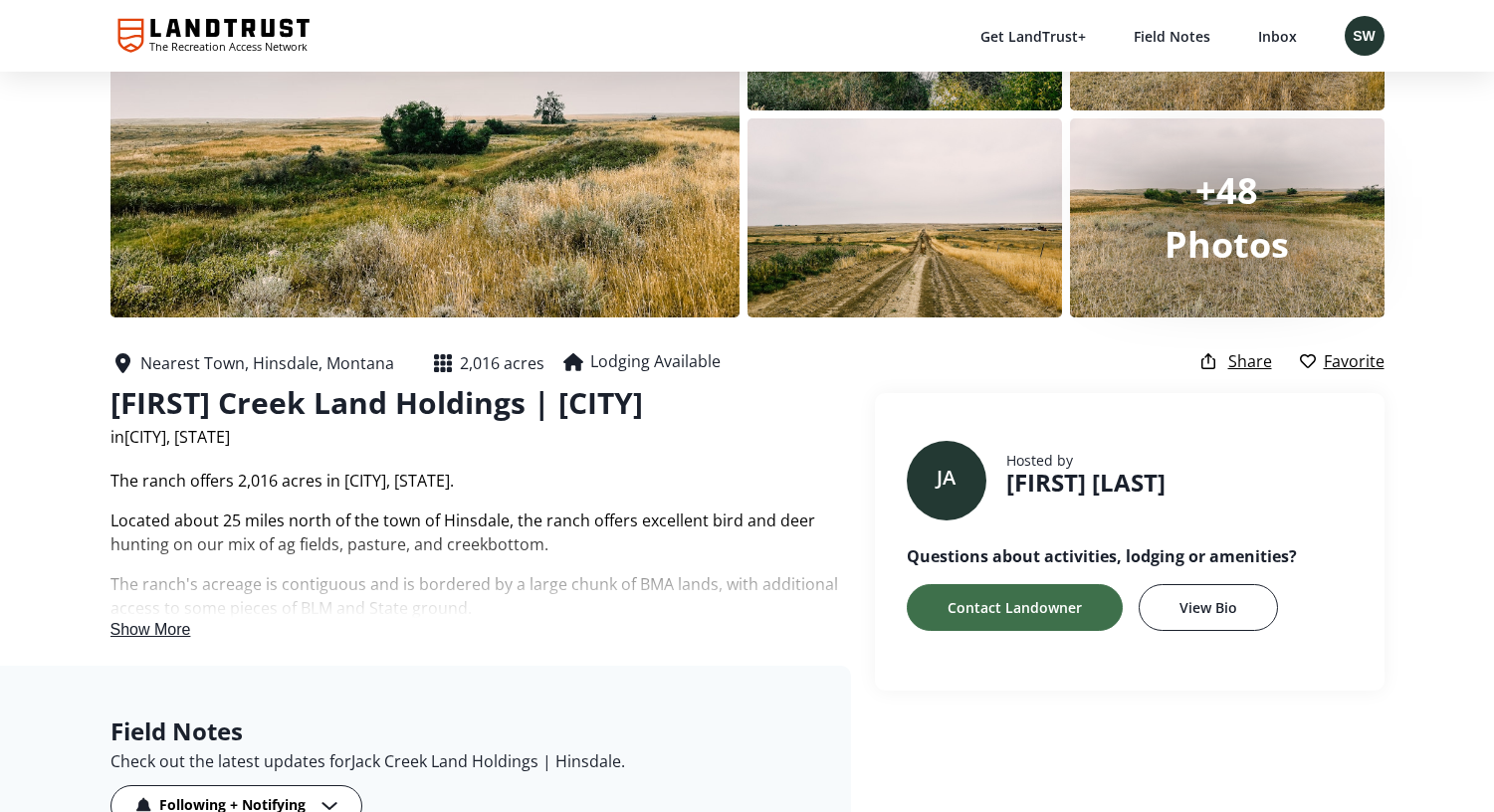 click on "Show More" at bounding box center (150, 629) 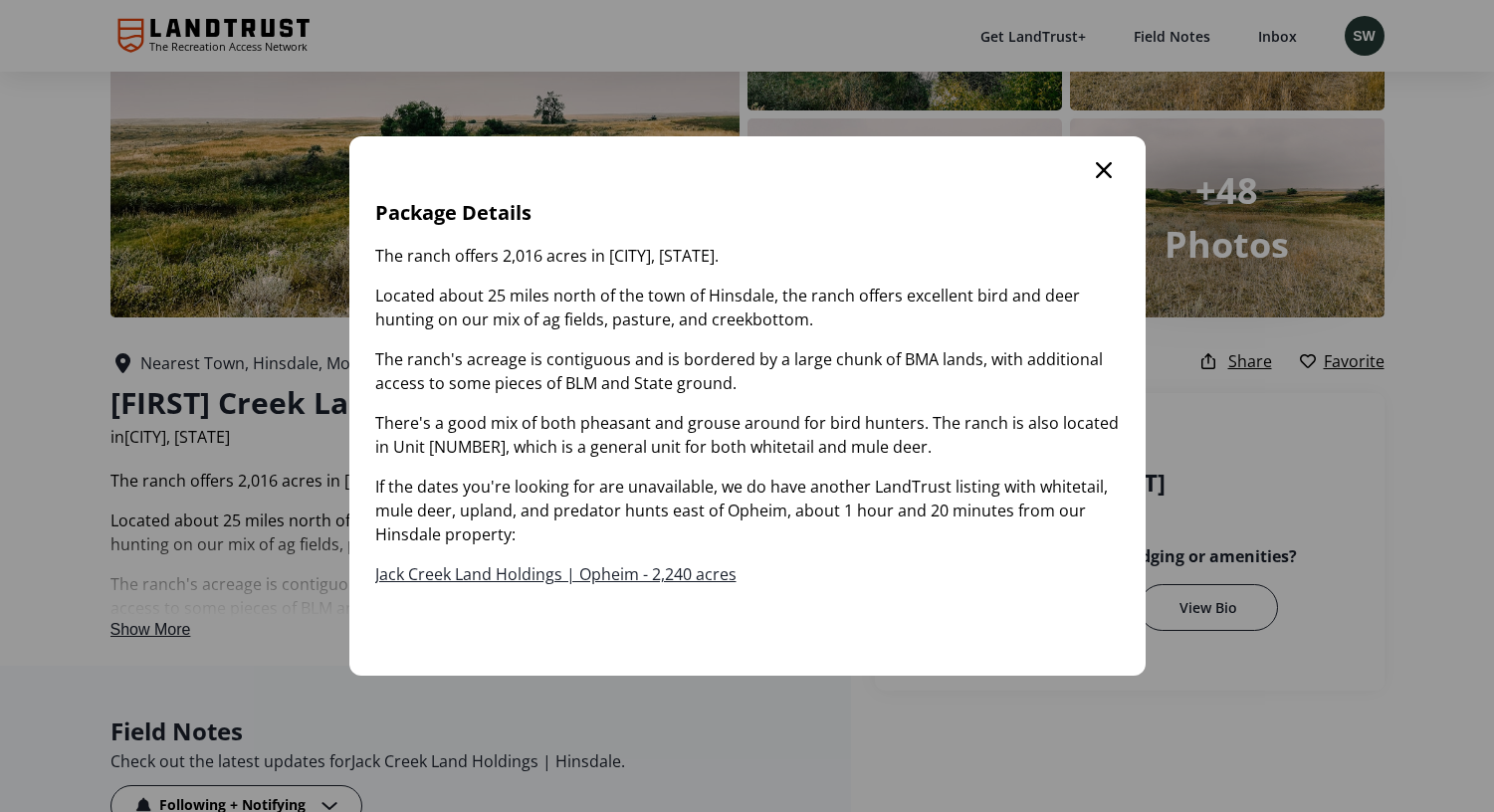 scroll, scrollTop: 0, scrollLeft: 0, axis: both 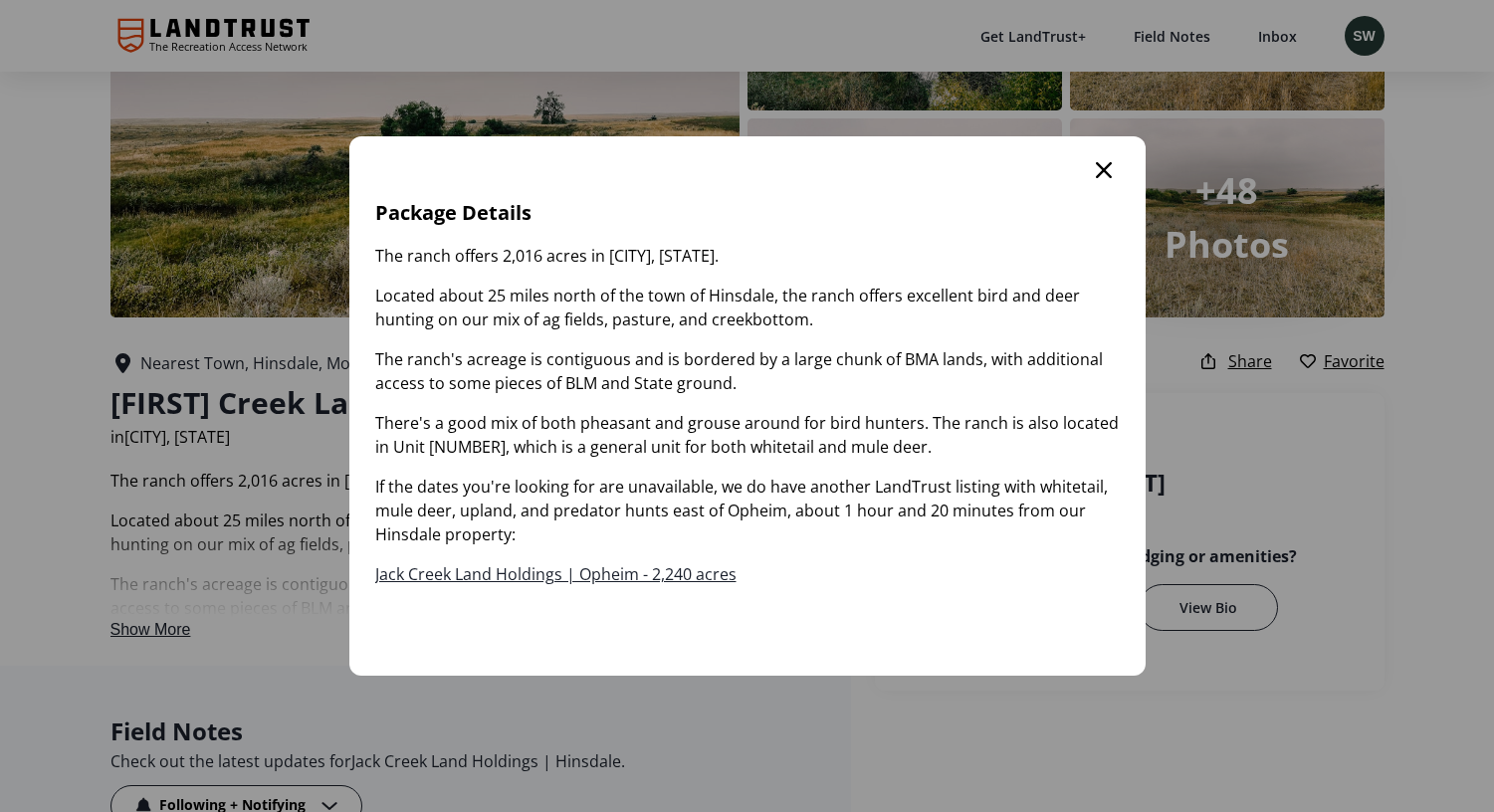 click on "Package Details The ranch offers 2,016 acres in Valley County, Montana.
Located about 25 miles north of the town of Hinsdale, the ranch offers excellent bird and deer hunting on our mix of ag fields, pasture, and creekbottom.
The ranch's acreage is contiguous and is bordered by a large chunk of BMA lands, with additional access to some pieces of BLM and State ground.
There's a good mix of both pheasant and grouse around for bird hunters. The ranch is also located in Unit 670, which is a general unit for both whitetail and mule deer.
If the dates you're looking for are unavailable, we do have another LandTrust listing with whitetail, mule deer, upland, and predator hunts east of Opheim, about 1 hour and 20 minutes from our Hinsdale property:
[NAME] | Opheim - 2,240 acres" at bounding box center (747, 406) 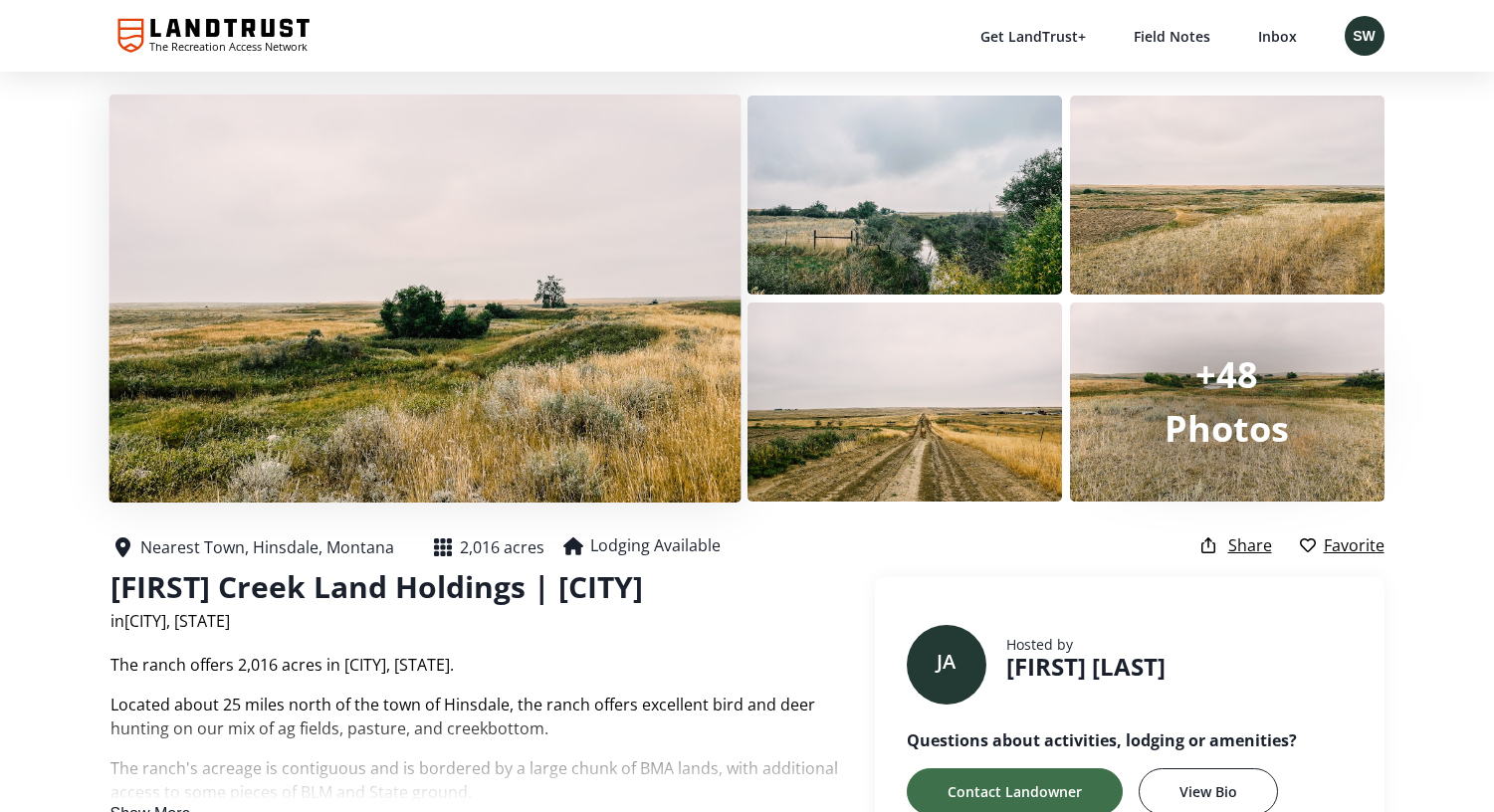 scroll, scrollTop: -1, scrollLeft: 0, axis: vertical 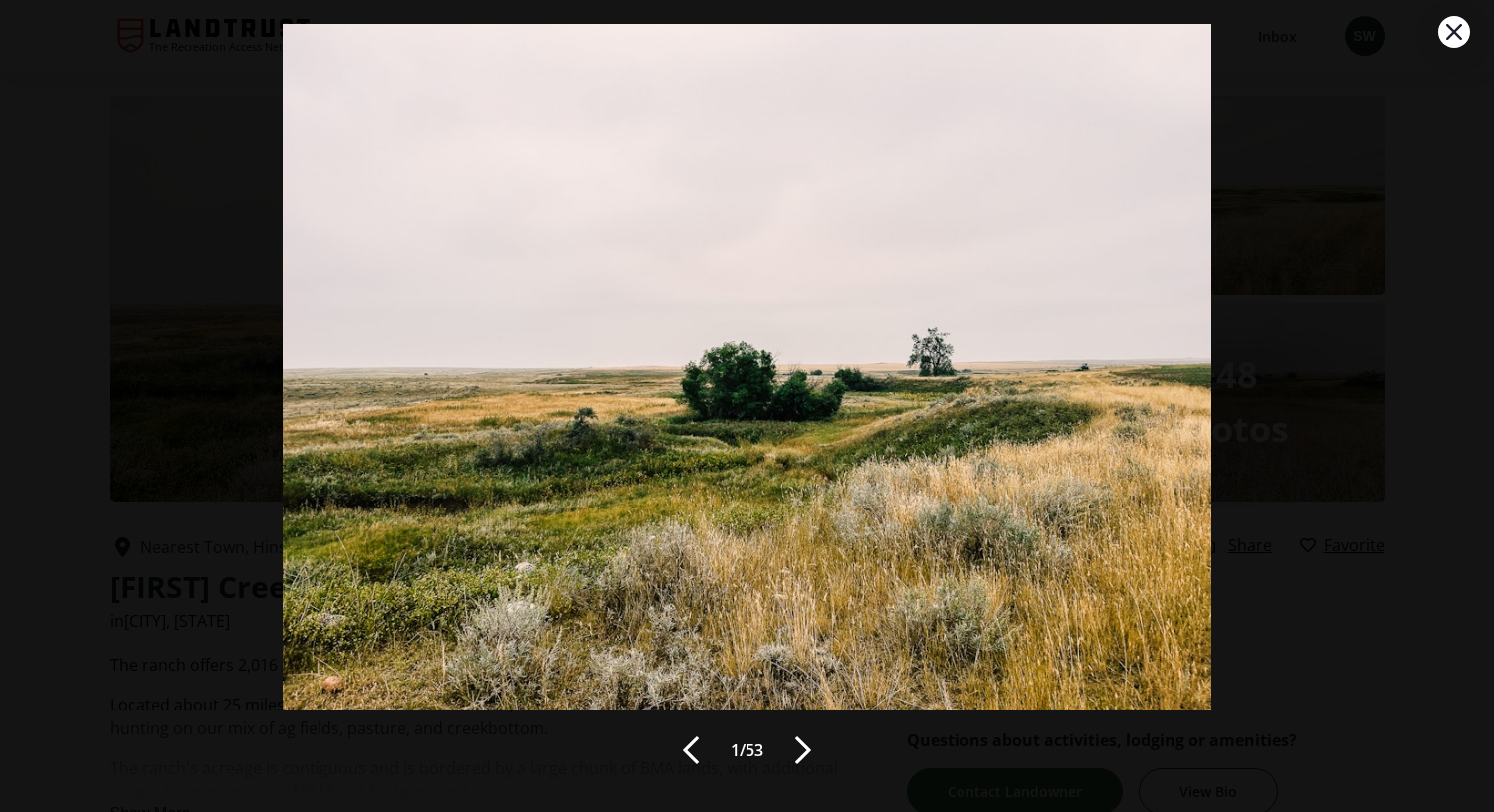 click at bounding box center (803, 750) 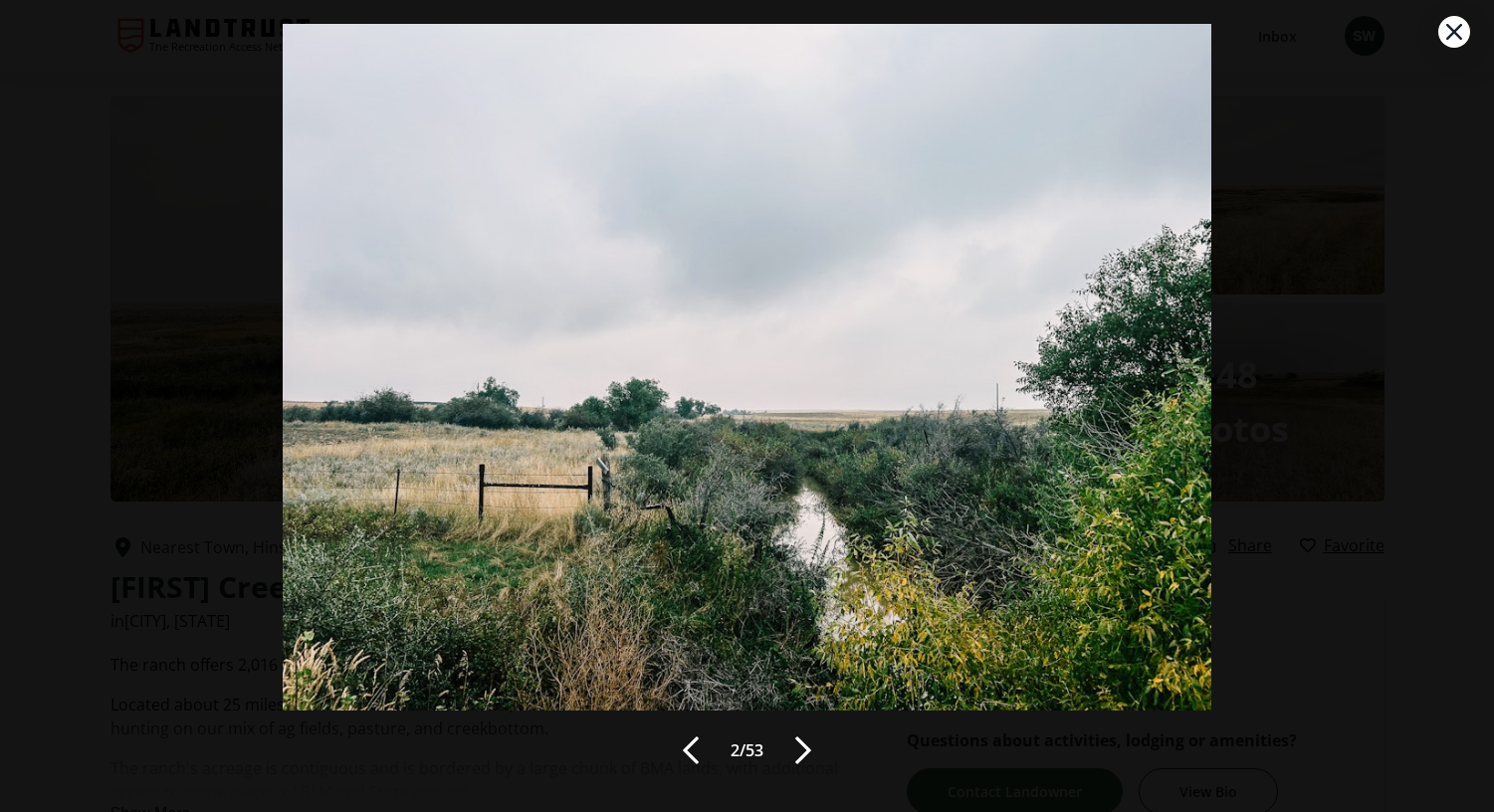 click at bounding box center (803, 750) 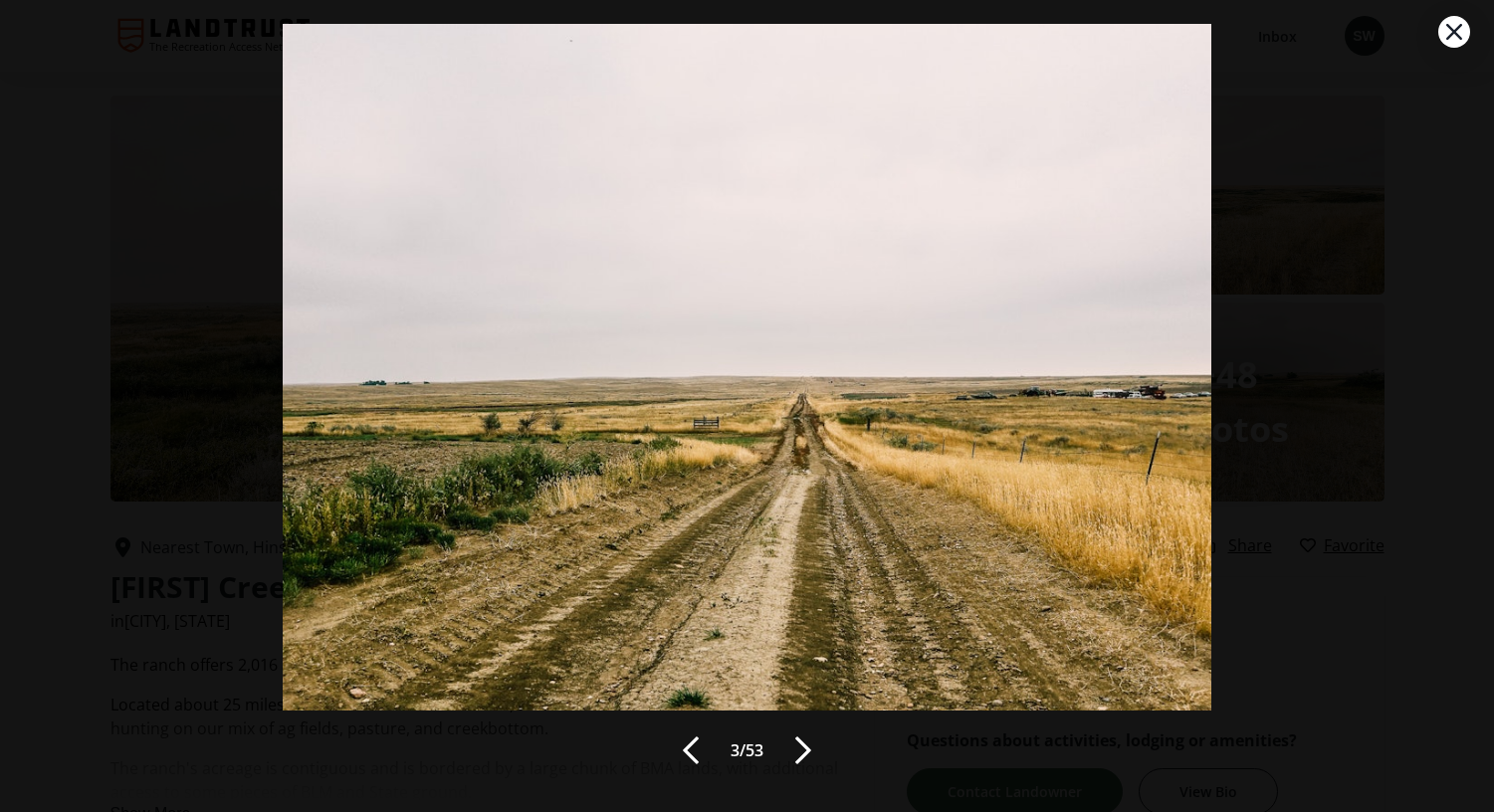 click at bounding box center [803, 750] 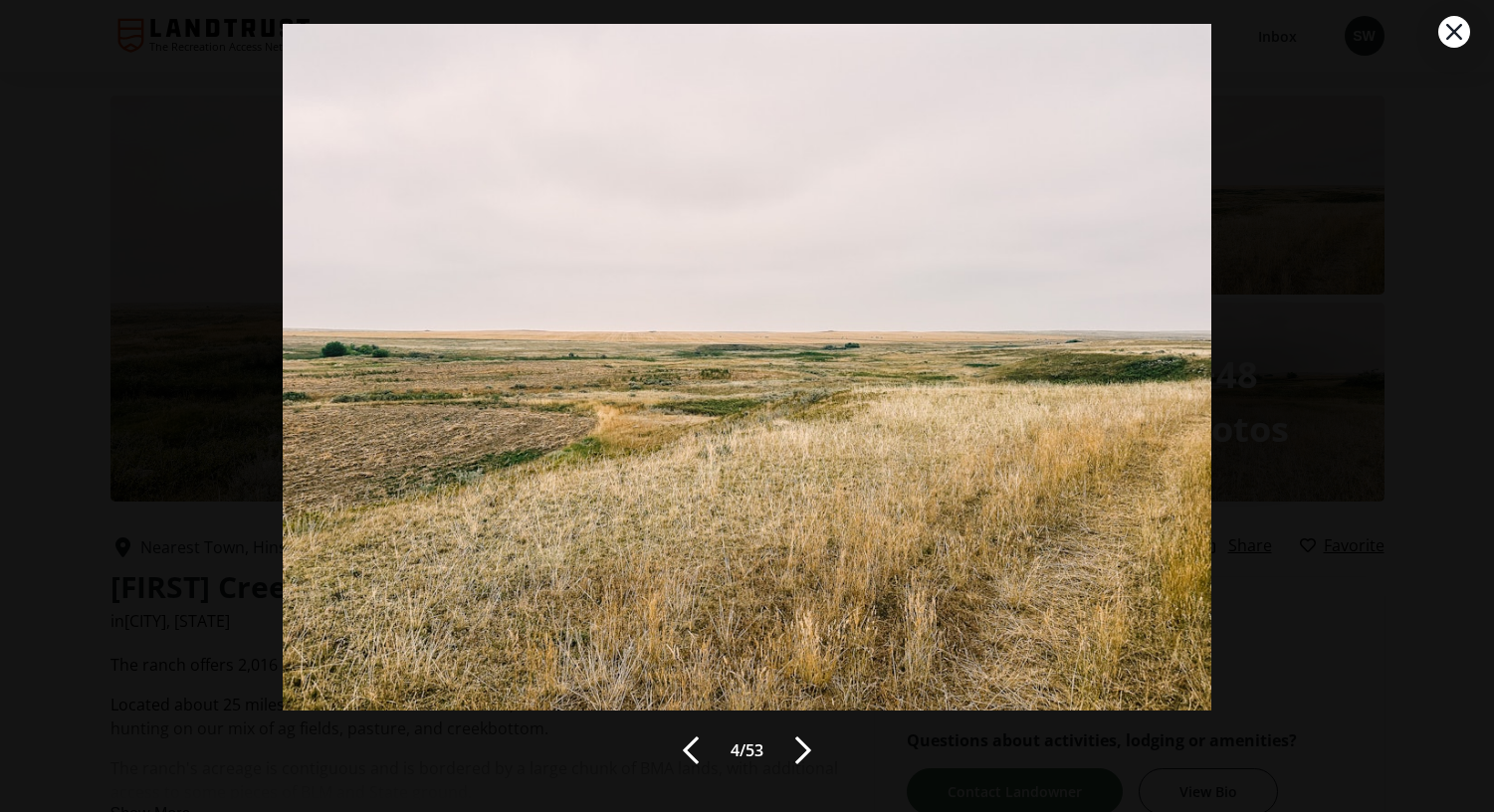 click at bounding box center (803, 750) 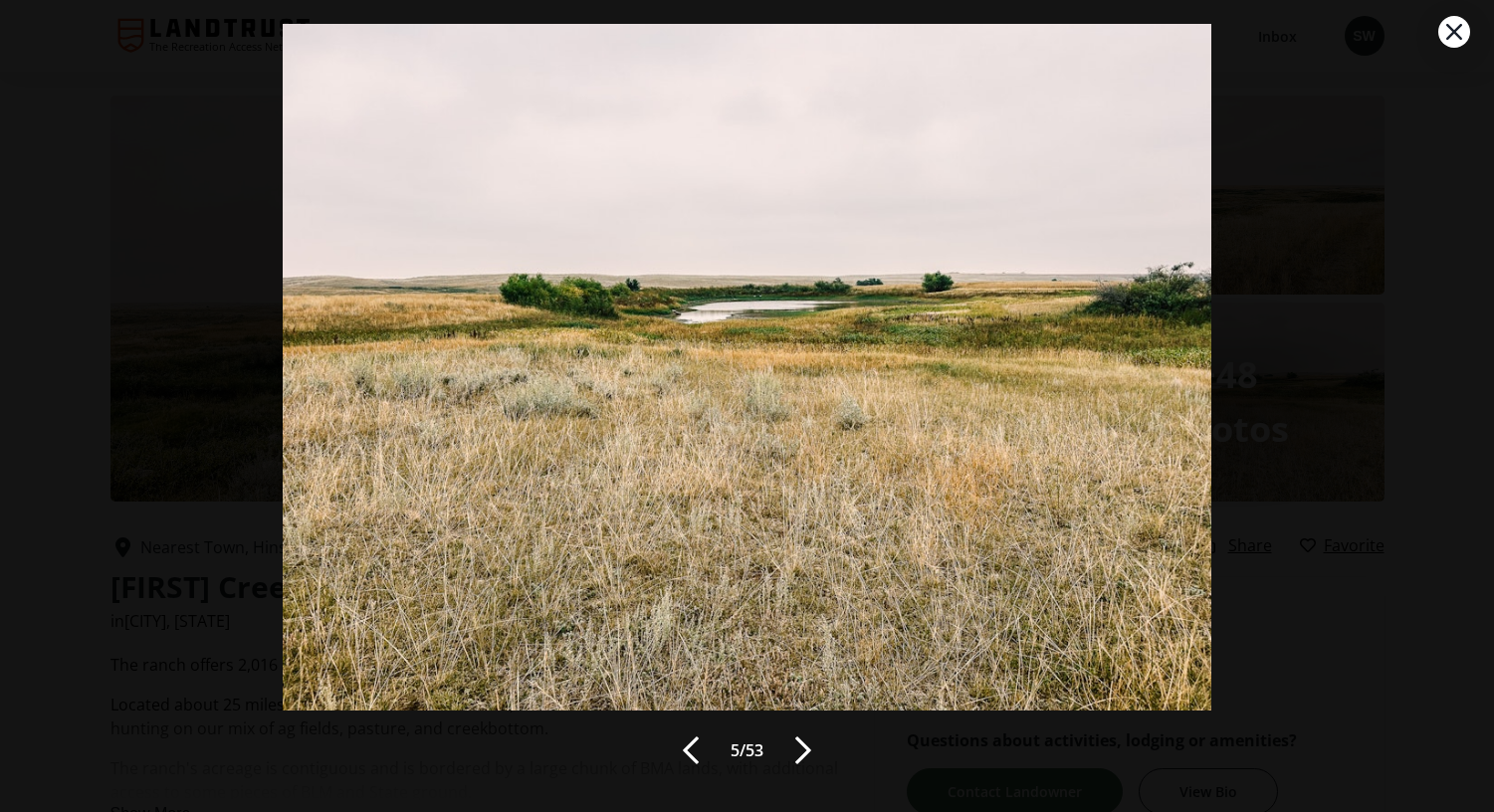 click at bounding box center [803, 750] 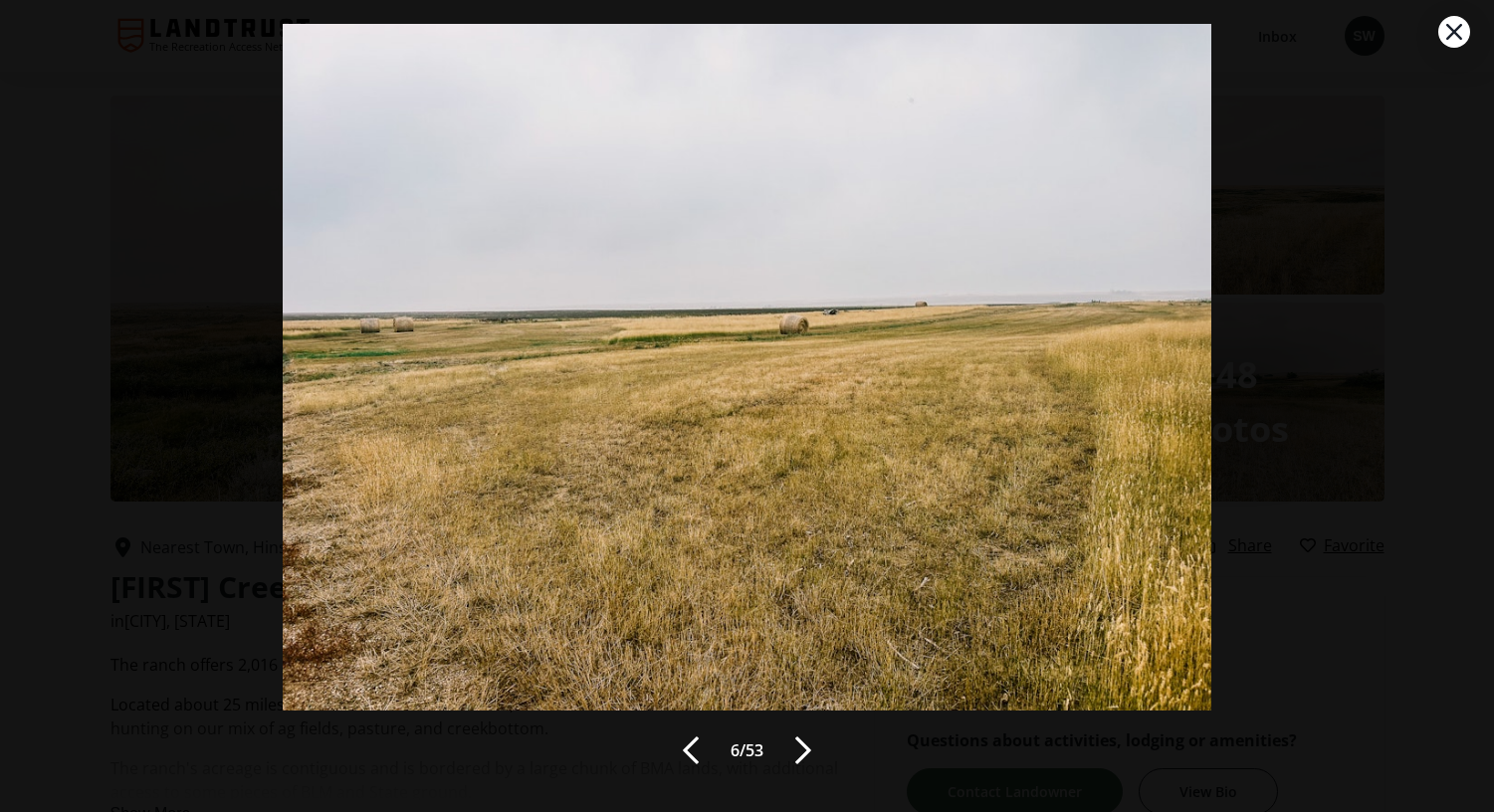 click at bounding box center [803, 750] 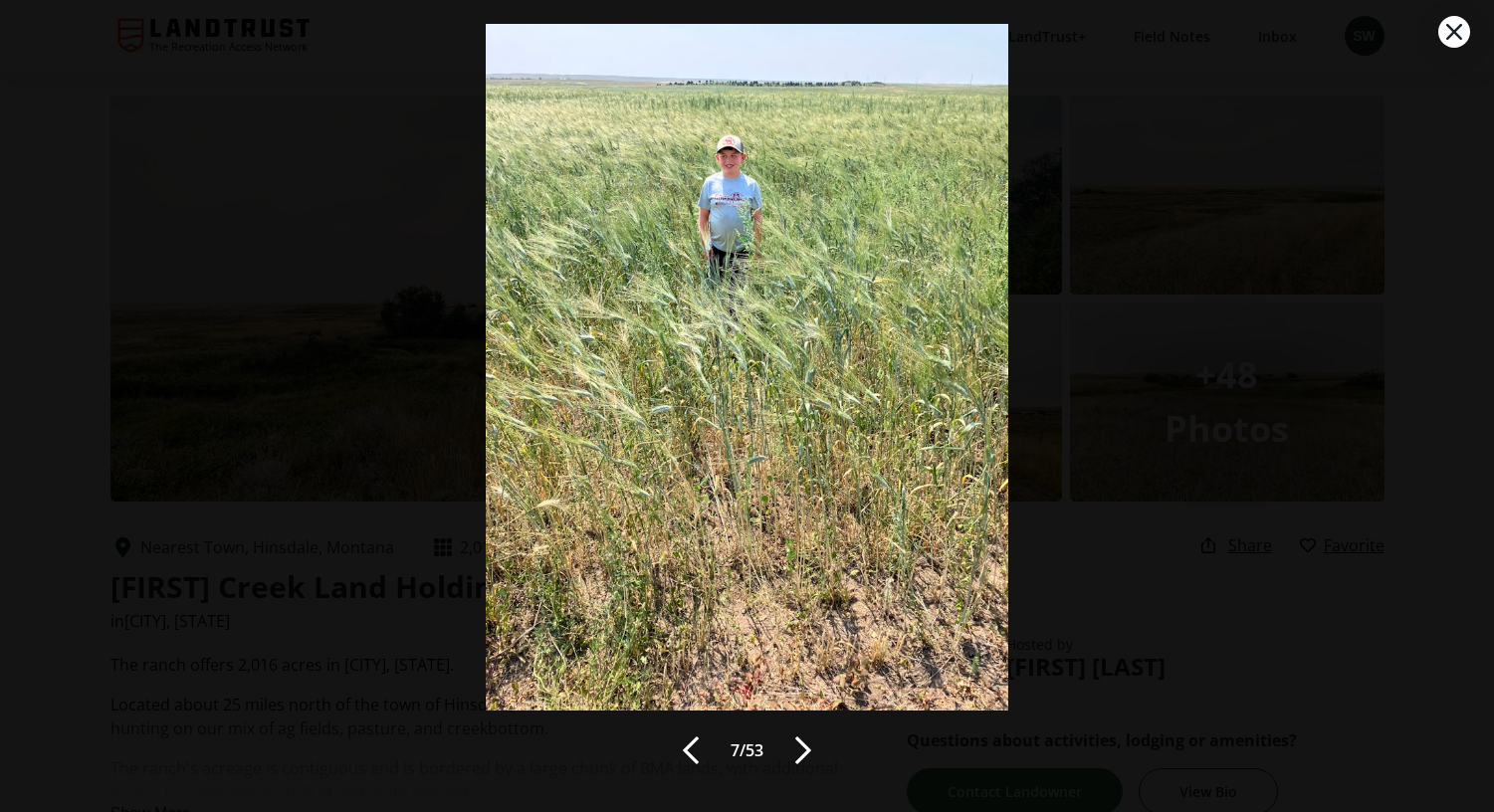 click at bounding box center (803, 750) 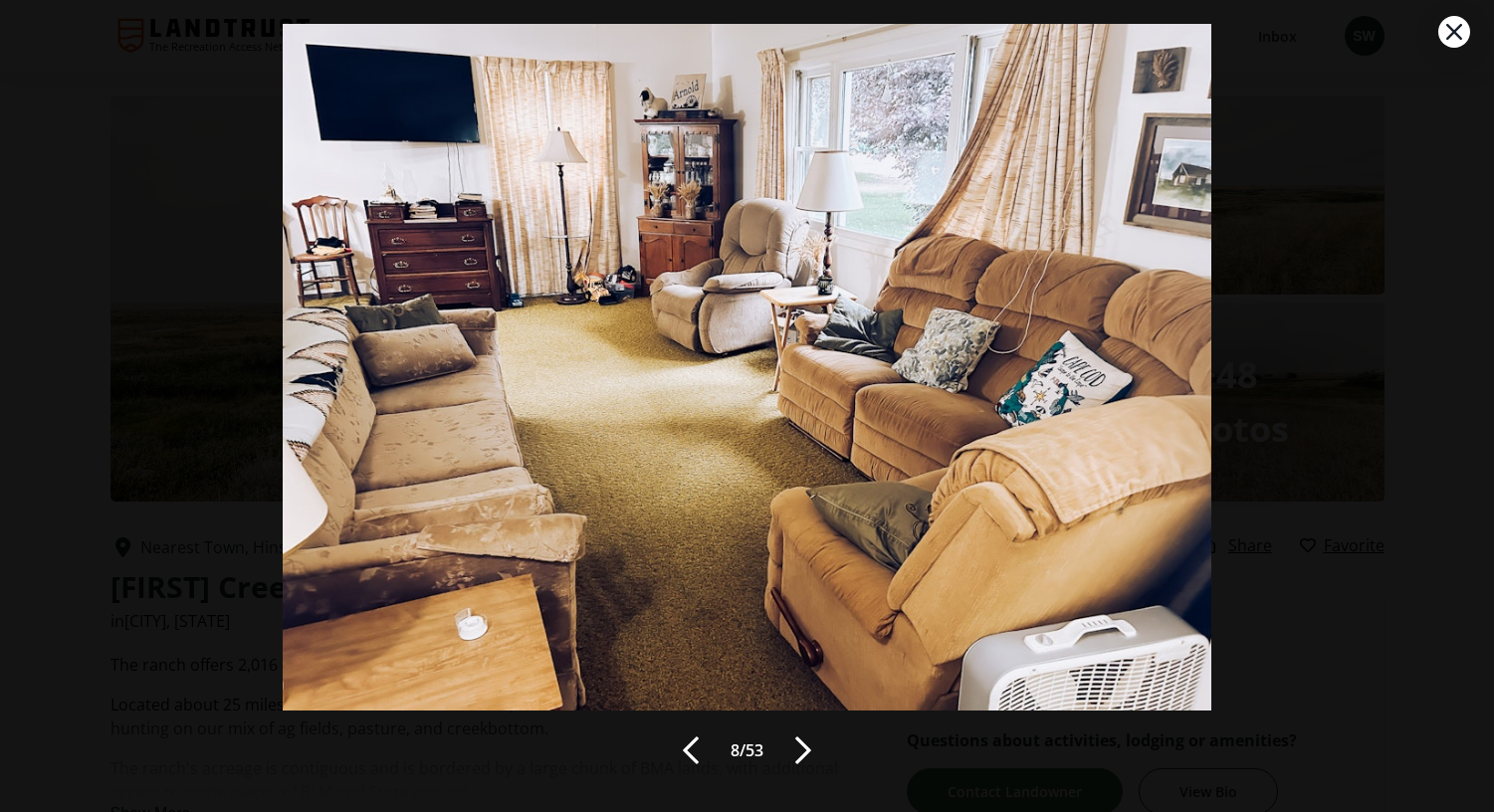 click at bounding box center [803, 750] 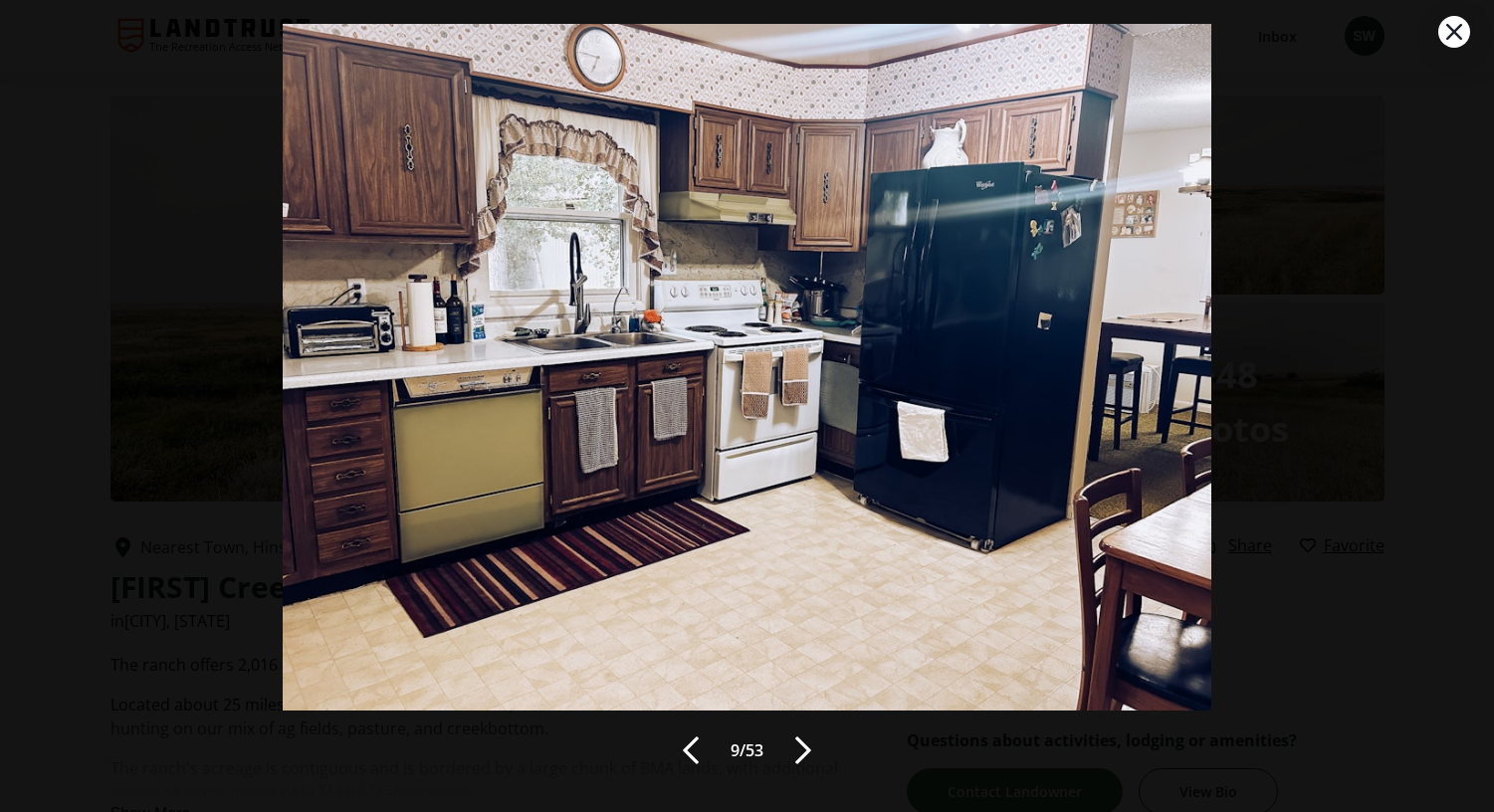 click at bounding box center [803, 750] 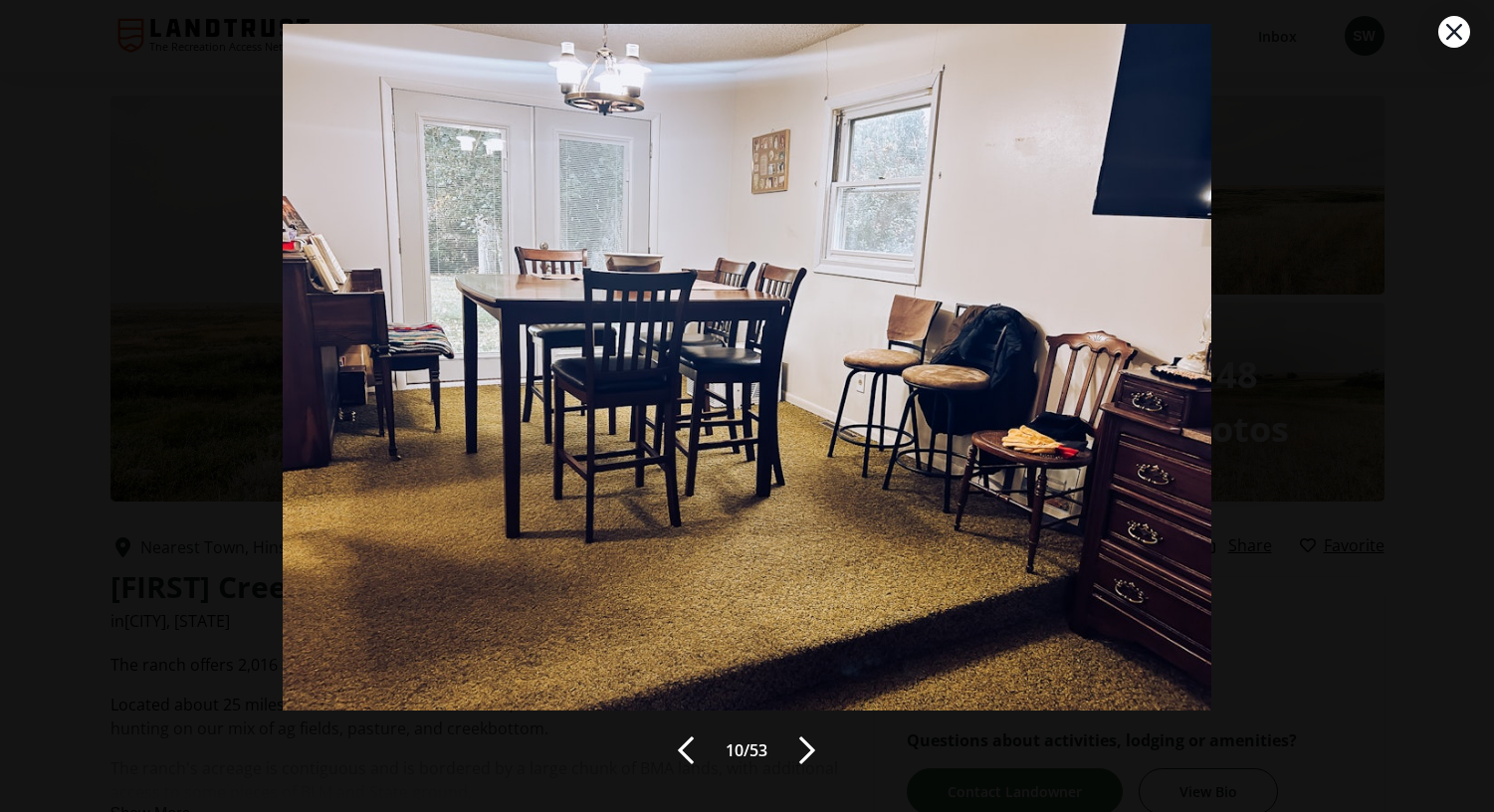 click at bounding box center [807, 750] 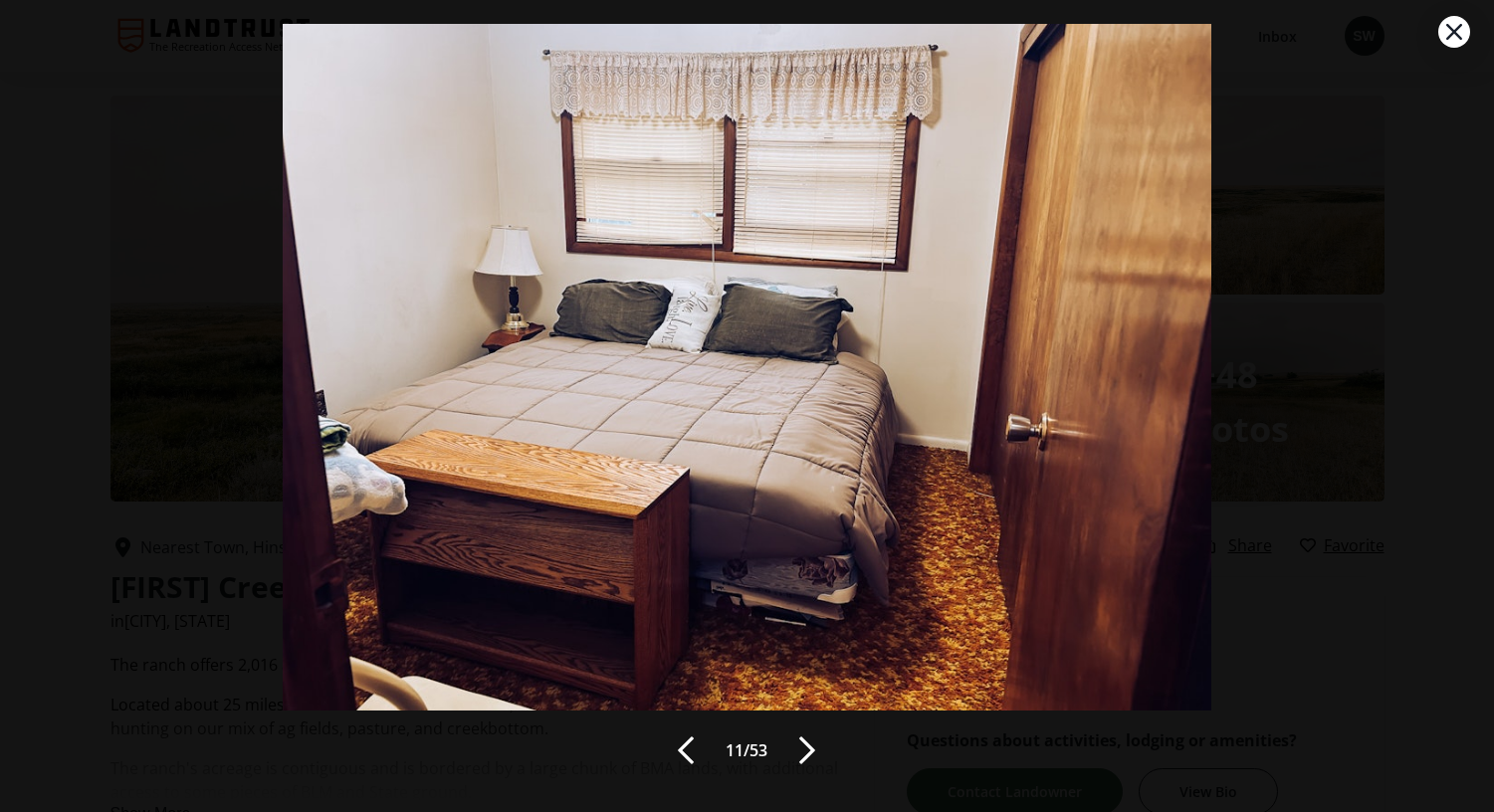 click at bounding box center [807, 750] 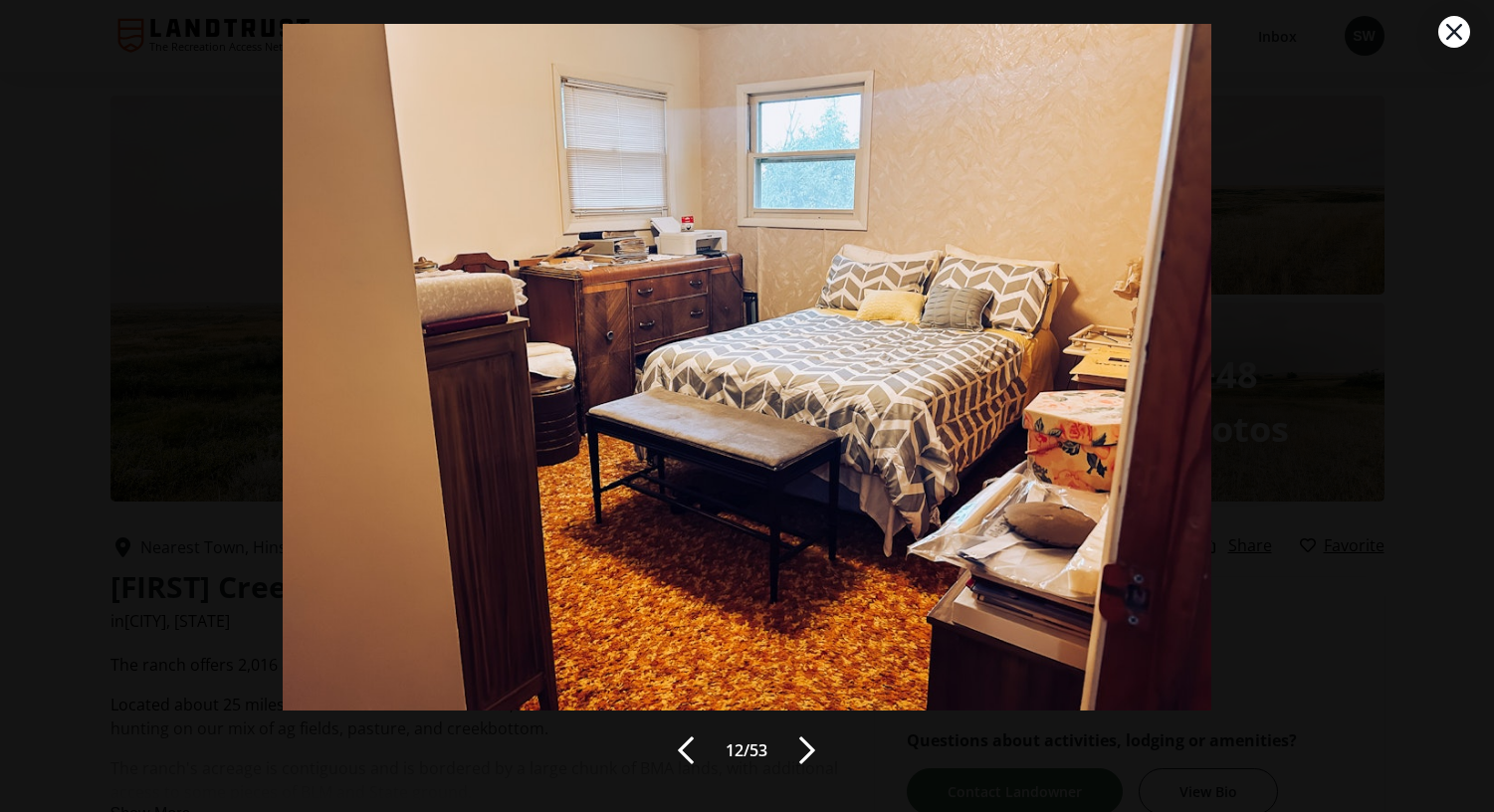 click at bounding box center (807, 750) 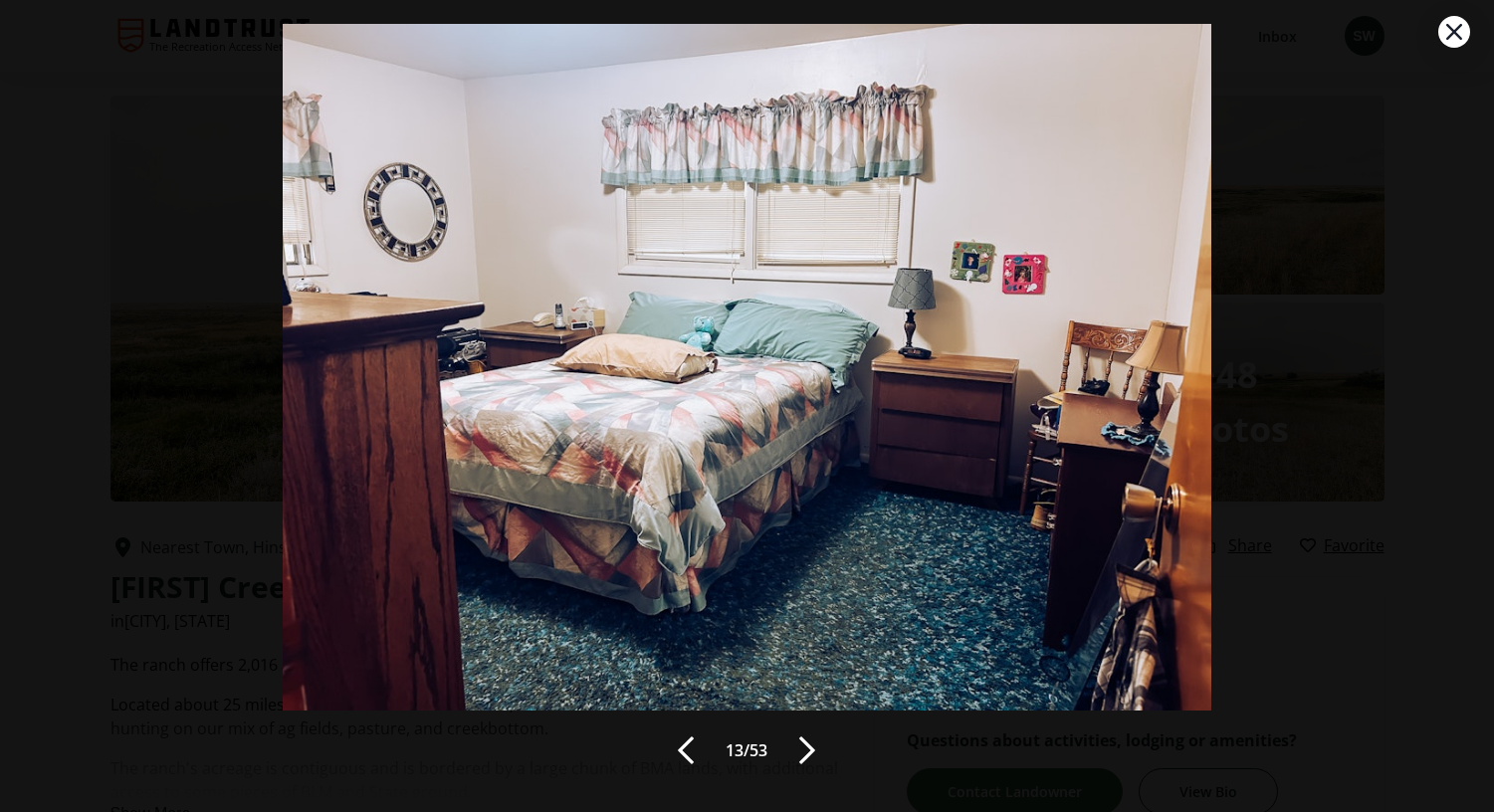 click at bounding box center [807, 750] 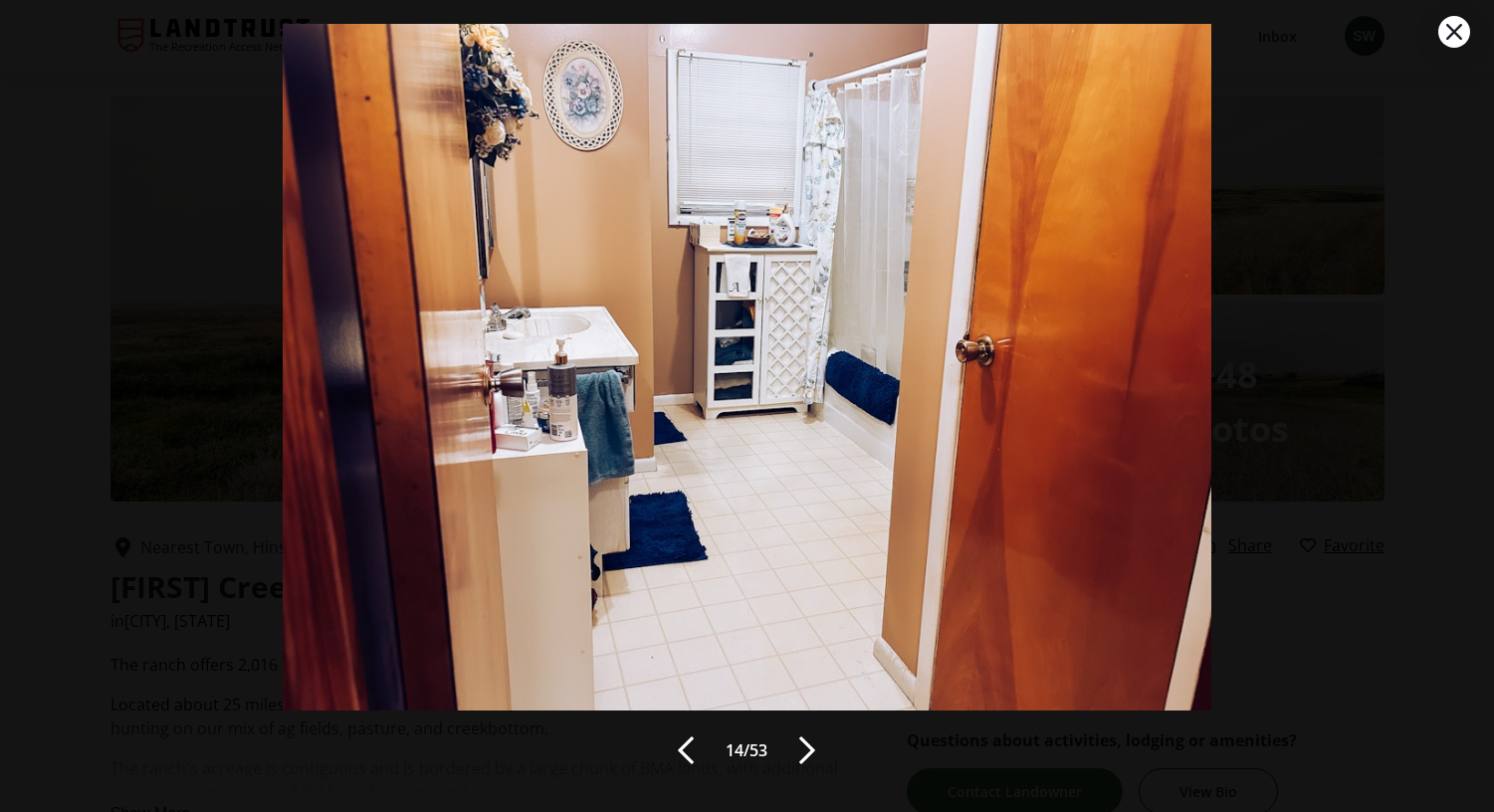 click at bounding box center (807, 750) 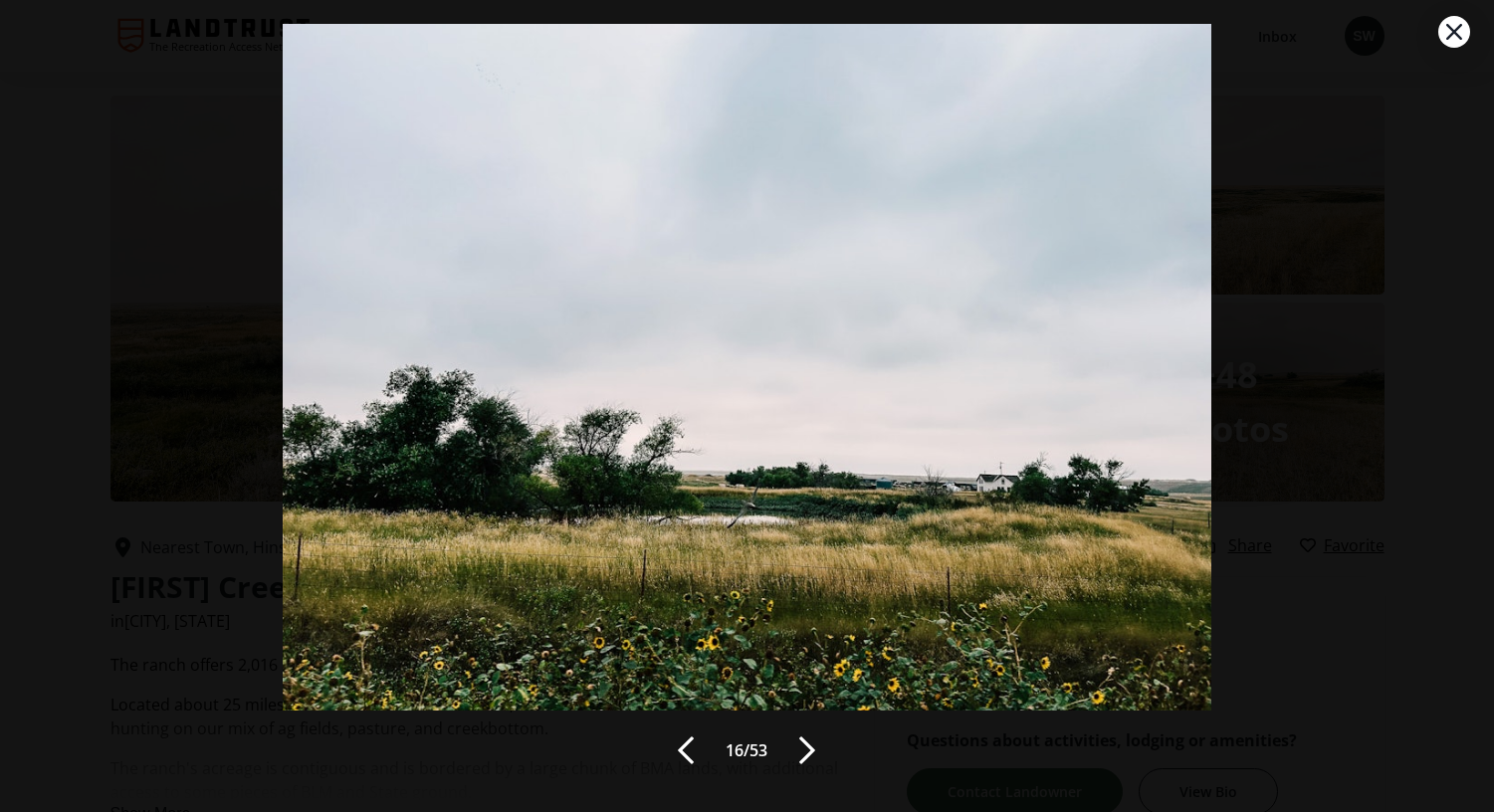 click at bounding box center (807, 750) 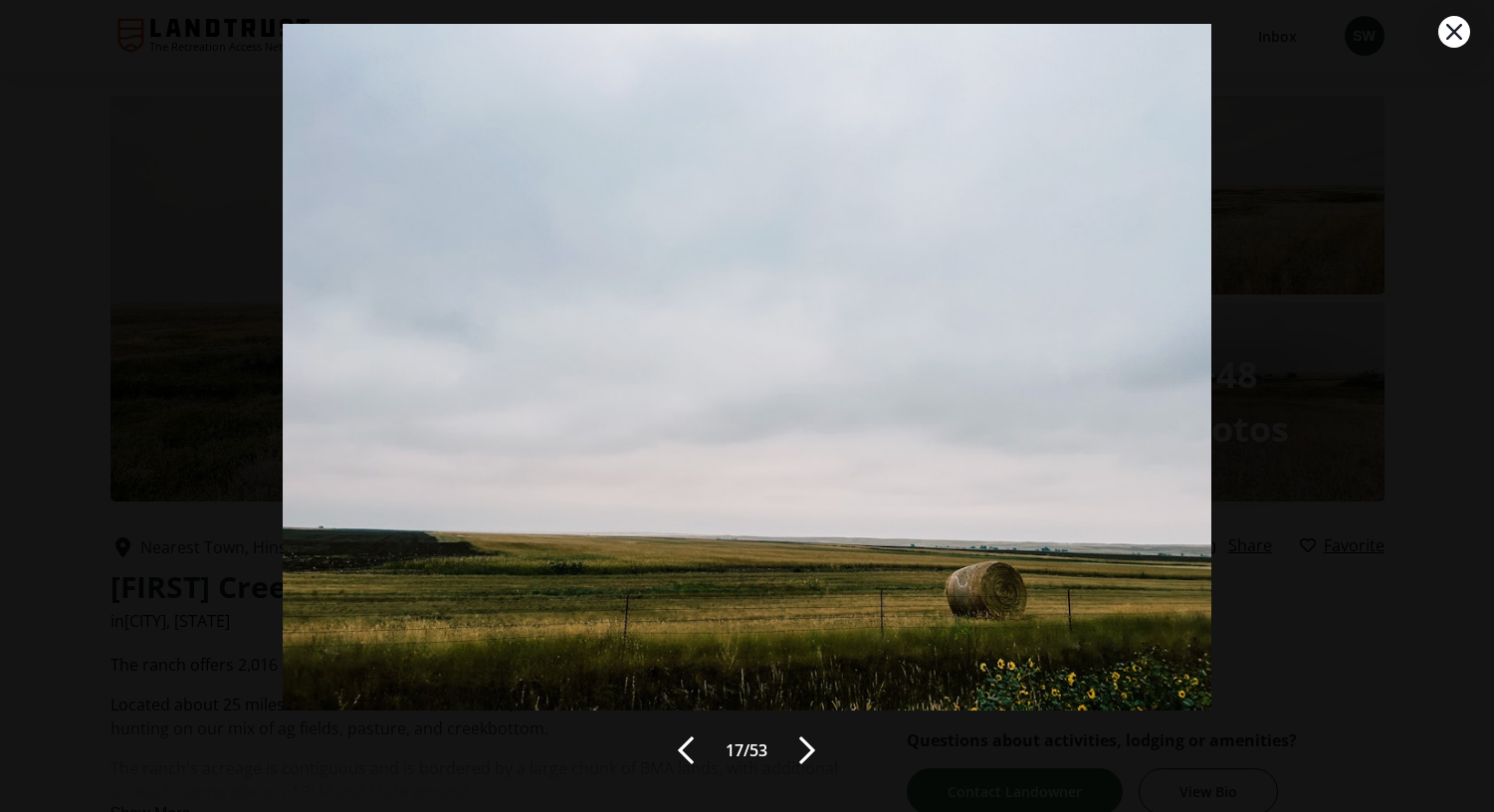 click at bounding box center (807, 750) 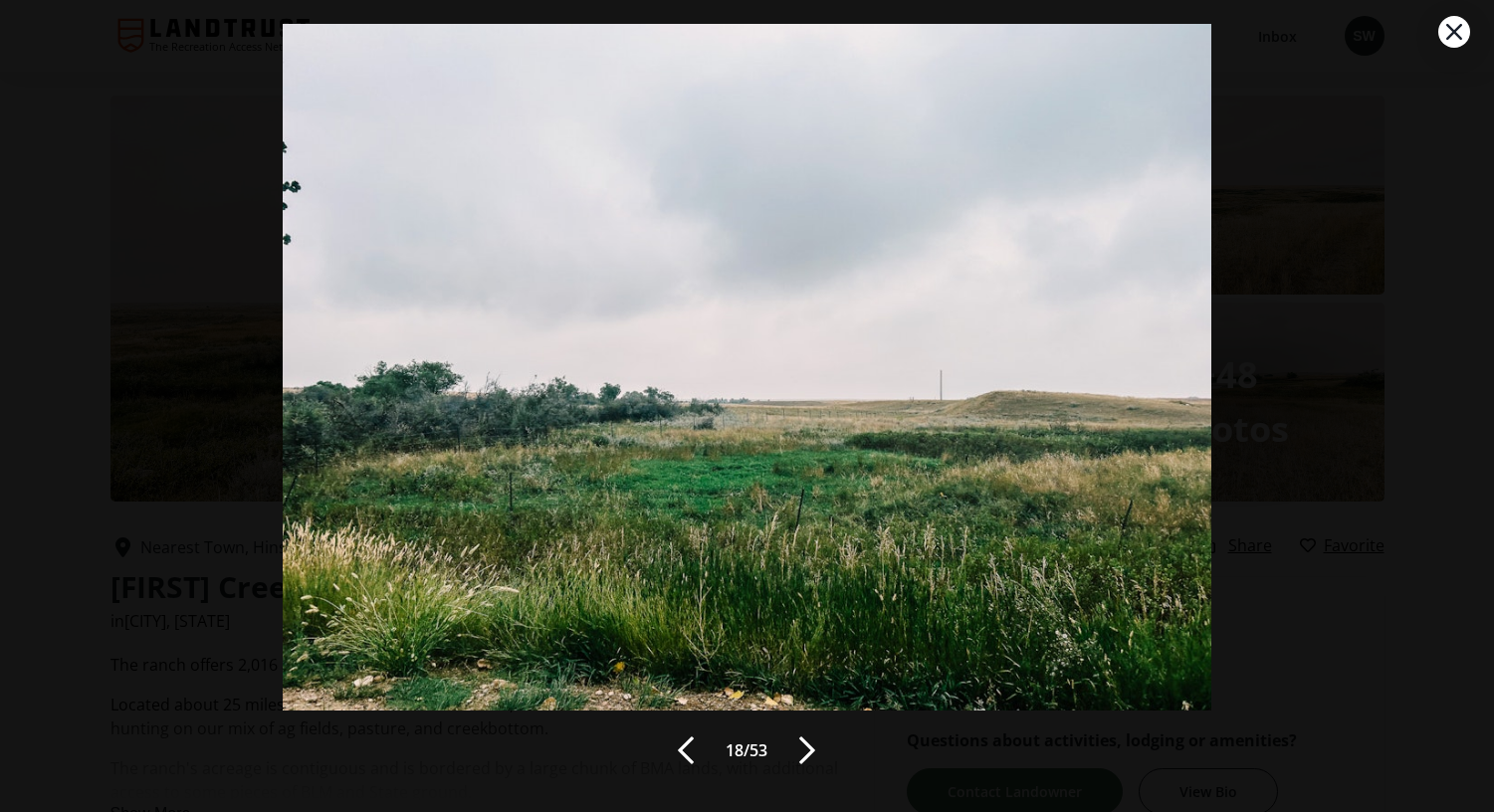 click at bounding box center (807, 750) 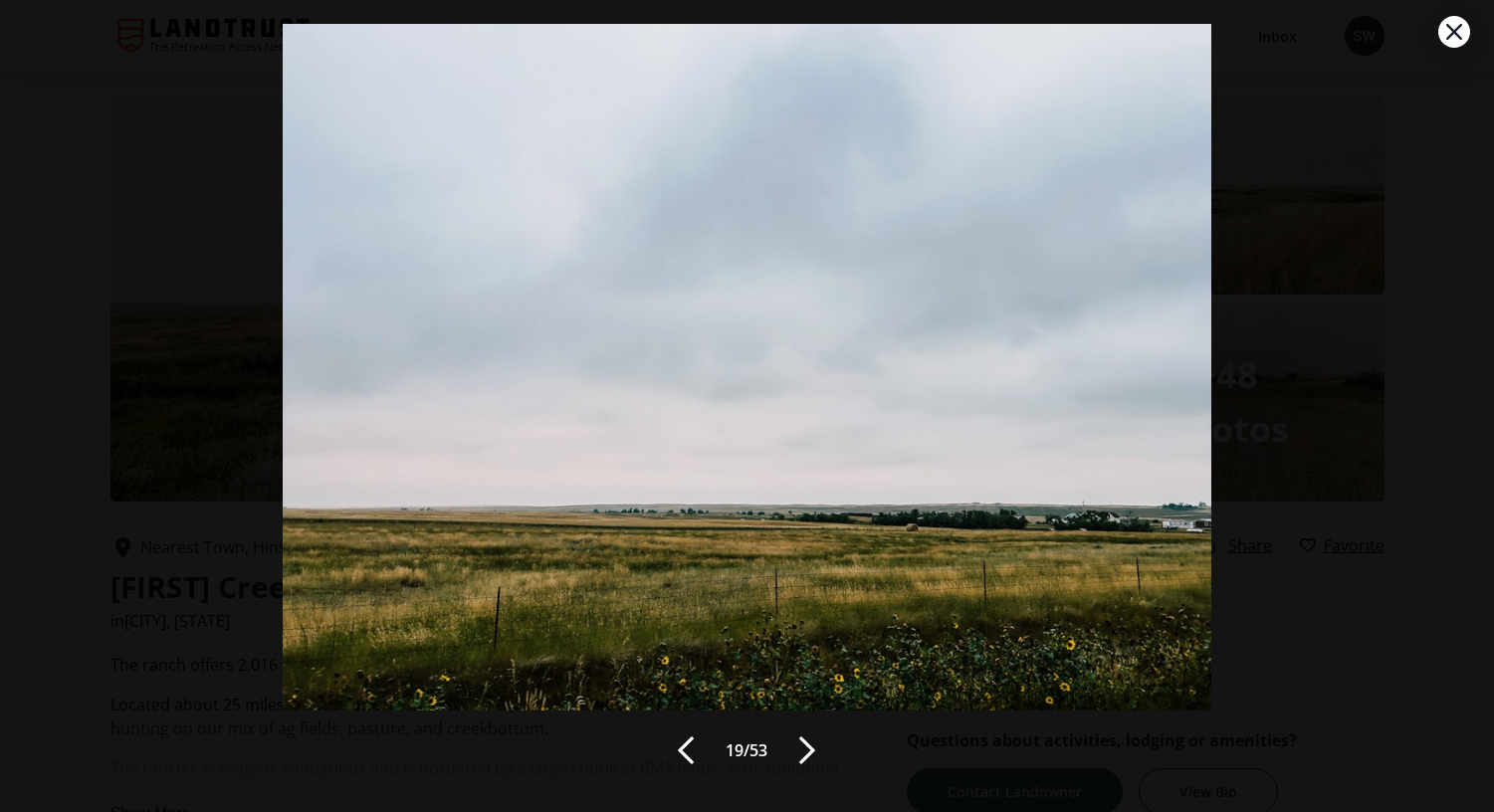 click at bounding box center [807, 750] 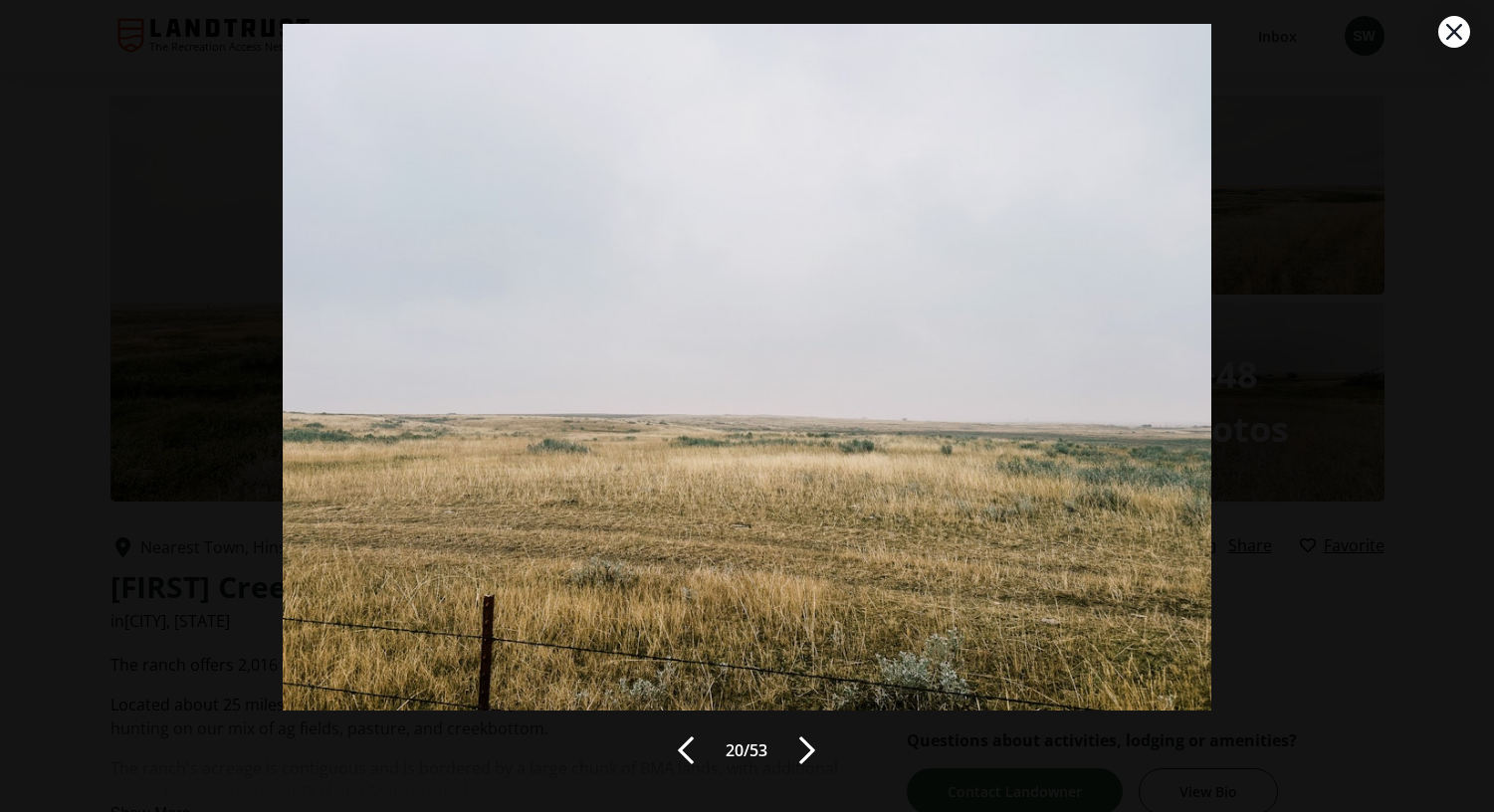click at bounding box center [807, 750] 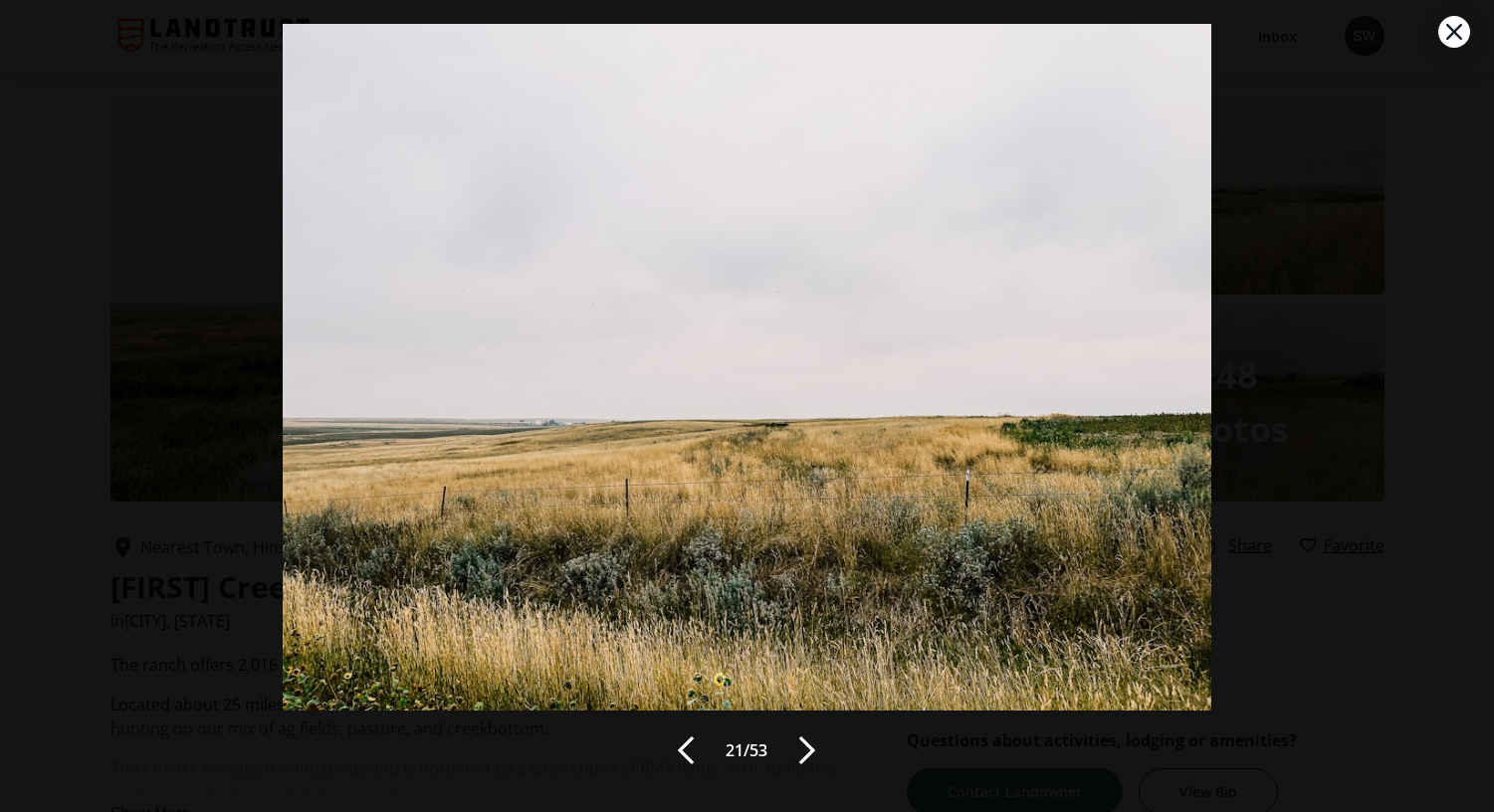 click at bounding box center (807, 750) 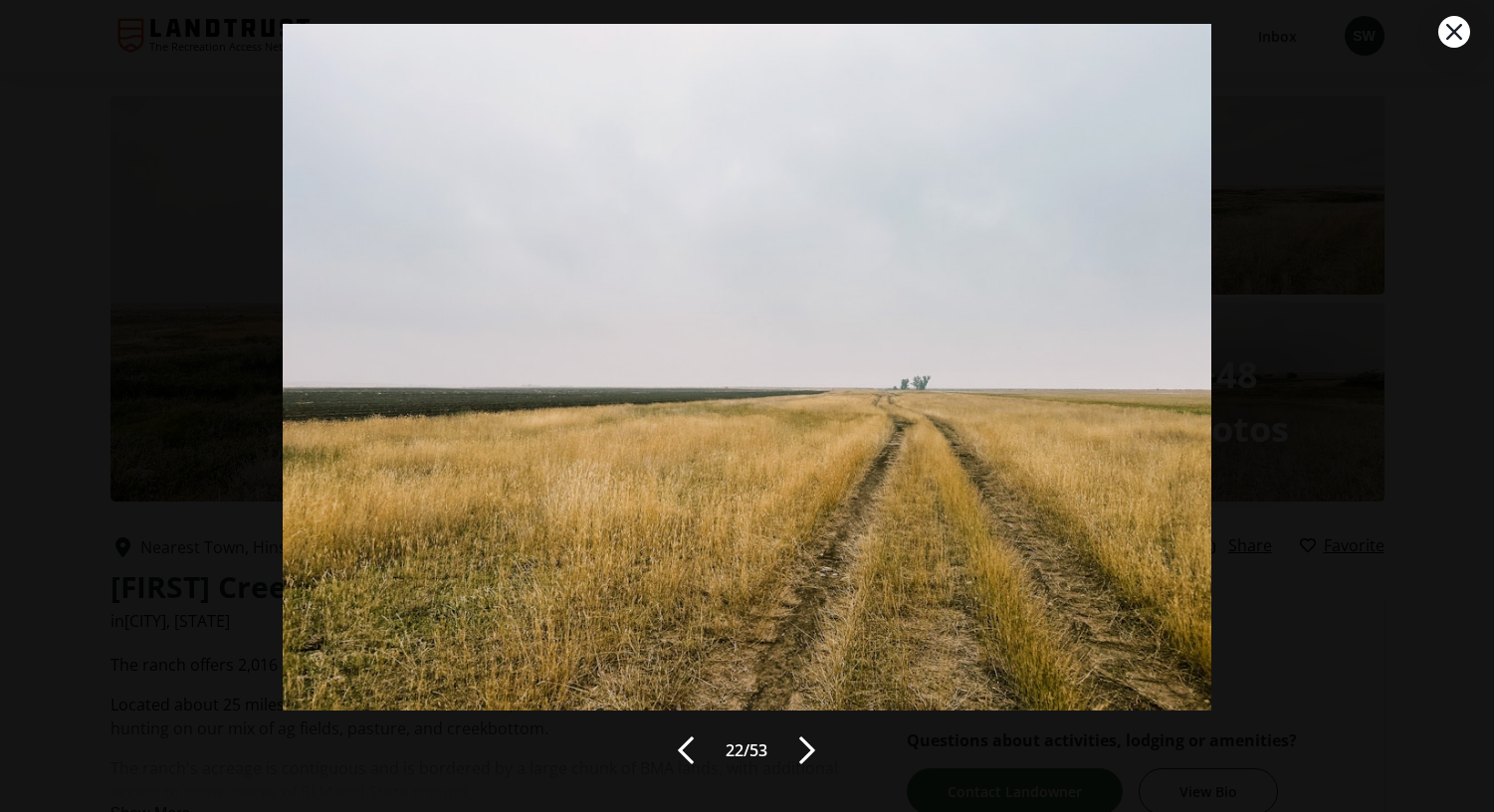 click at bounding box center (807, 750) 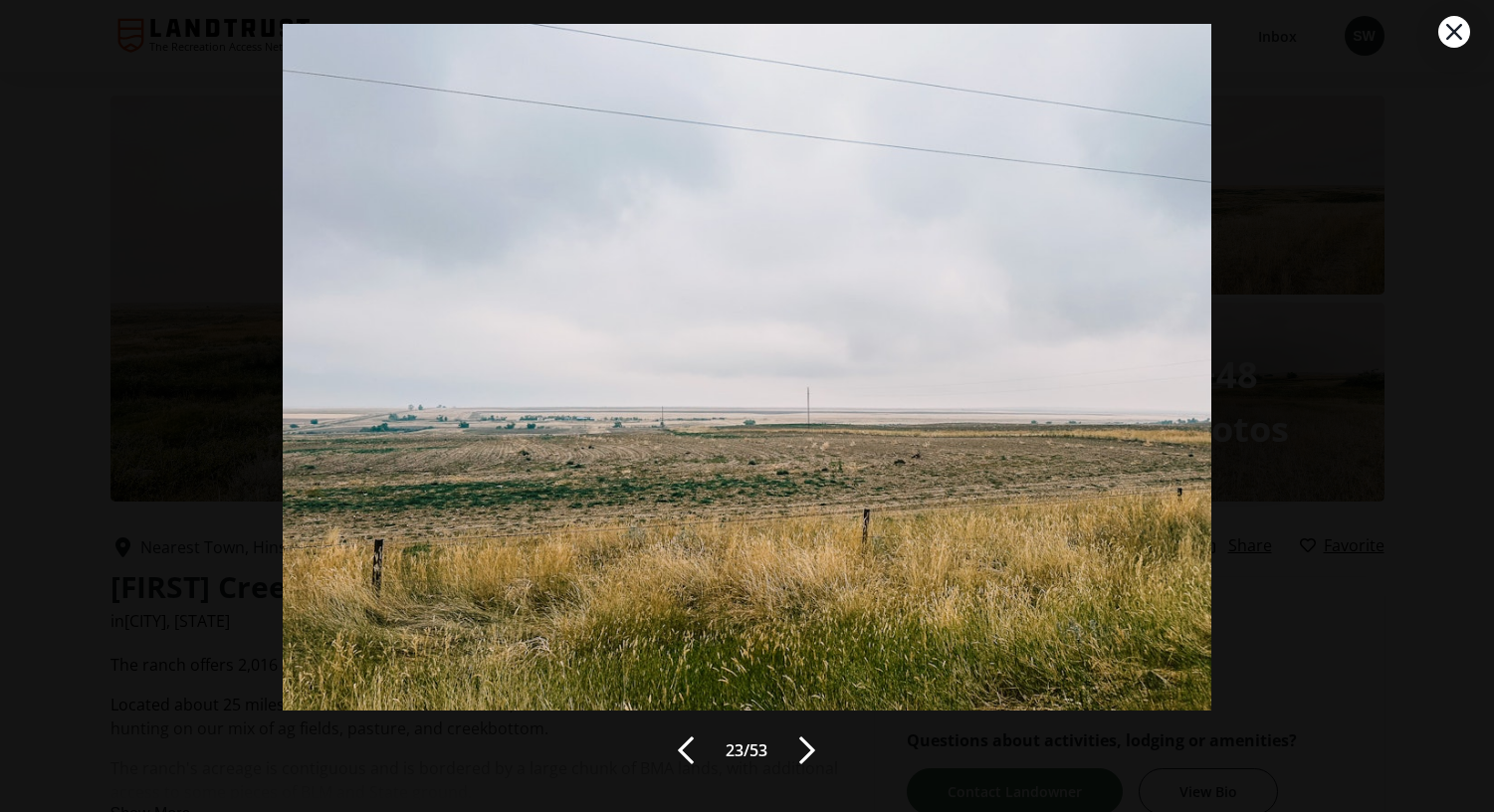click at bounding box center (807, 750) 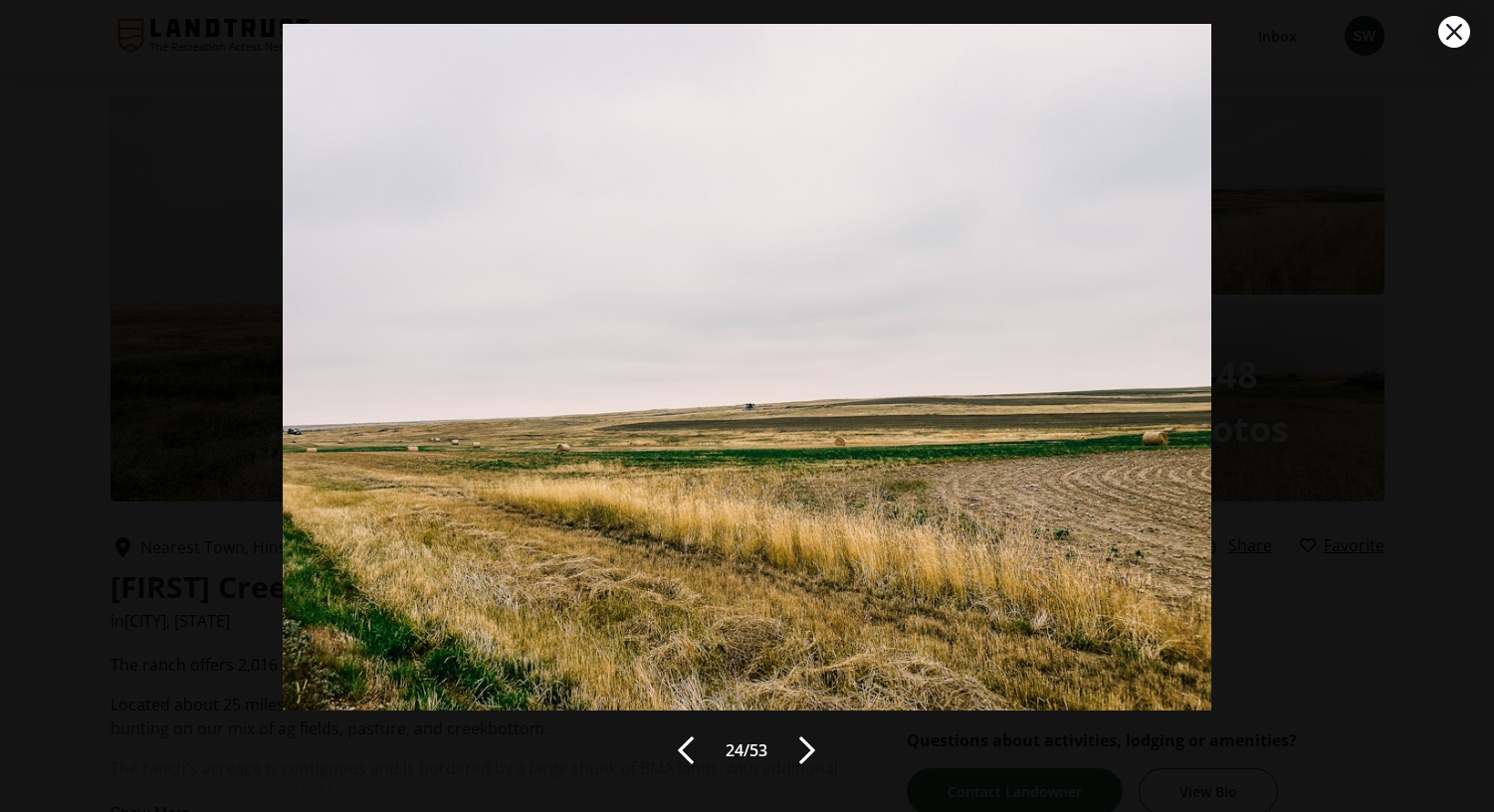 click at bounding box center [807, 750] 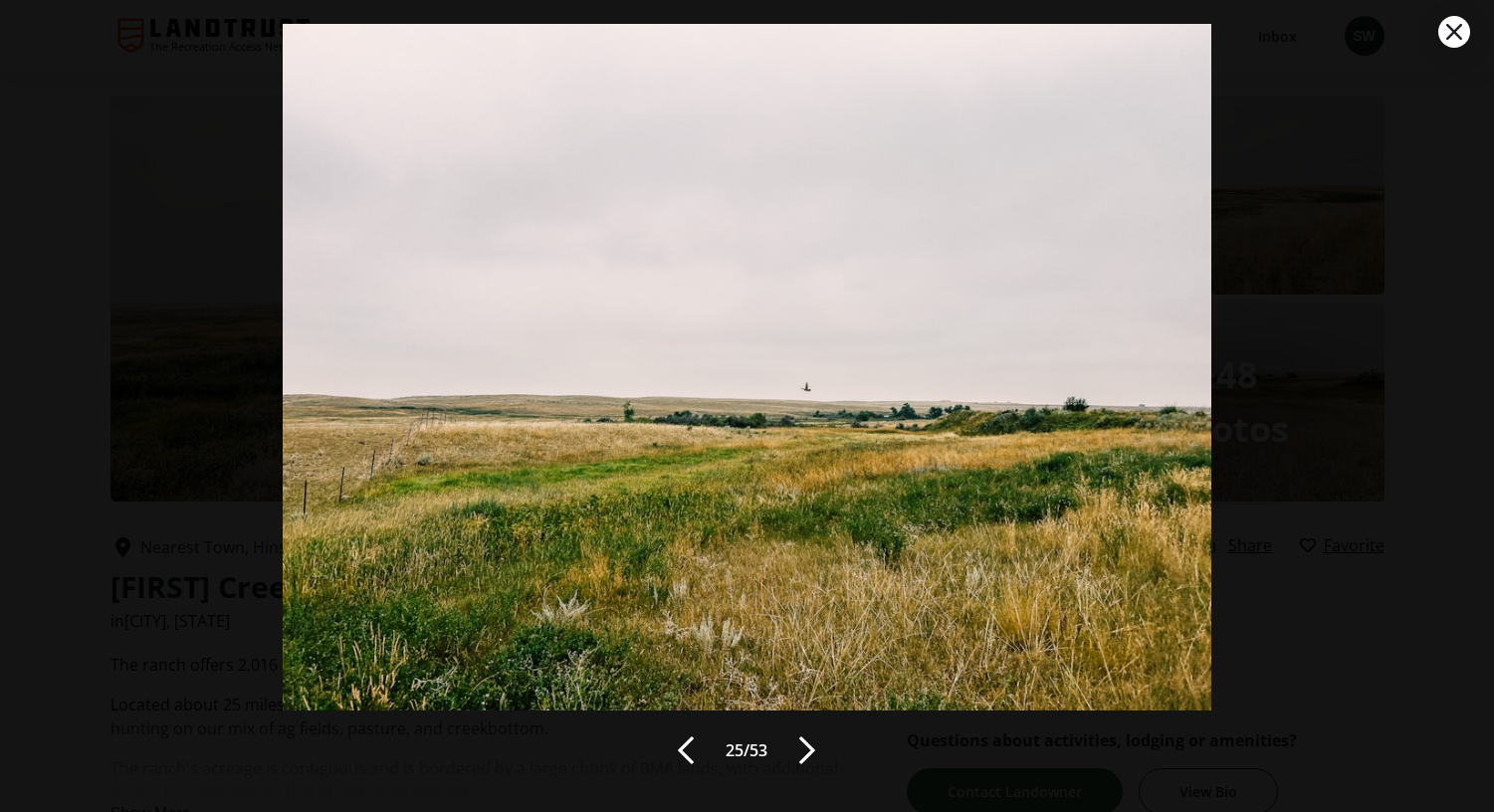 click at bounding box center (807, 750) 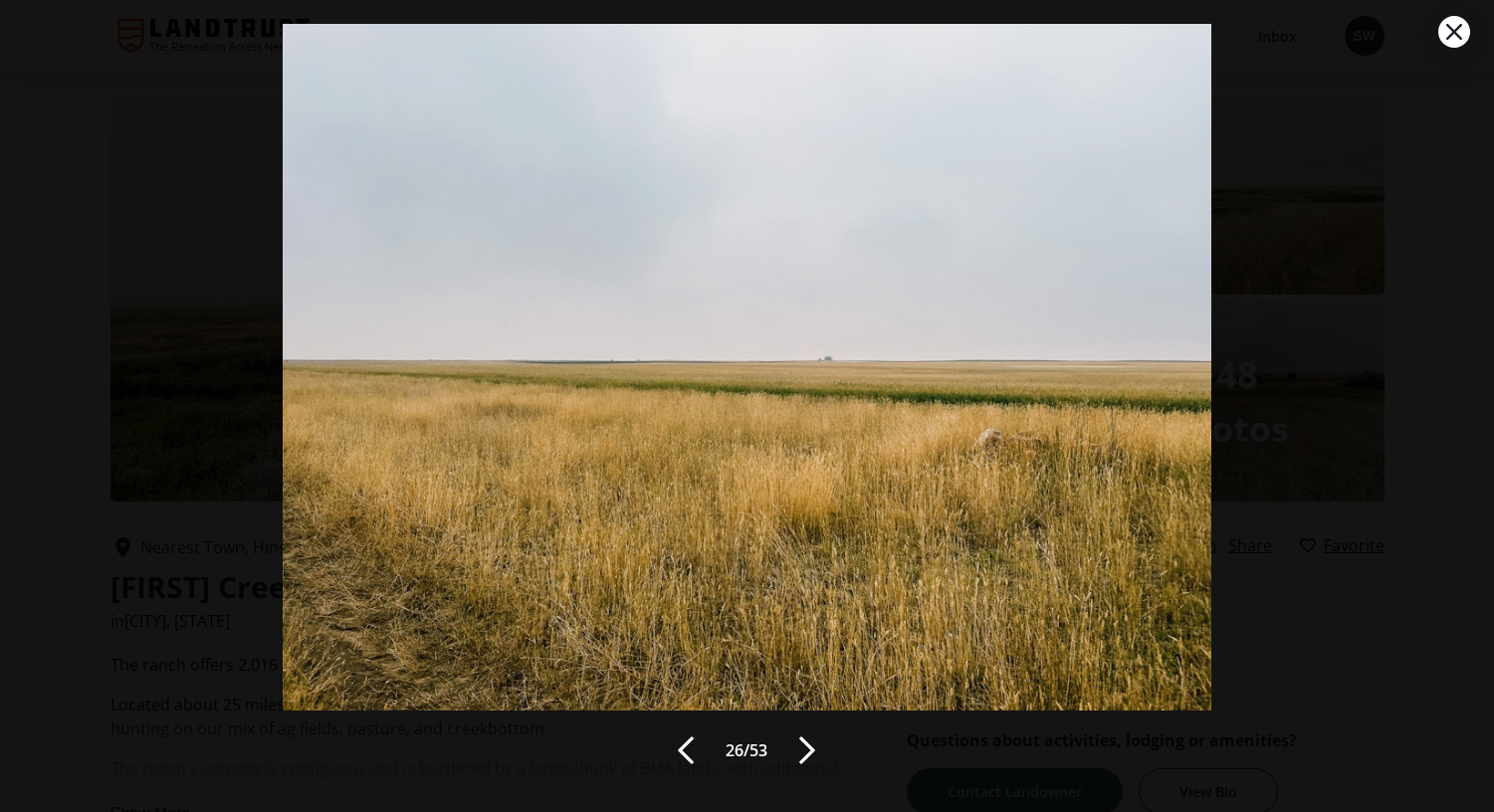 click at bounding box center (807, 750) 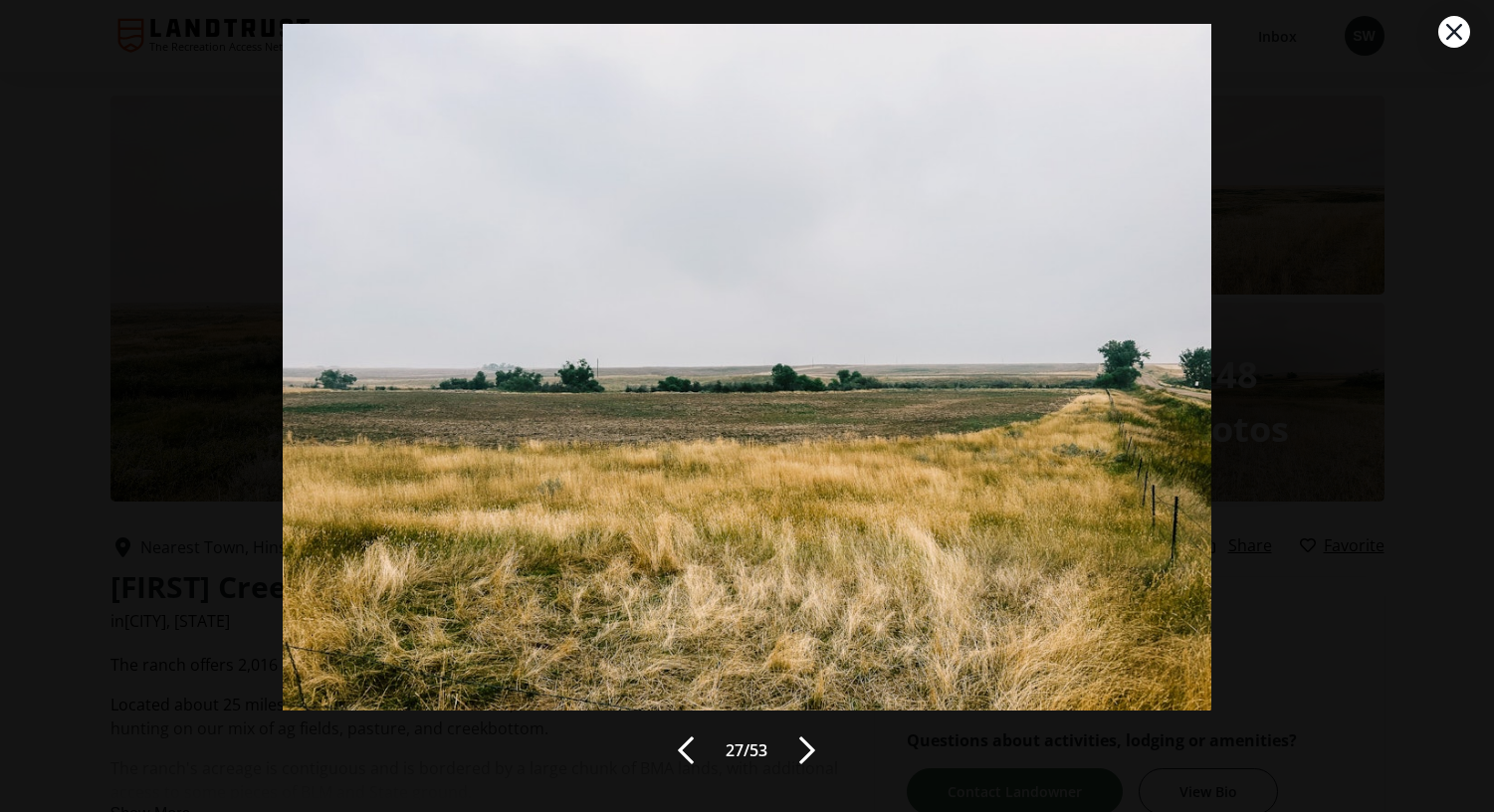 click at bounding box center (807, 750) 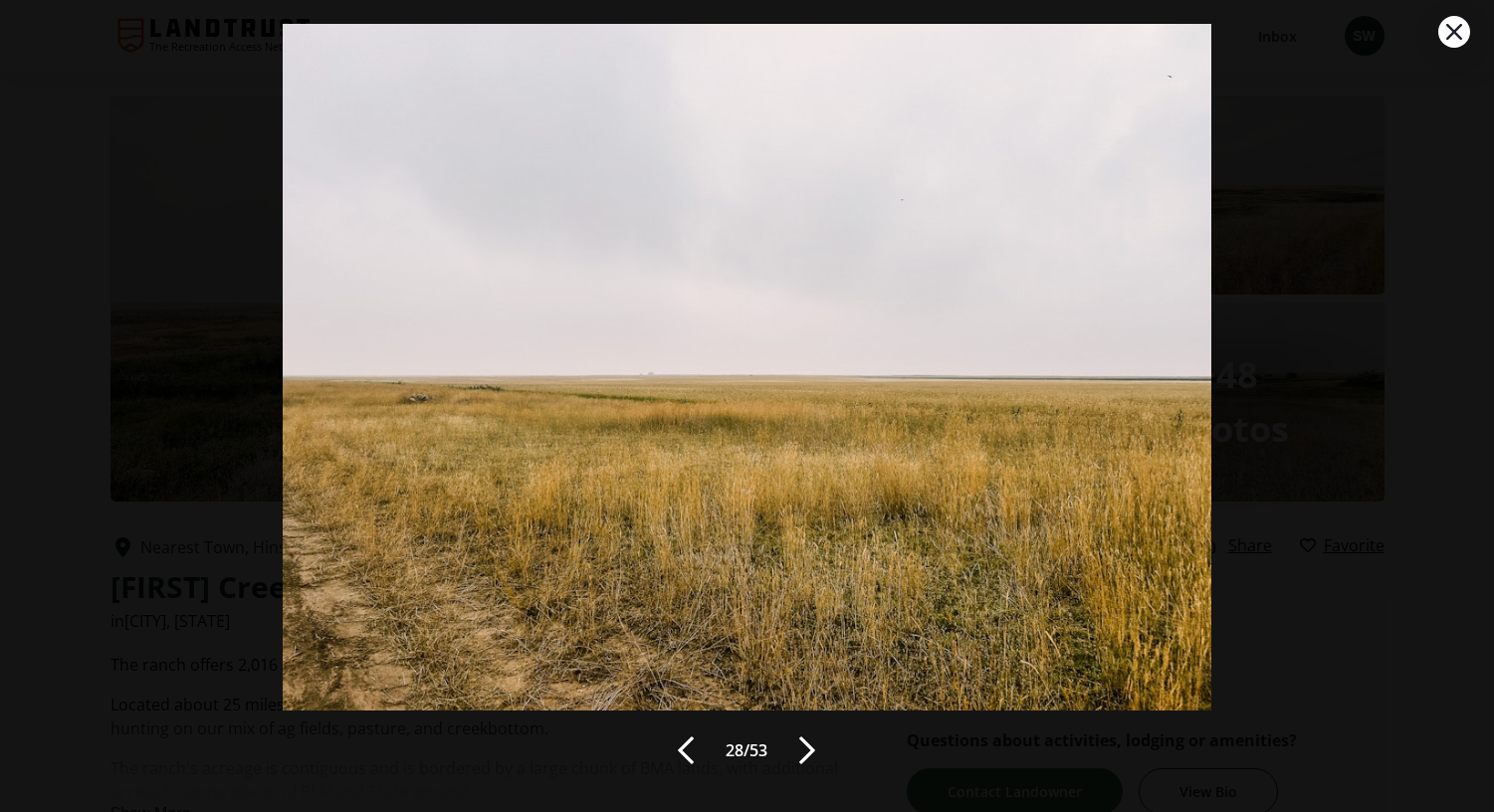 click at bounding box center (807, 750) 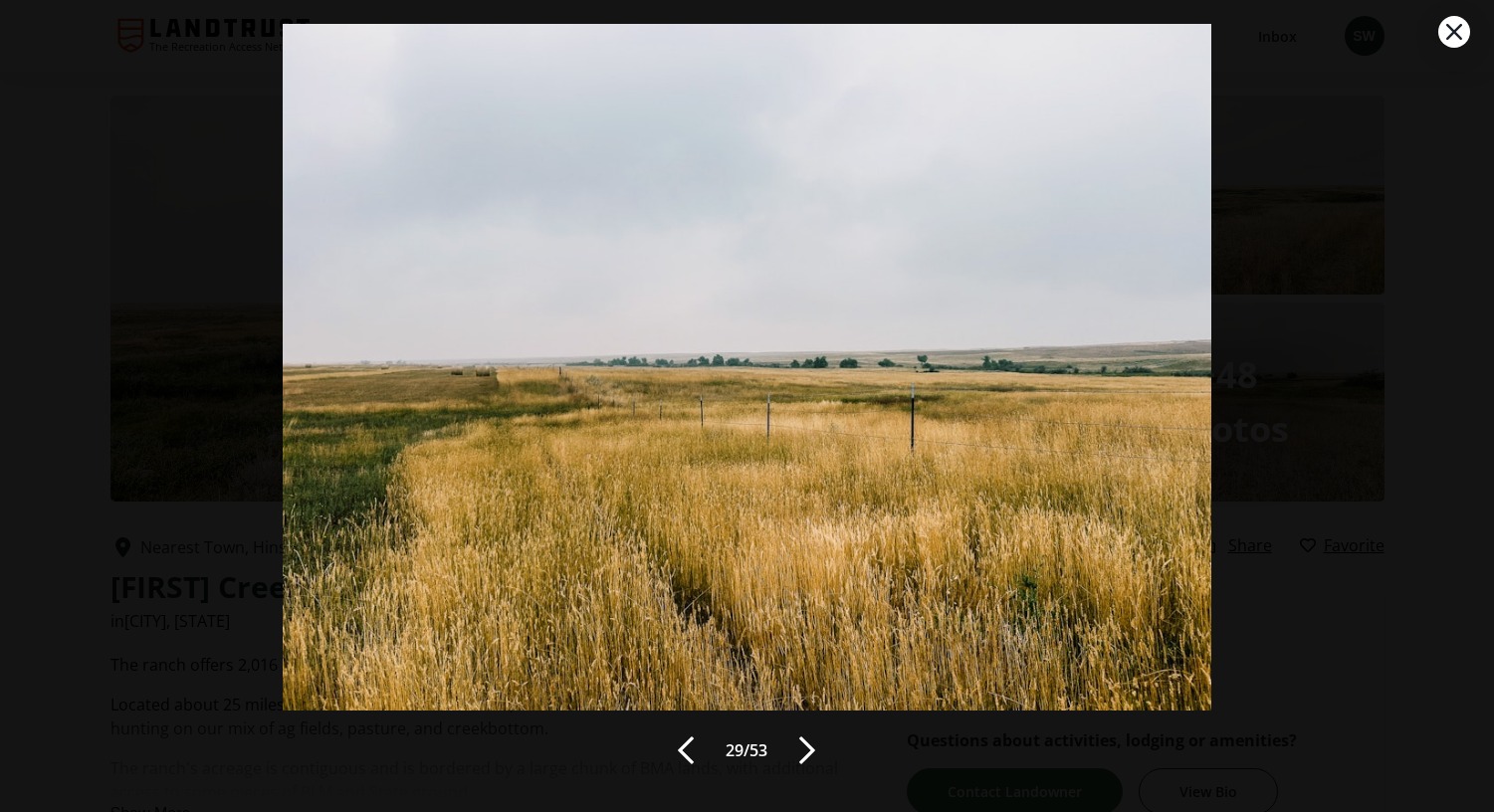 click at bounding box center (807, 750) 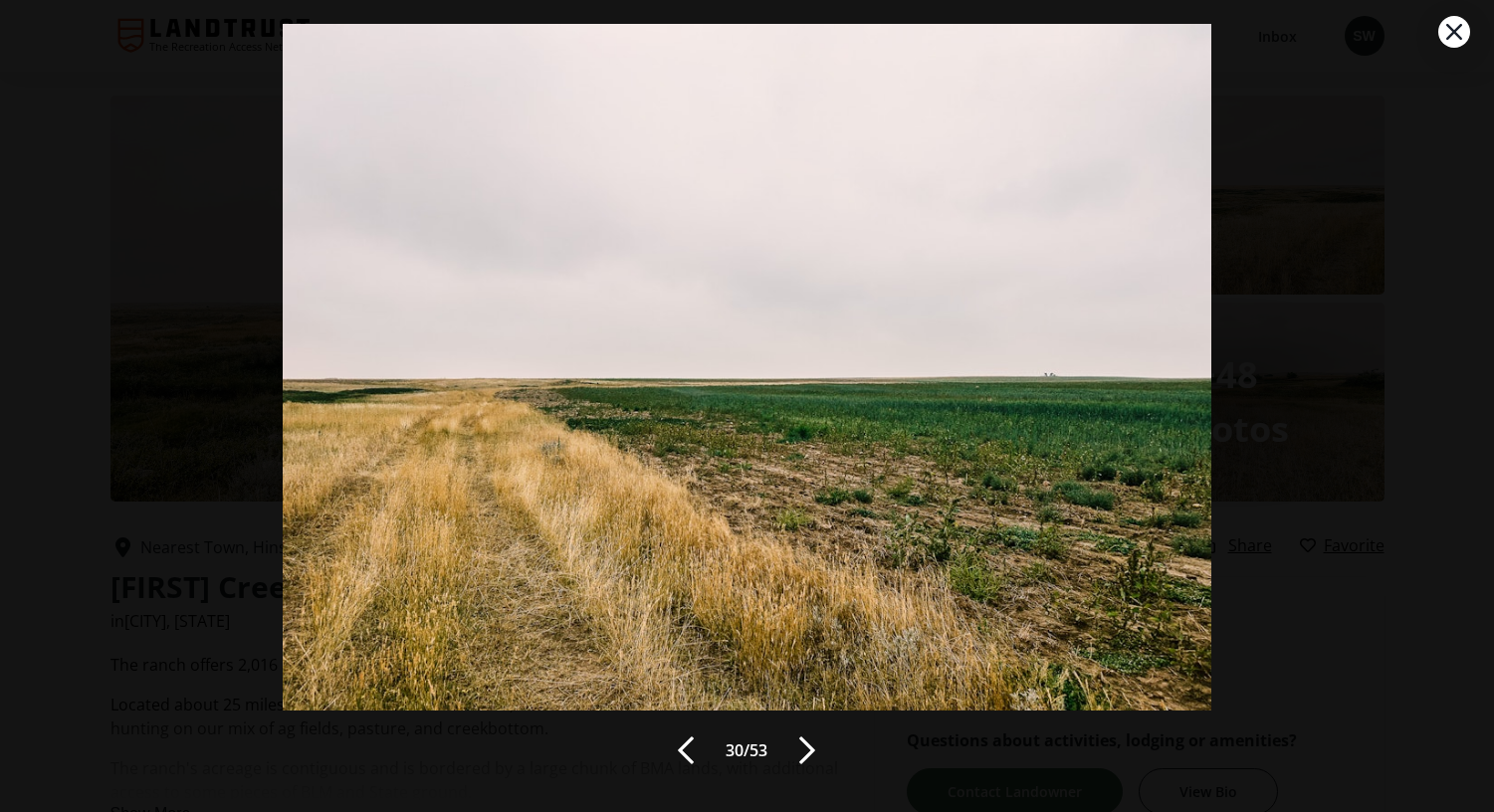 click at bounding box center (1454, 32) 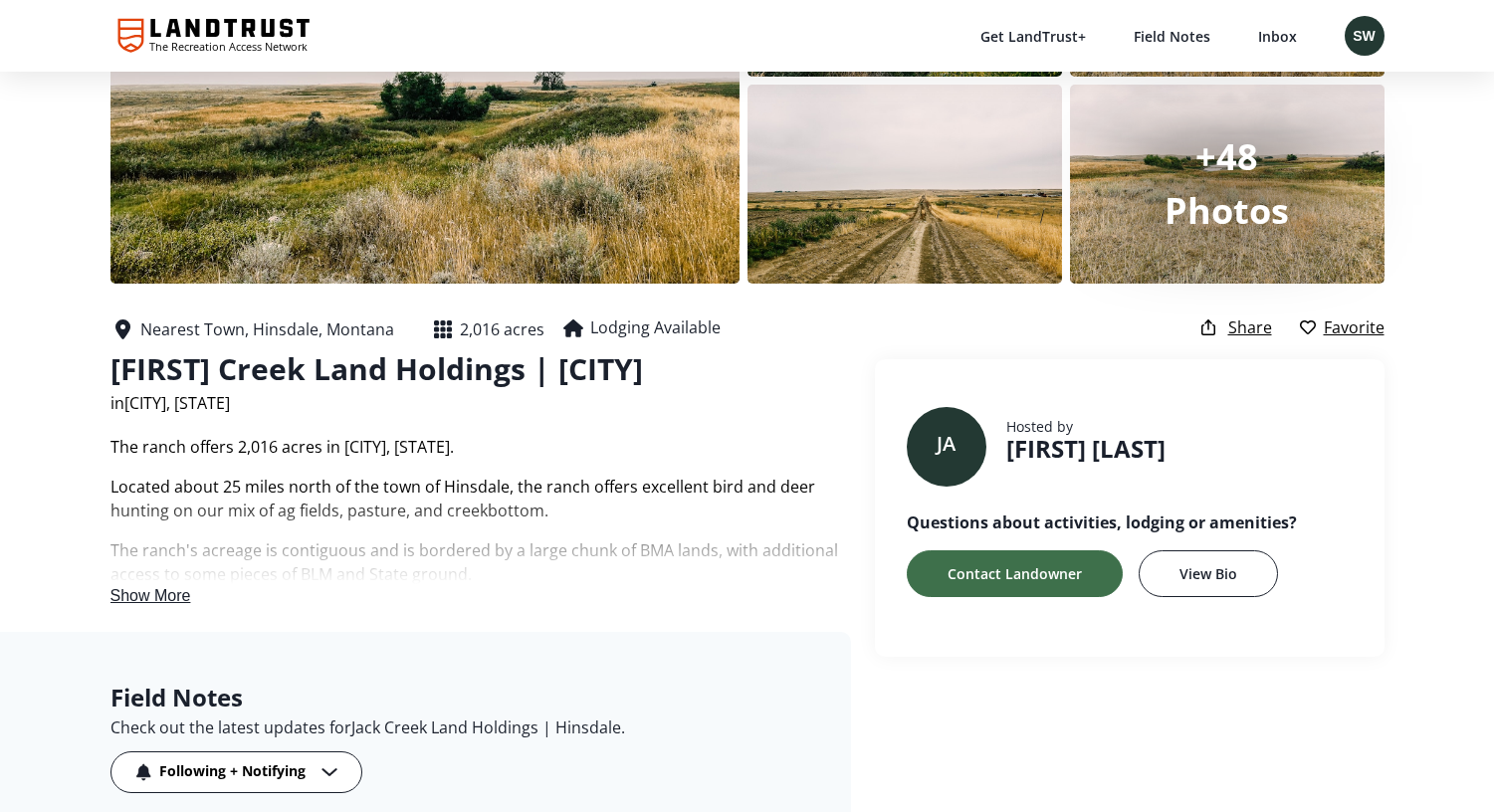 scroll, scrollTop: 224, scrollLeft: 0, axis: vertical 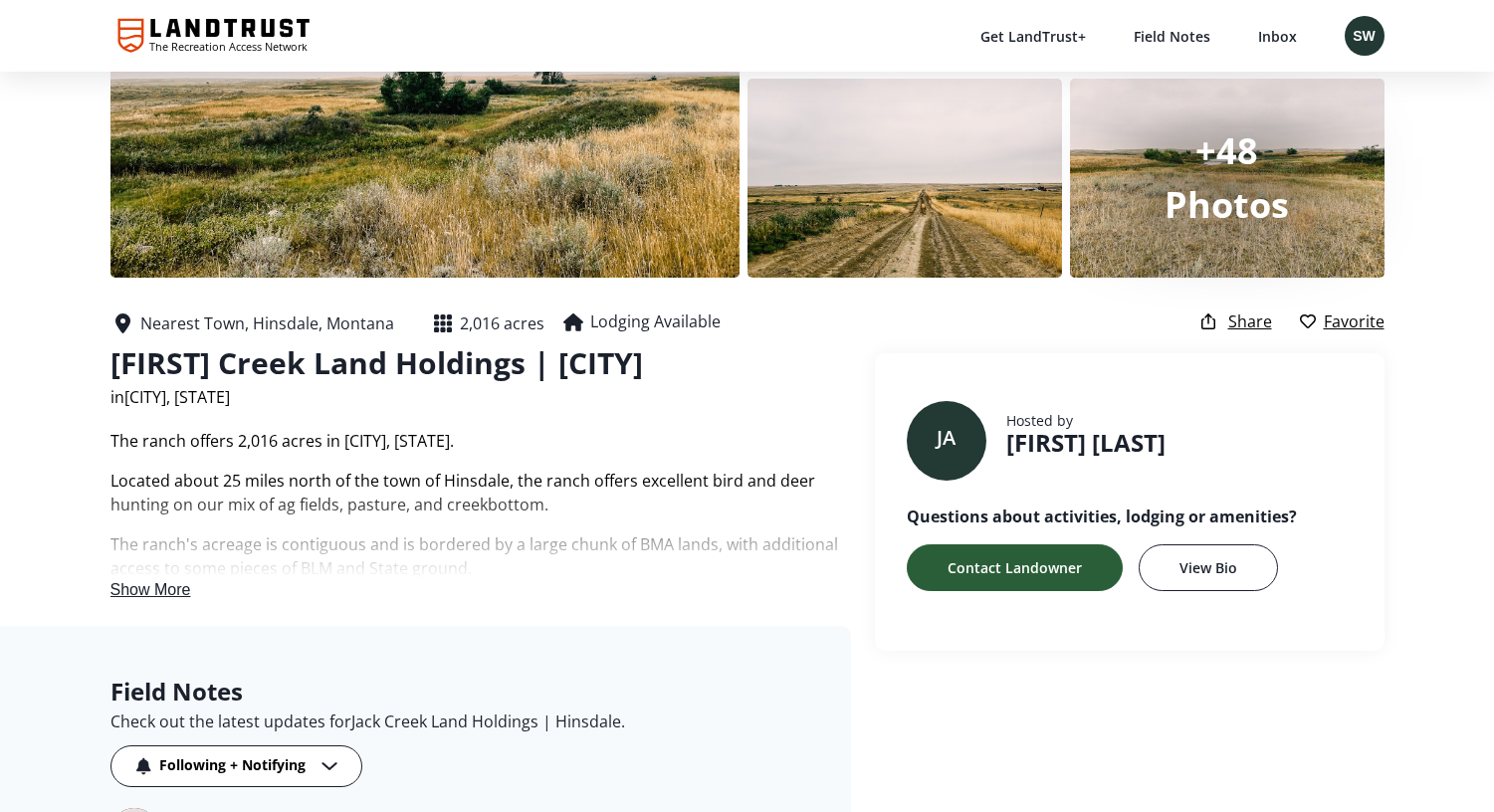 click on "Contact Landowner" at bounding box center [1014, 567] 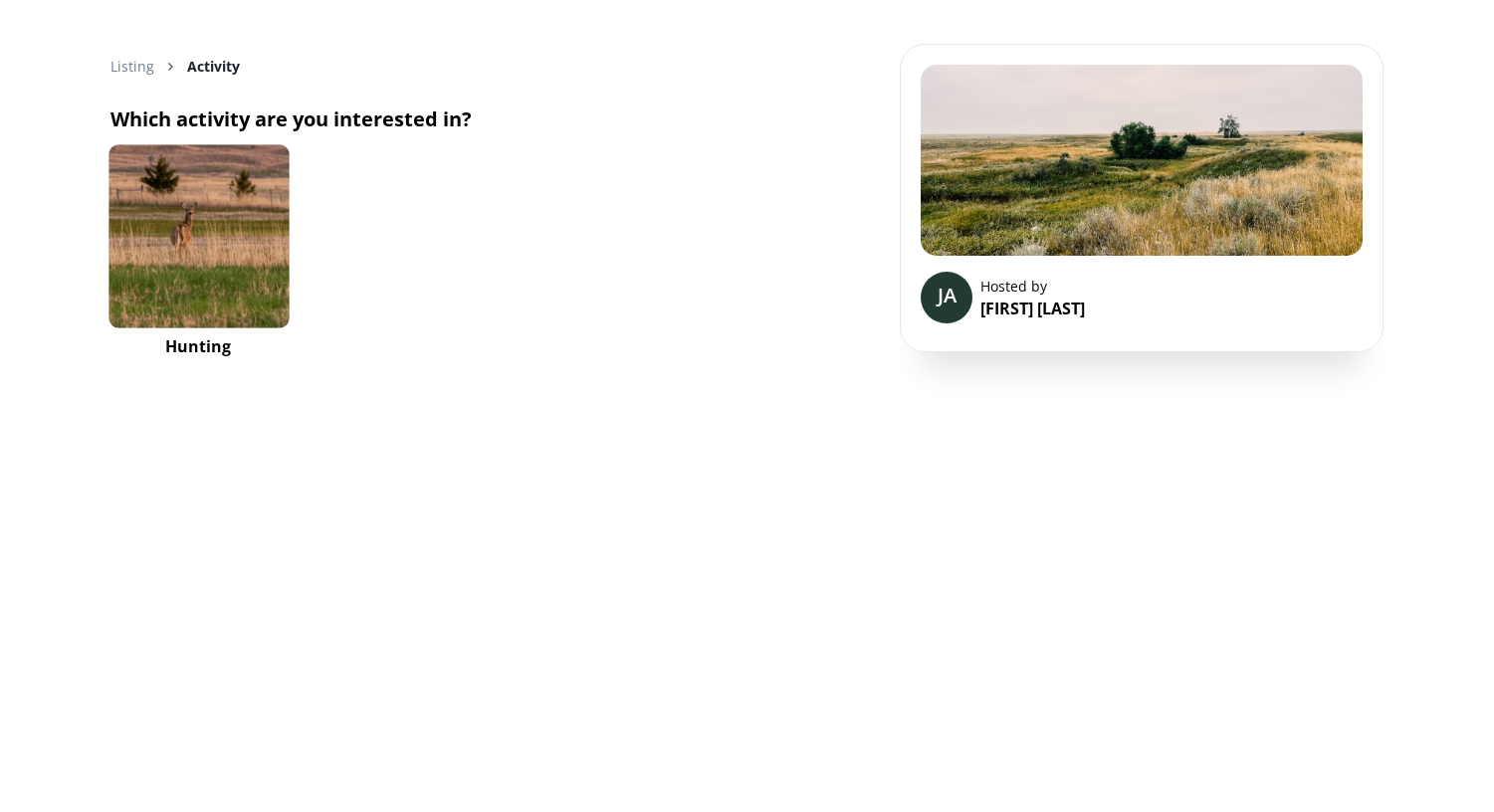 click at bounding box center [198, 236] 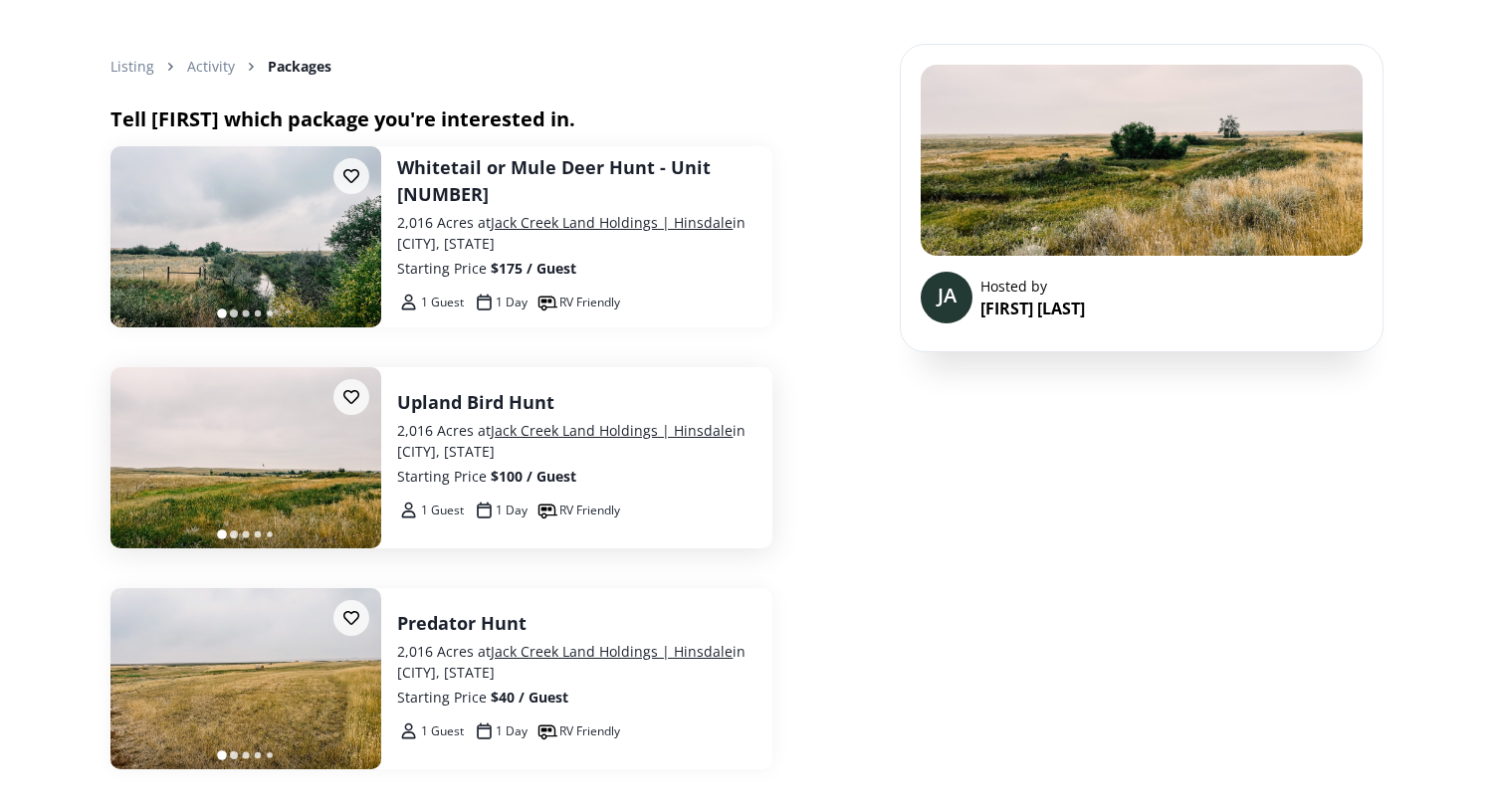 click on "2,016 Acres at Jack Creek Land Holdings | Hinsdale in [CITY], [STATE]" at bounding box center (576, 441) 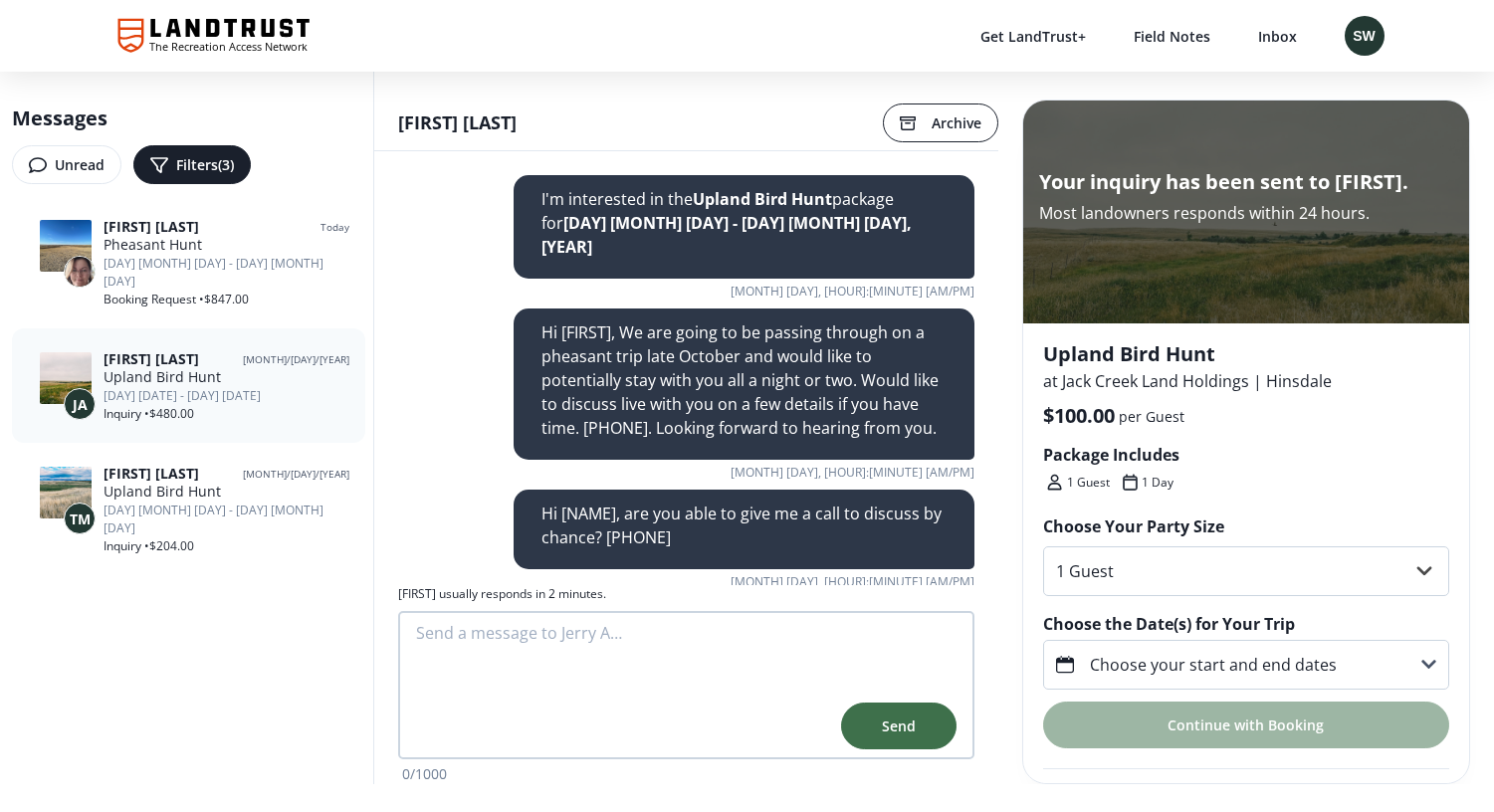scroll, scrollTop: 241, scrollLeft: 0, axis: vertical 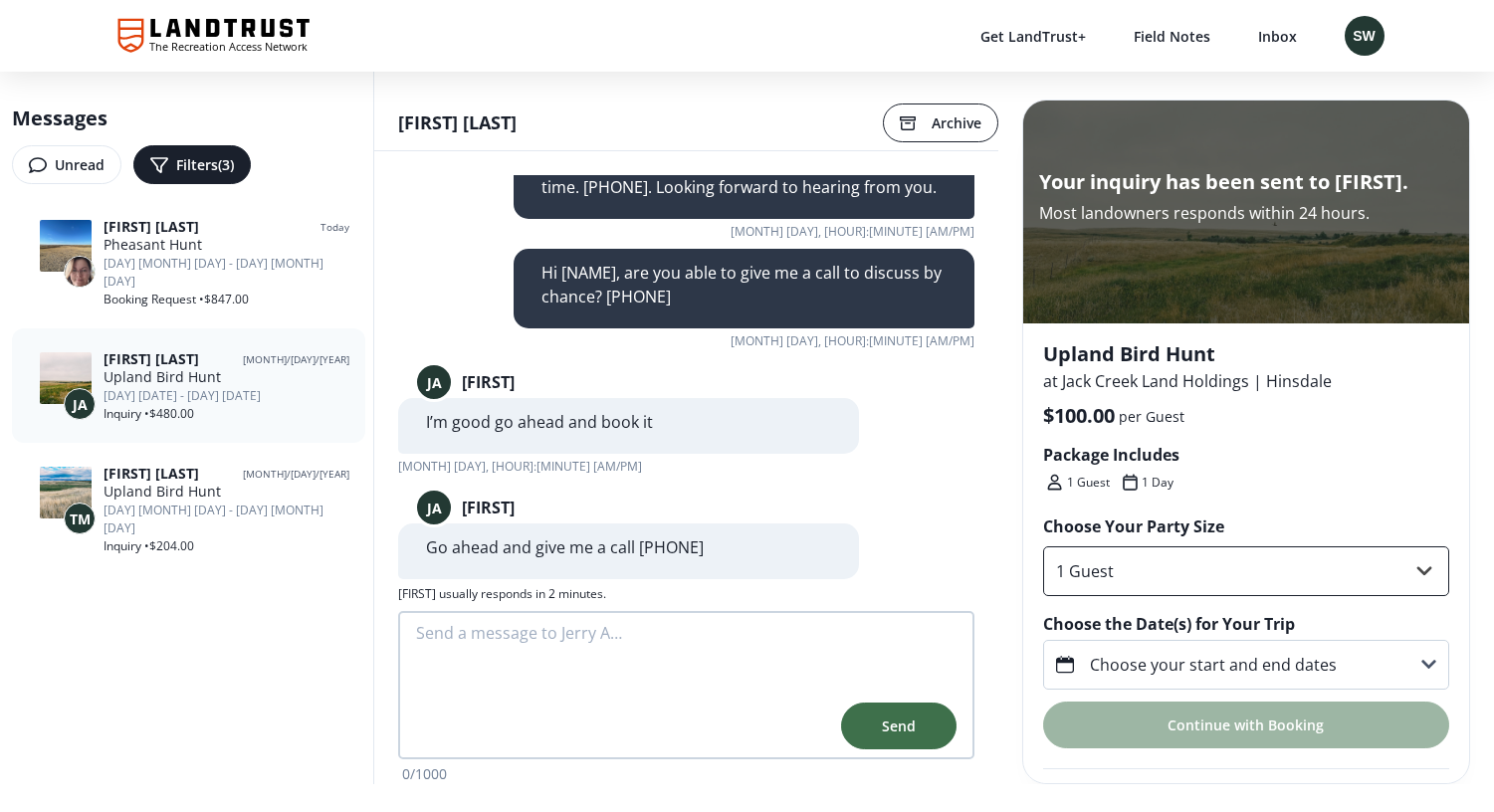 select on "2" 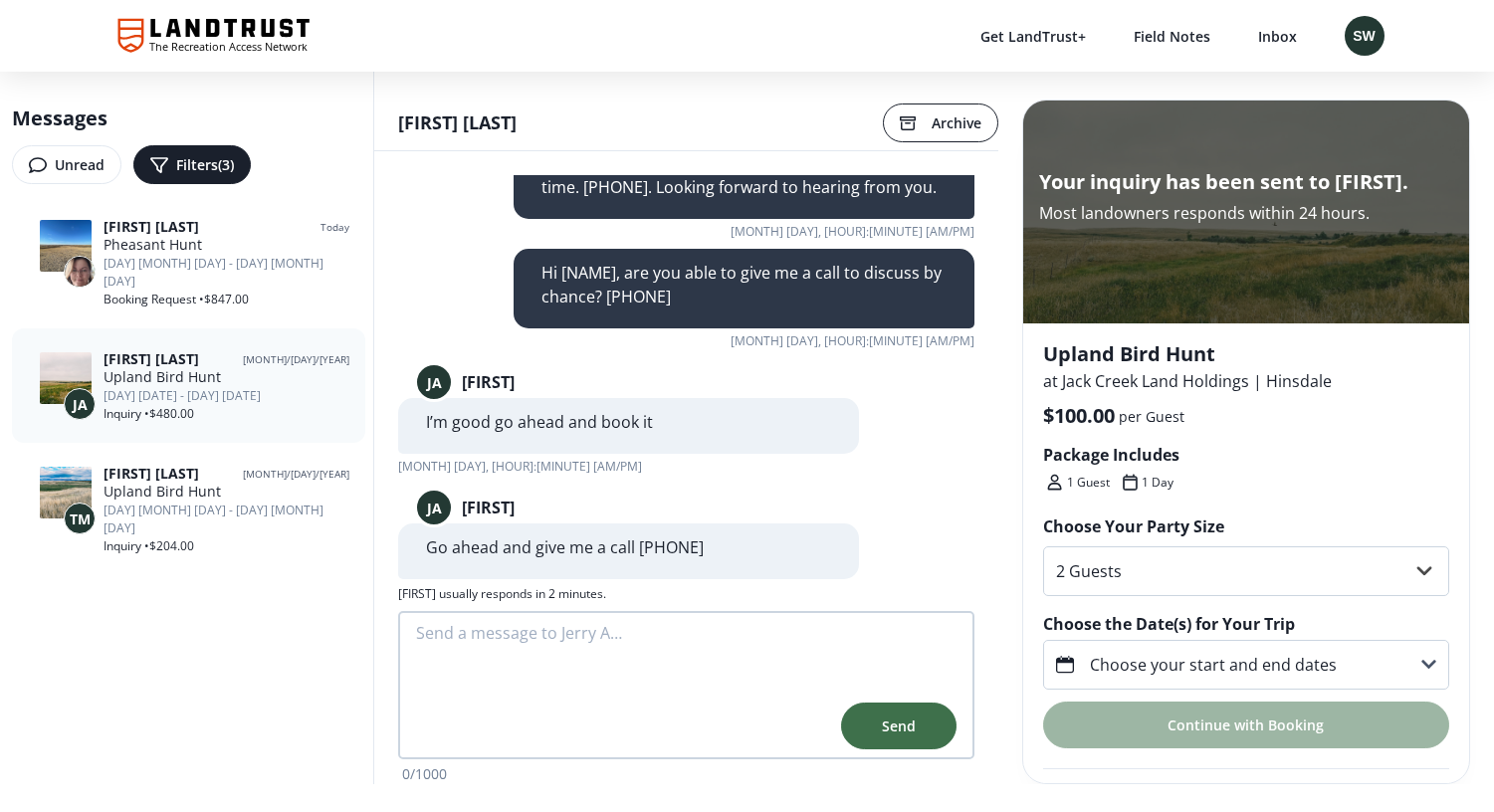 click on "Choose your start and end dates" at bounding box center (1213, 665) 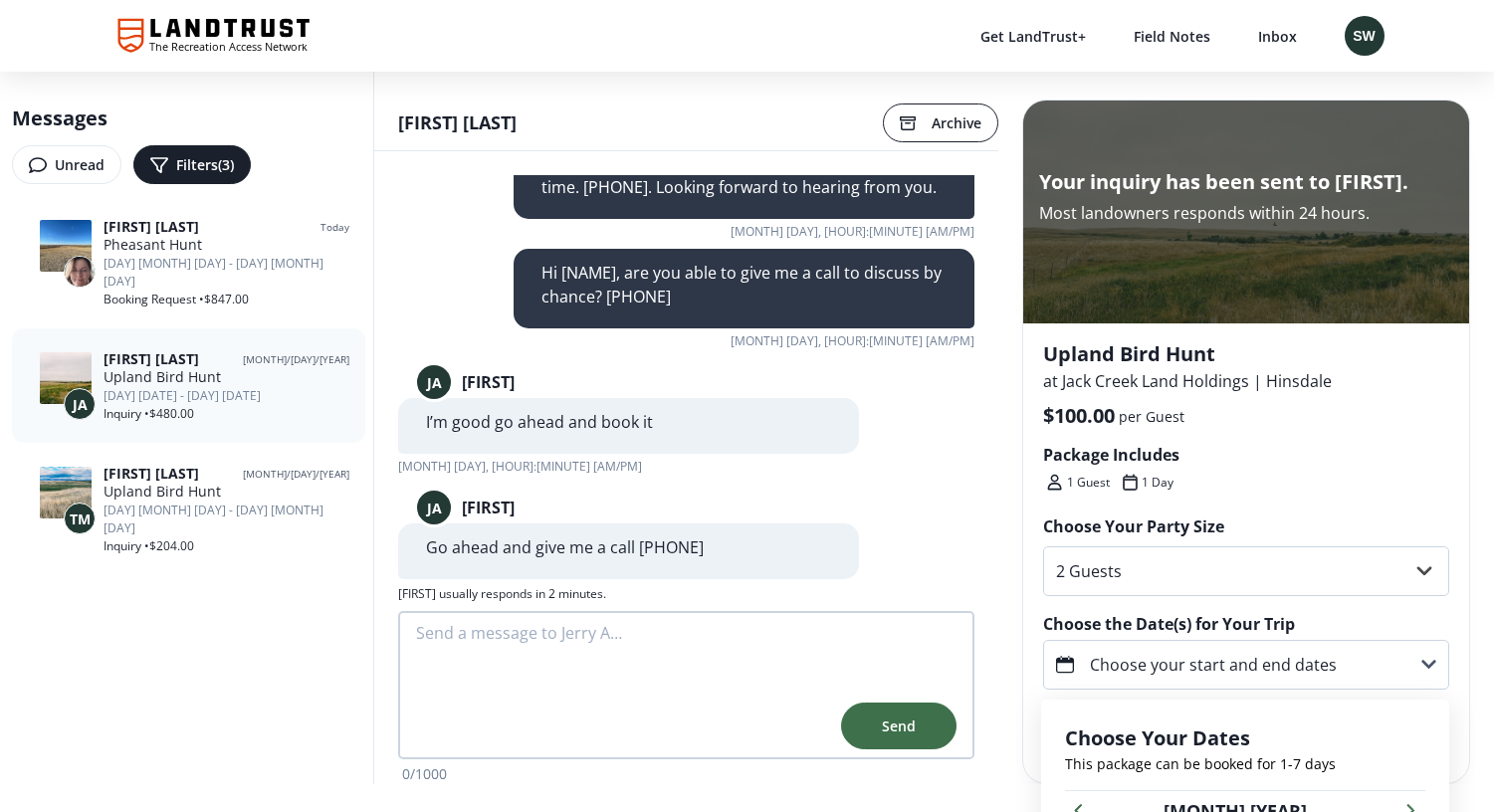 scroll, scrollTop: 436, scrollLeft: 0, axis: vertical 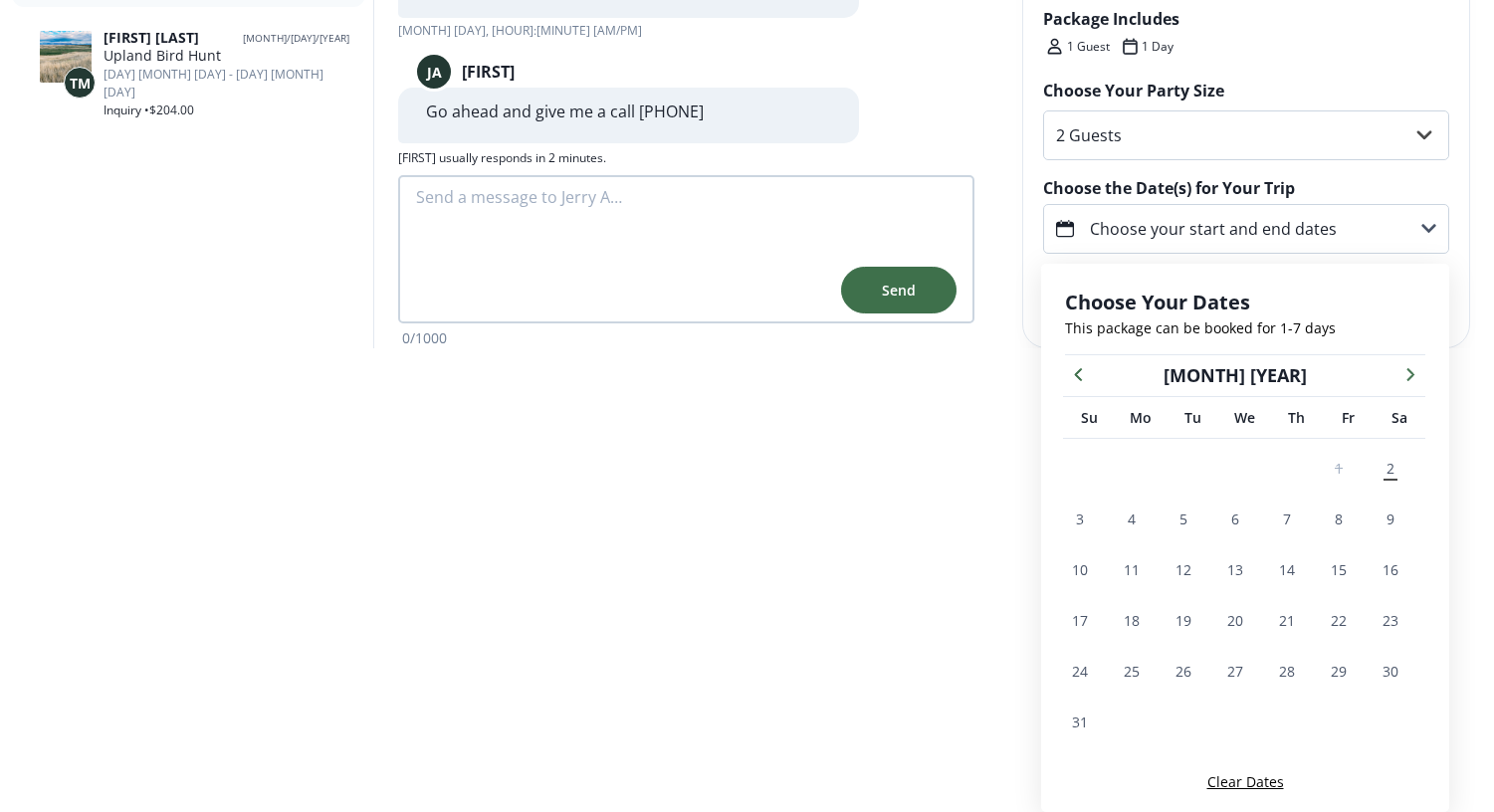click at bounding box center (1410, 373) 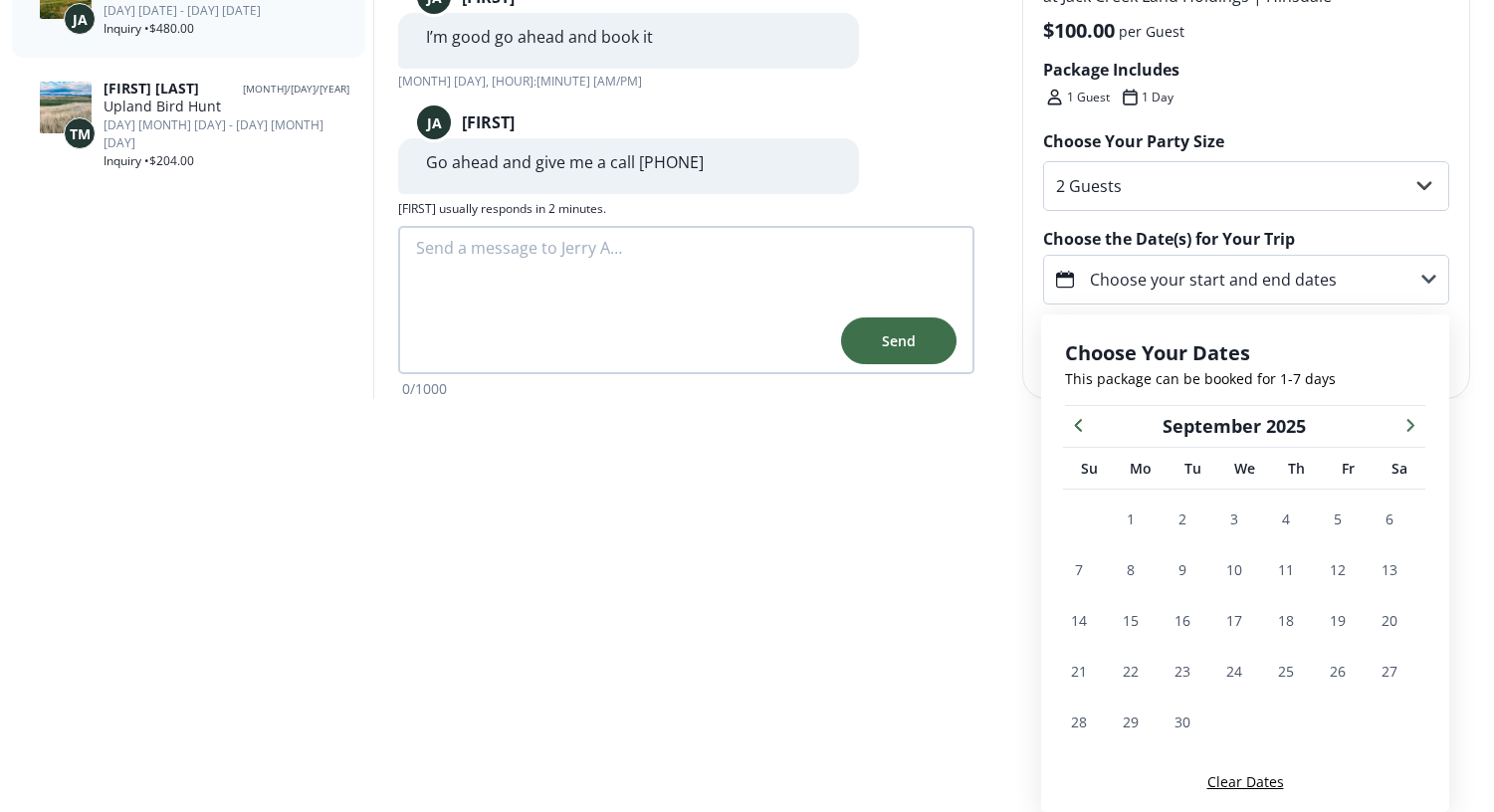 scroll, scrollTop: 385, scrollLeft: 0, axis: vertical 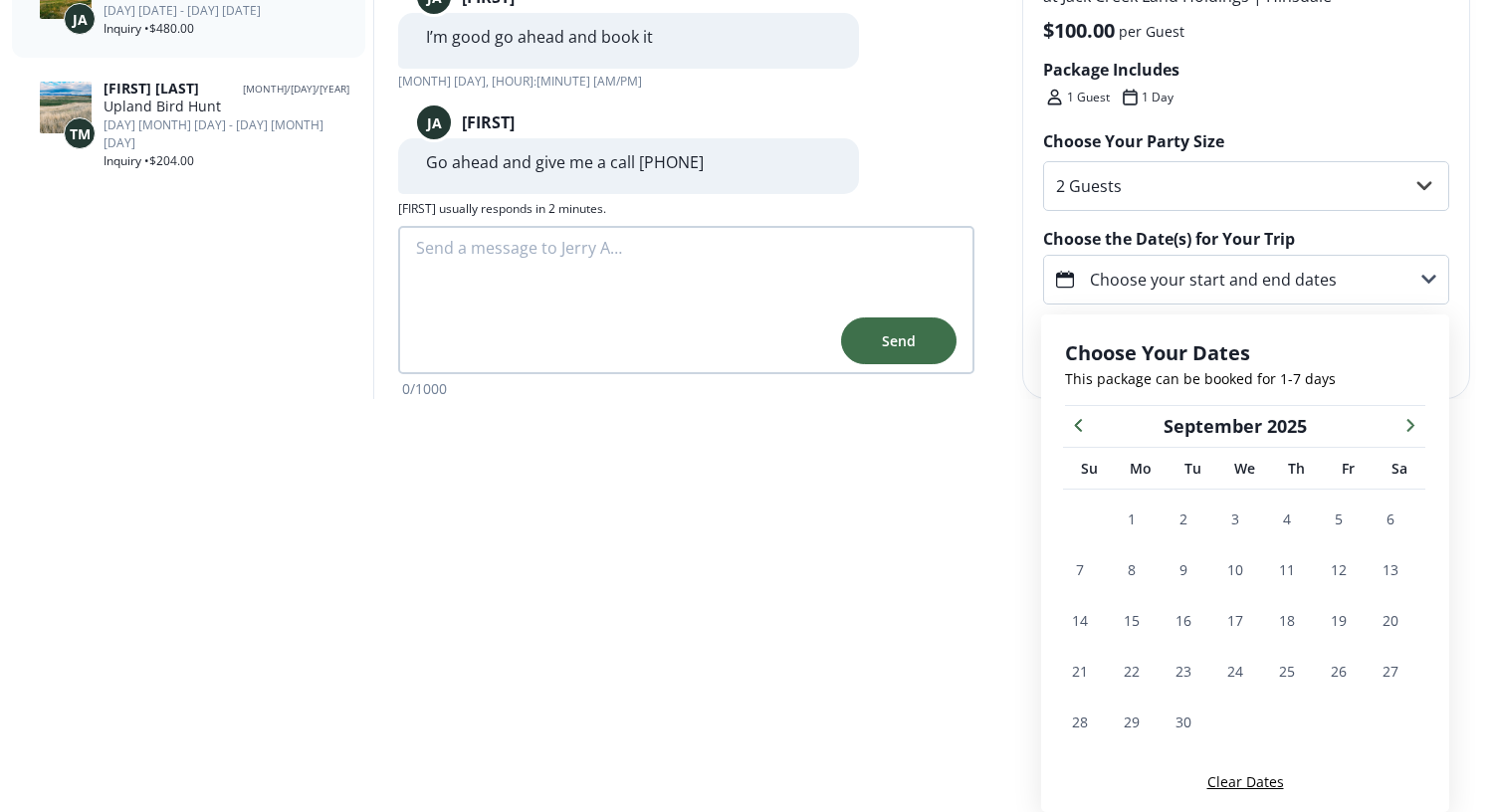 click at bounding box center (1410, 424) 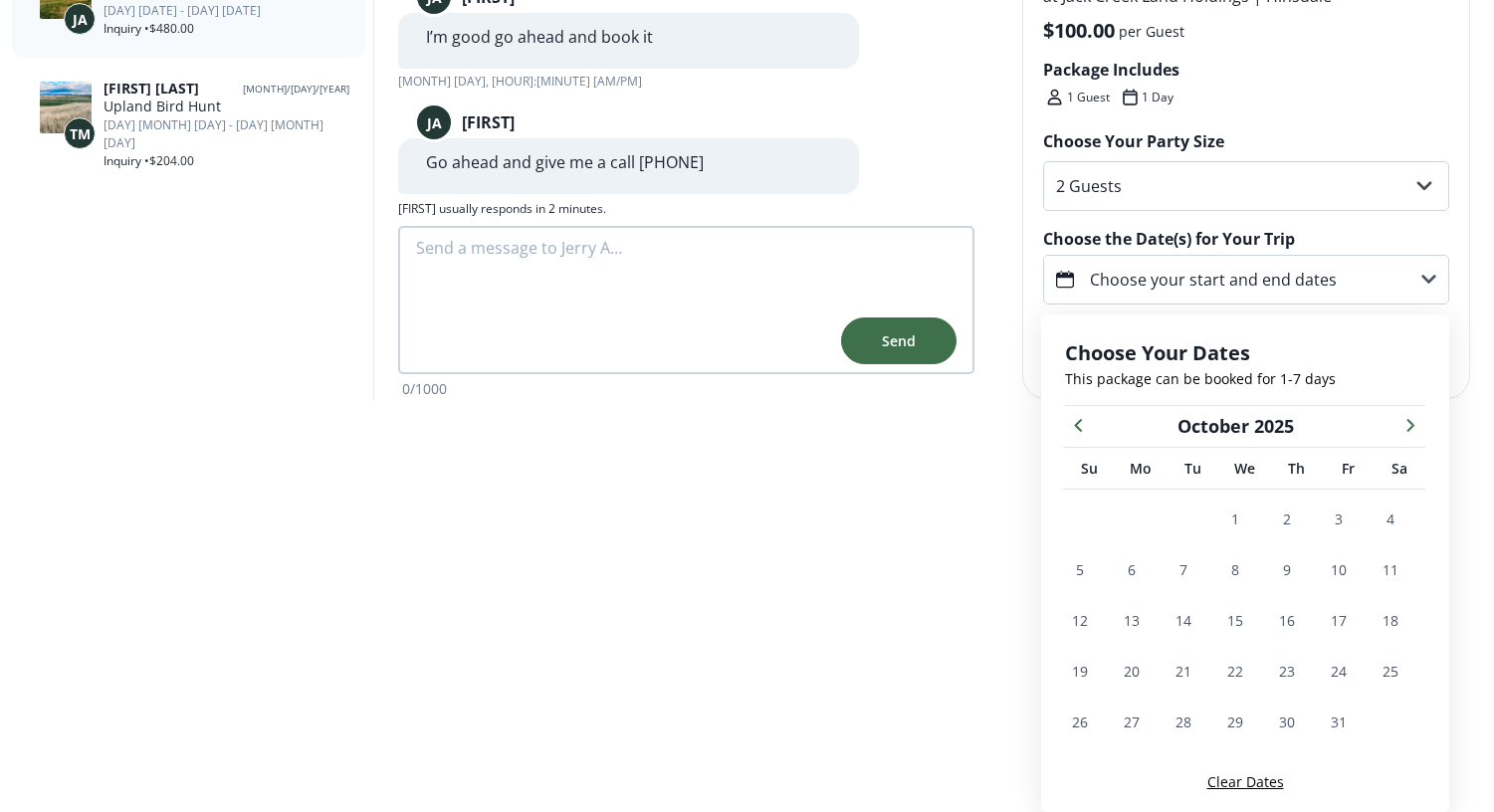 click at bounding box center [1410, 424] 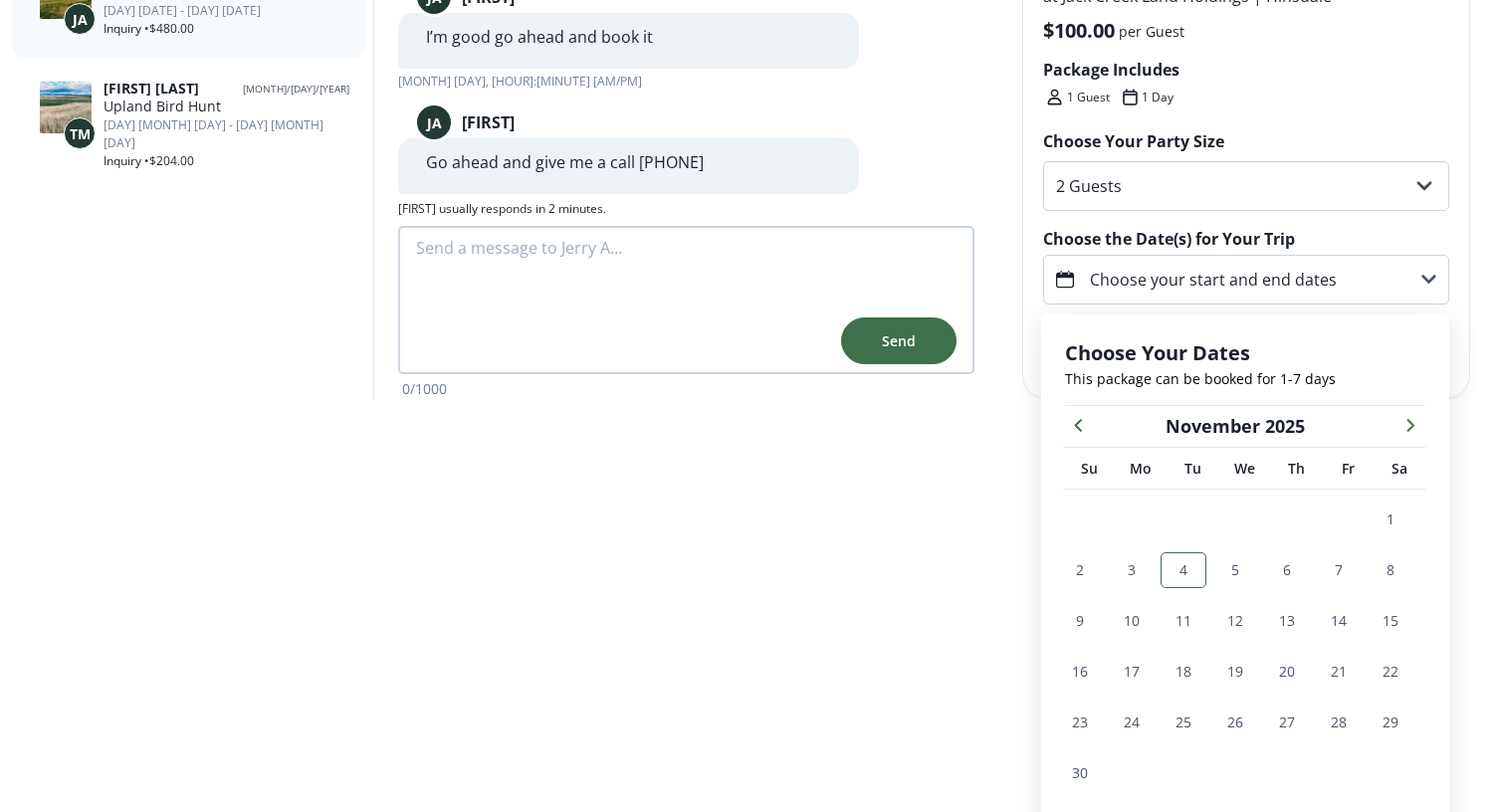 click on "4" at bounding box center (1183, 570) 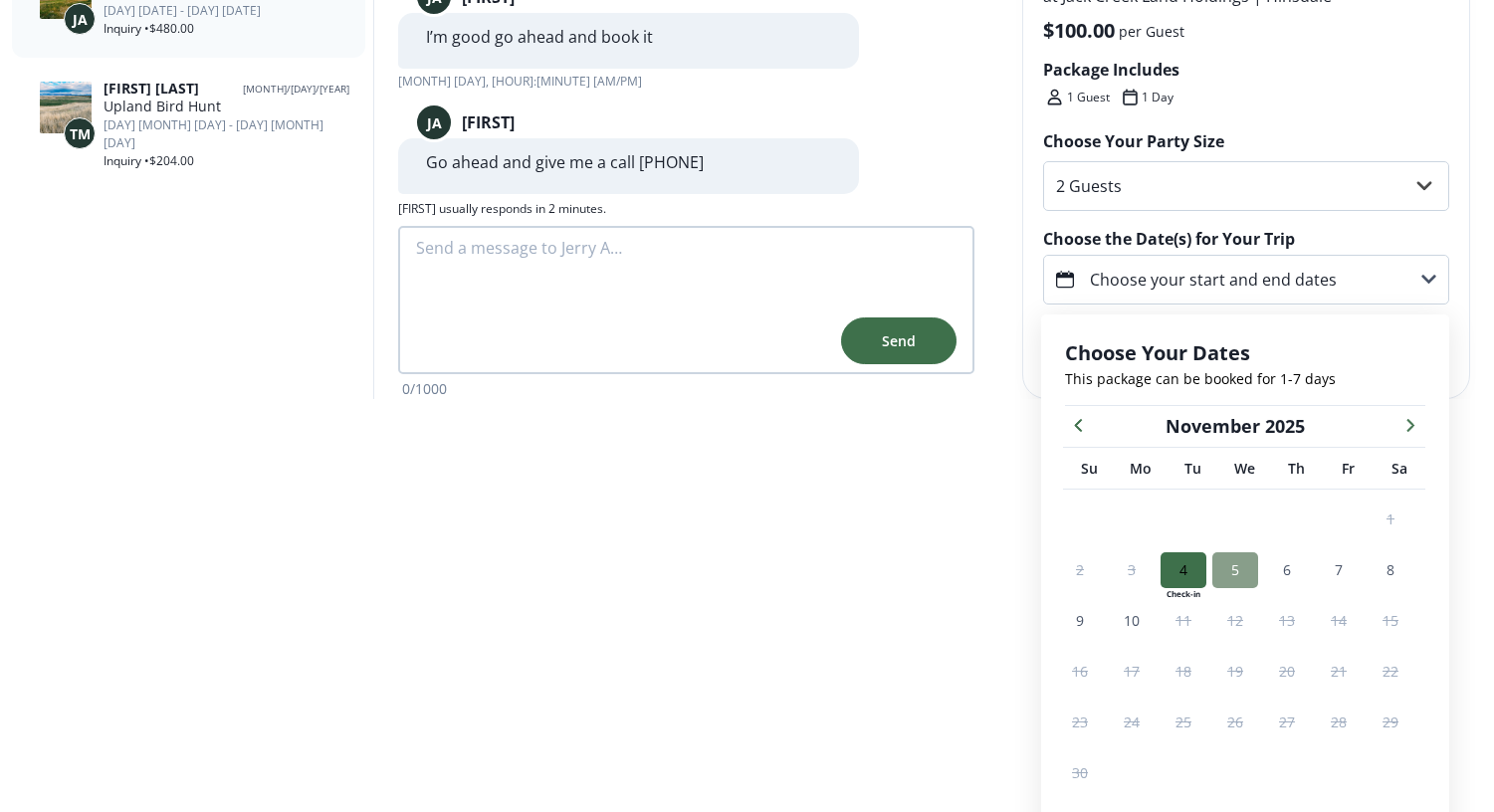 click on "5" at bounding box center [1235, 570] 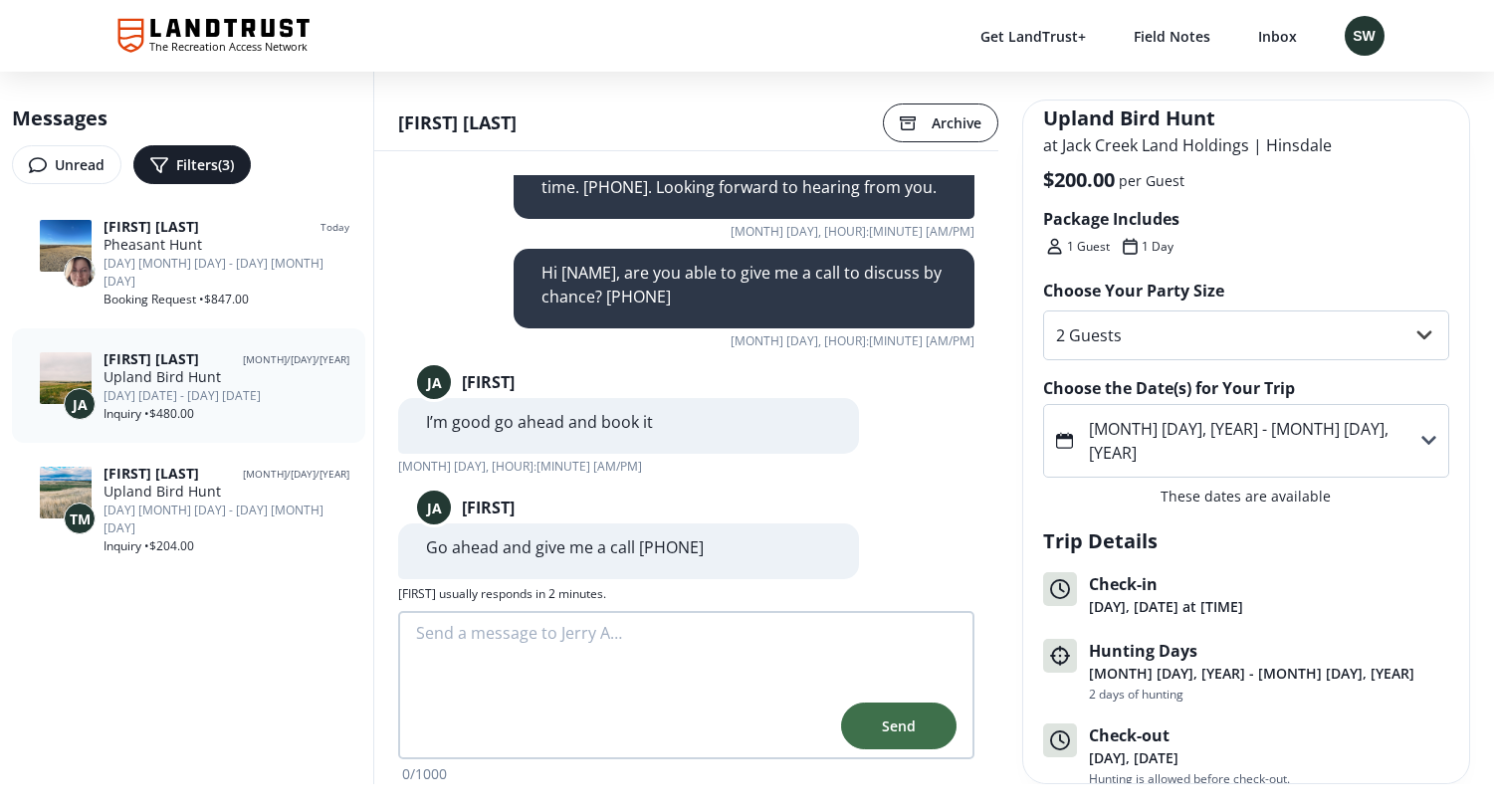 scroll, scrollTop: 335, scrollLeft: 0, axis: vertical 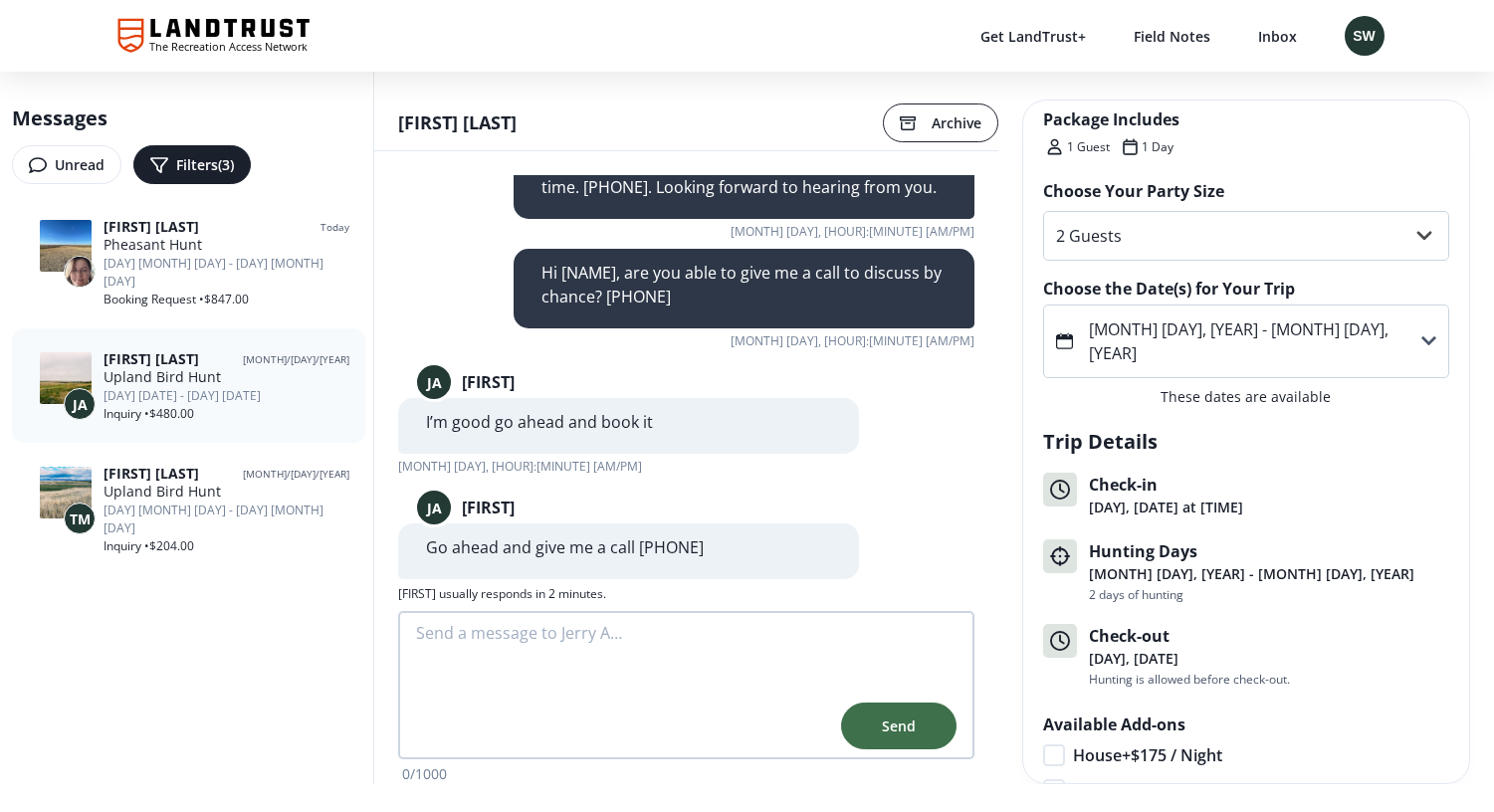 click on "[MONTH] [DAY], [YEAR] - [MONTH] [DAY], [YEAR]" at bounding box center (1246, 341) 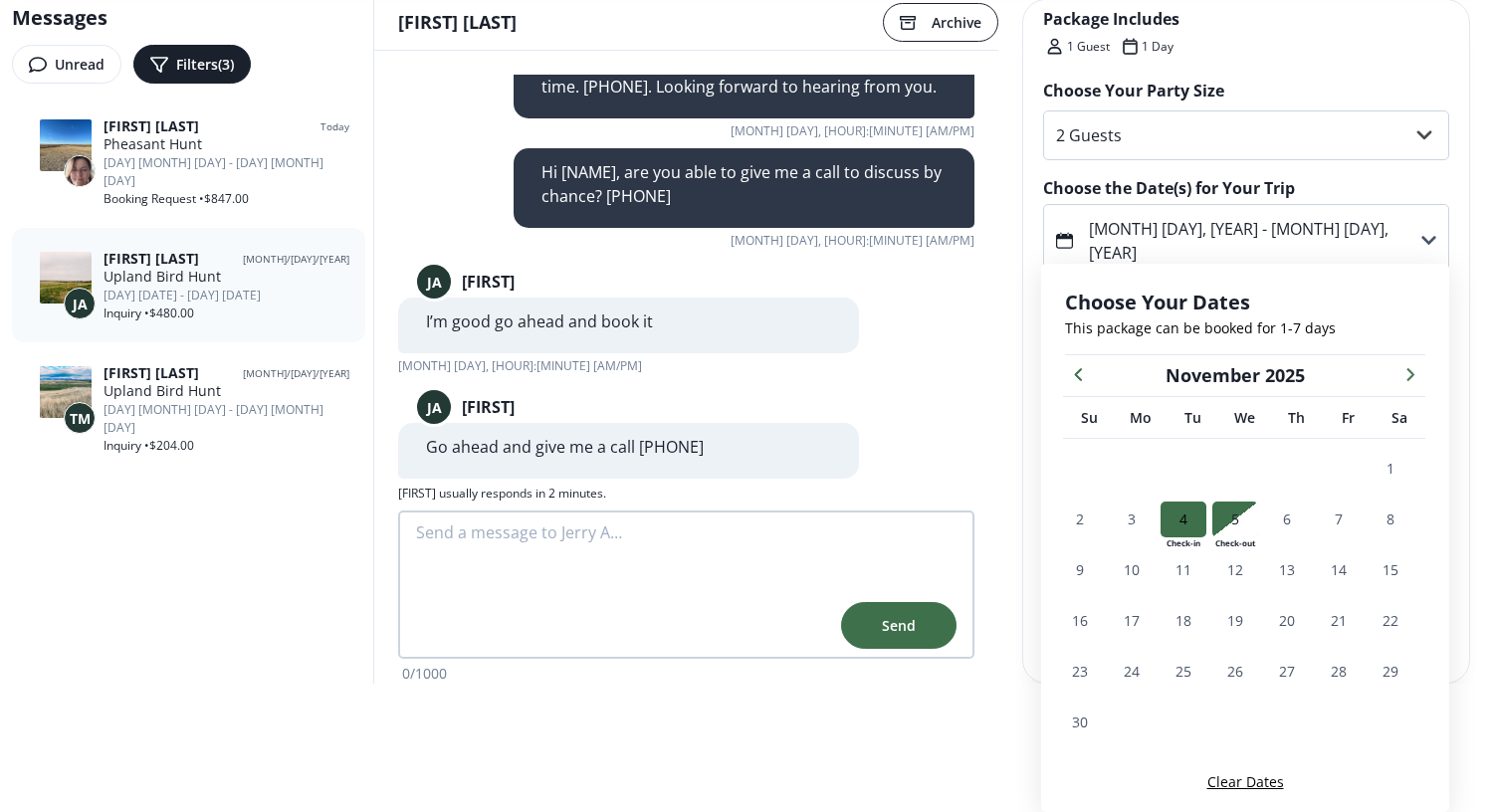 scroll, scrollTop: 101, scrollLeft: 0, axis: vertical 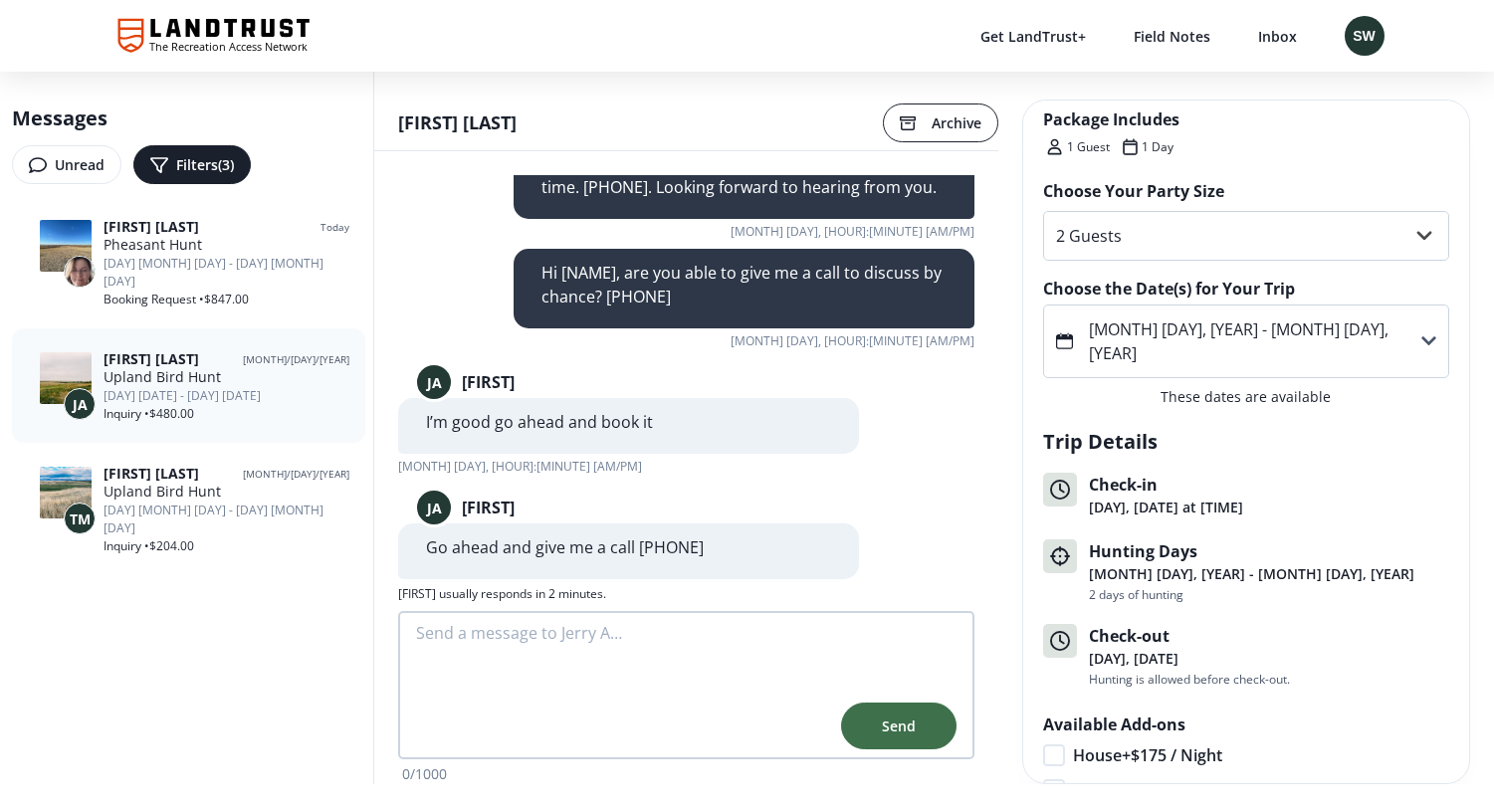 click on "Messages Unread Filters (3) [FIRST] [LAST] Today Pheasant Hunt [DAY] [MONTH] [DAY] - [DAY] [MONTH] [DAY] Booking Request • $847.00 JA [FIRST] [LAST] [MONTH]/[DAY]/[YEAR] Upland Bird Hunt [DAY] [MONTH] [DAY] - [DAY] [MONTH] [DAY] Inquiry • $480.00 TM [FIRST] [LAST] [MONTH]/[DAY]/[YEAR] Upland Bird Hunt [DAY] [MONTH] [DAY] - [DAY] [MONTH] [DAY] Inquiry • $204.00 [FIRST] [LAST] Archive Are you sure you want to archive this message? Archive Cancel I'm interested in the Upland Bird Hunt package for [DAY]. [MONTH] [DAY] - [DAY] [MONTH] [DAY], [YEAR] [MONTH] [DAY], [HOUR]:[MINUTE] AM Hi [FIRST],
We are going to be passing through on a pheasant trip late October and would like to potentially stay with you all a night or two. Would like to discuss live with you on a few details if you have time. [PHONE]. Looking forward to hearing from you. [MONTH] [DAY], [HOUR]:[MINUTE] AM Hi [FIRST], are you able to give me a call to discuss by chance? [PHONE] [MONTH] [DAY], [HOUR]:[MINUTE] AM JA [FIRST] I’m good go ahead and book it [MONTH] [DAY], [HOUR]:[MINUTE] AM JA [FIRST] Go ahead and give me a call [PHONE] [MONTH] [DAY], [HOUR]:[MINUTE] PM • Sent via SMS [FIRST] Send 0 / 1000 at JA 1 Day" at bounding box center (747, 428) 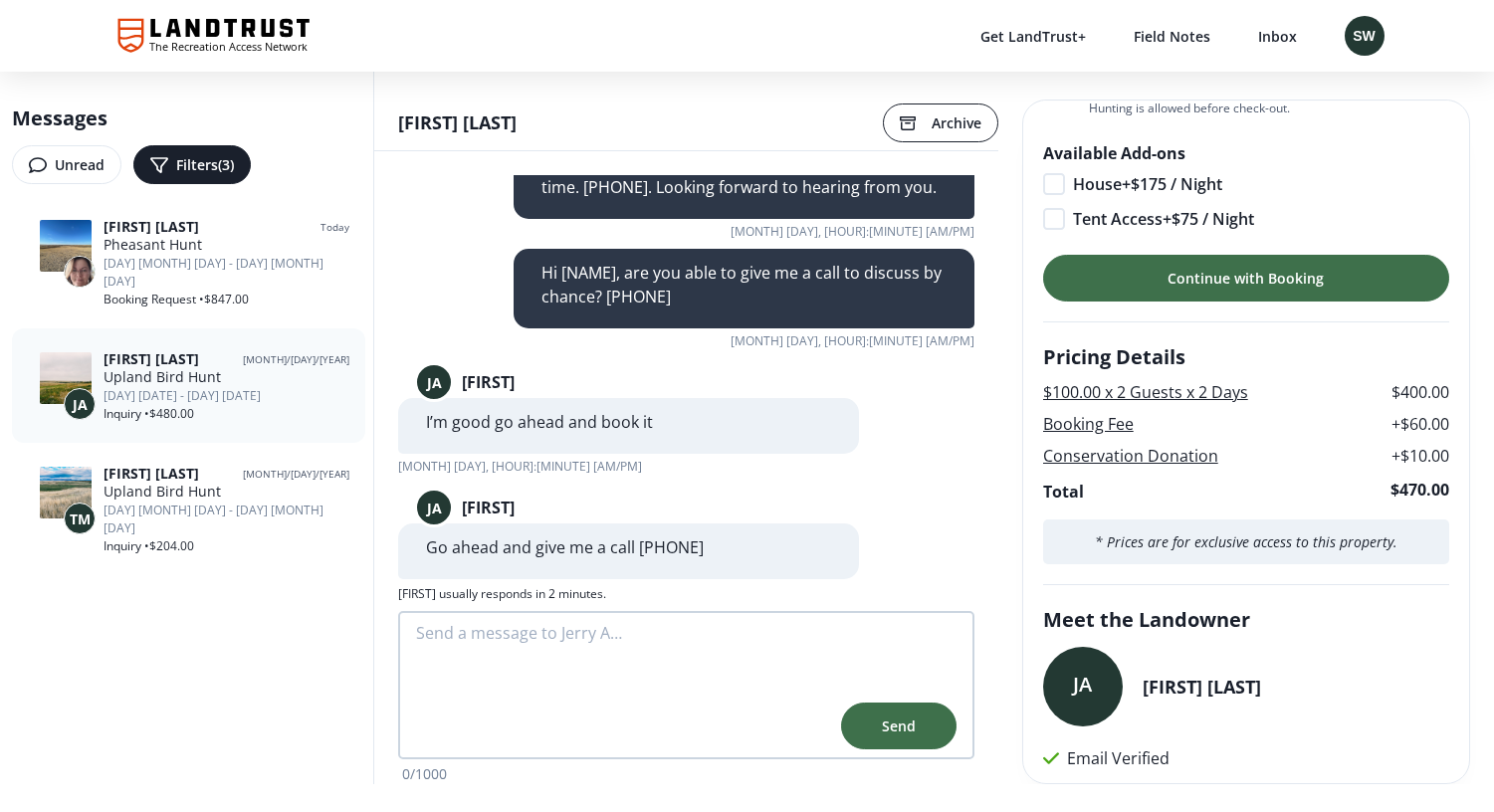 scroll, scrollTop: 888, scrollLeft: 0, axis: vertical 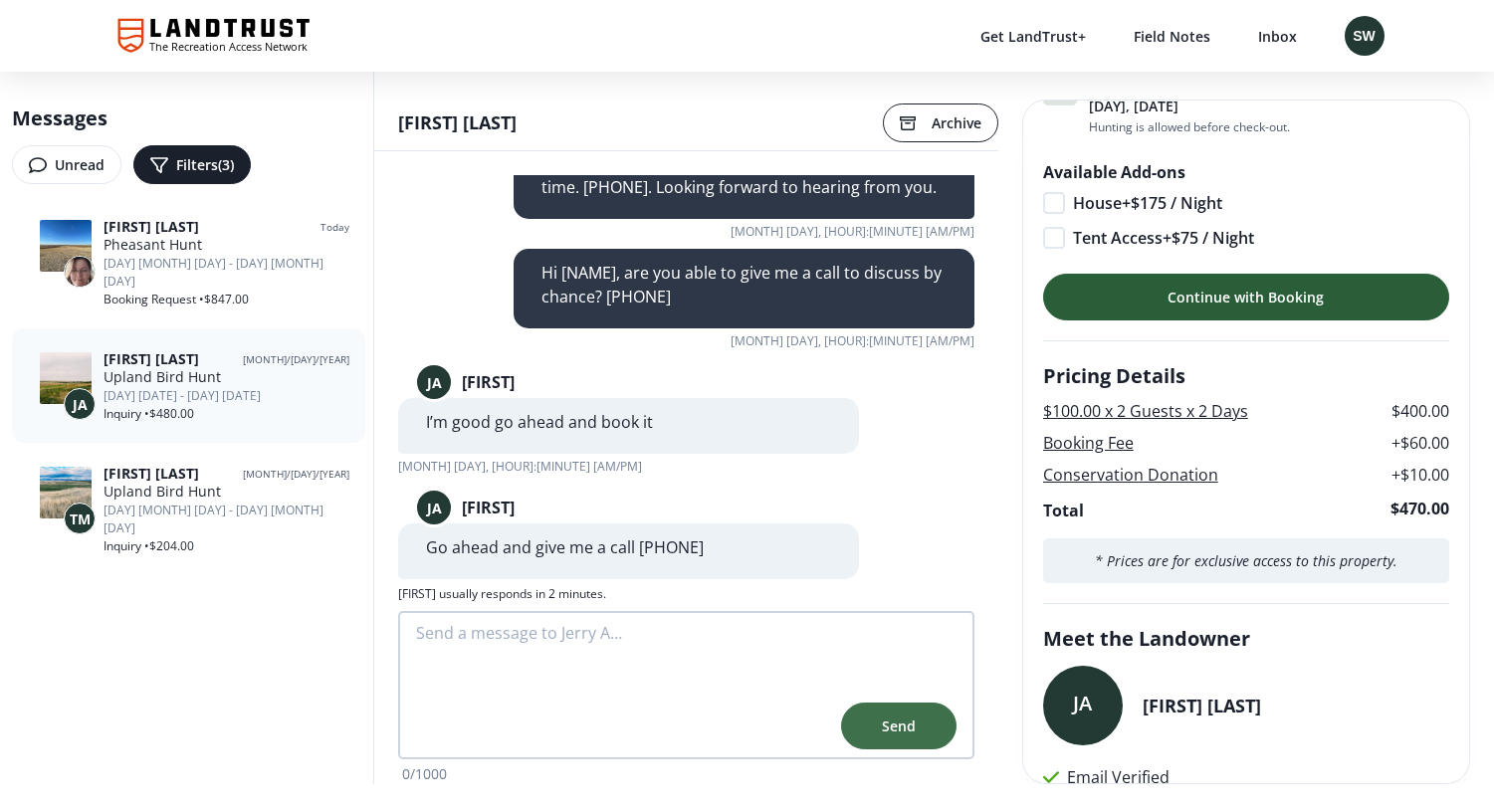 click on "Continue with Booking" at bounding box center [1245, 297] 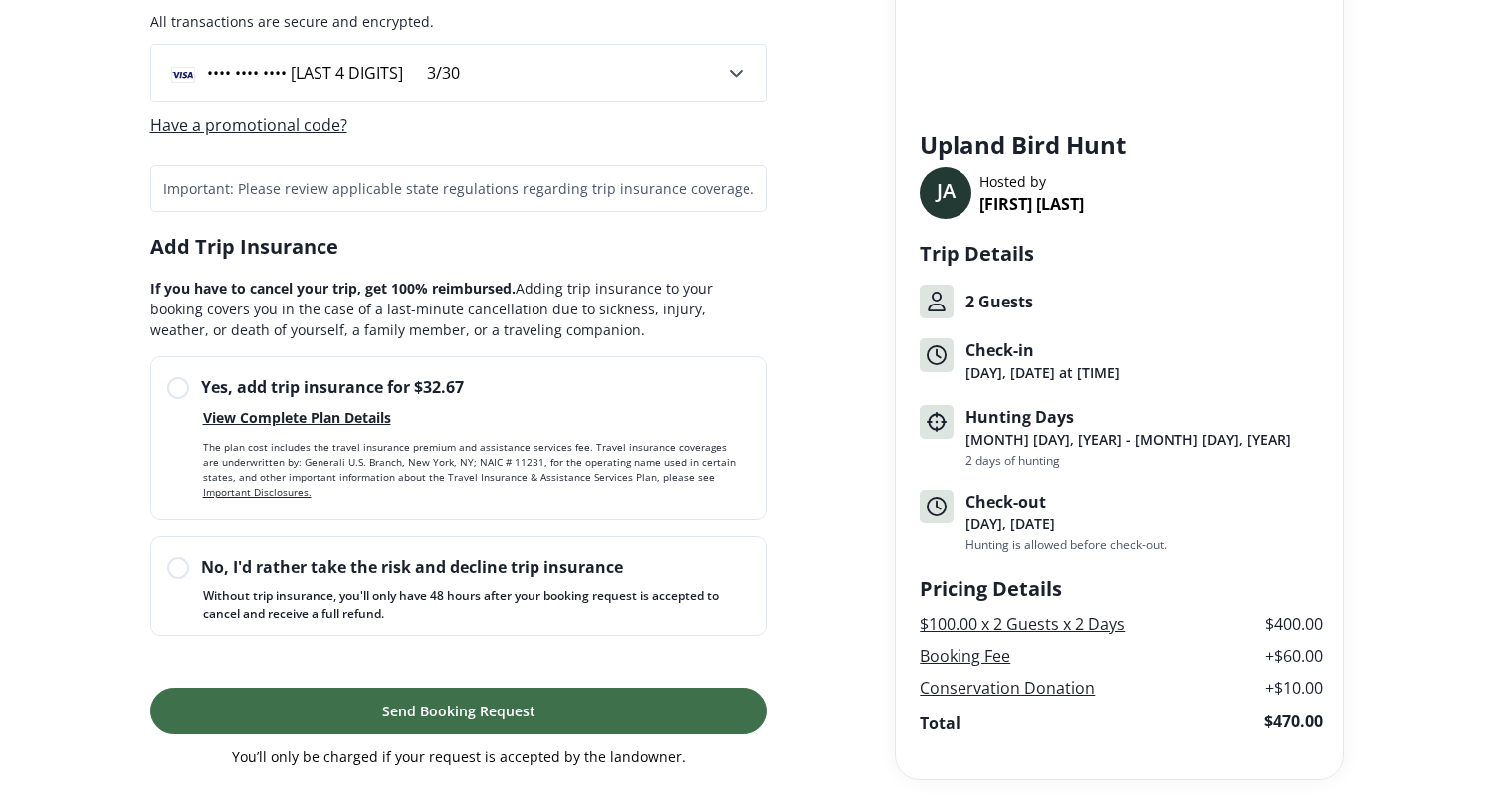 scroll, scrollTop: 215, scrollLeft: 0, axis: vertical 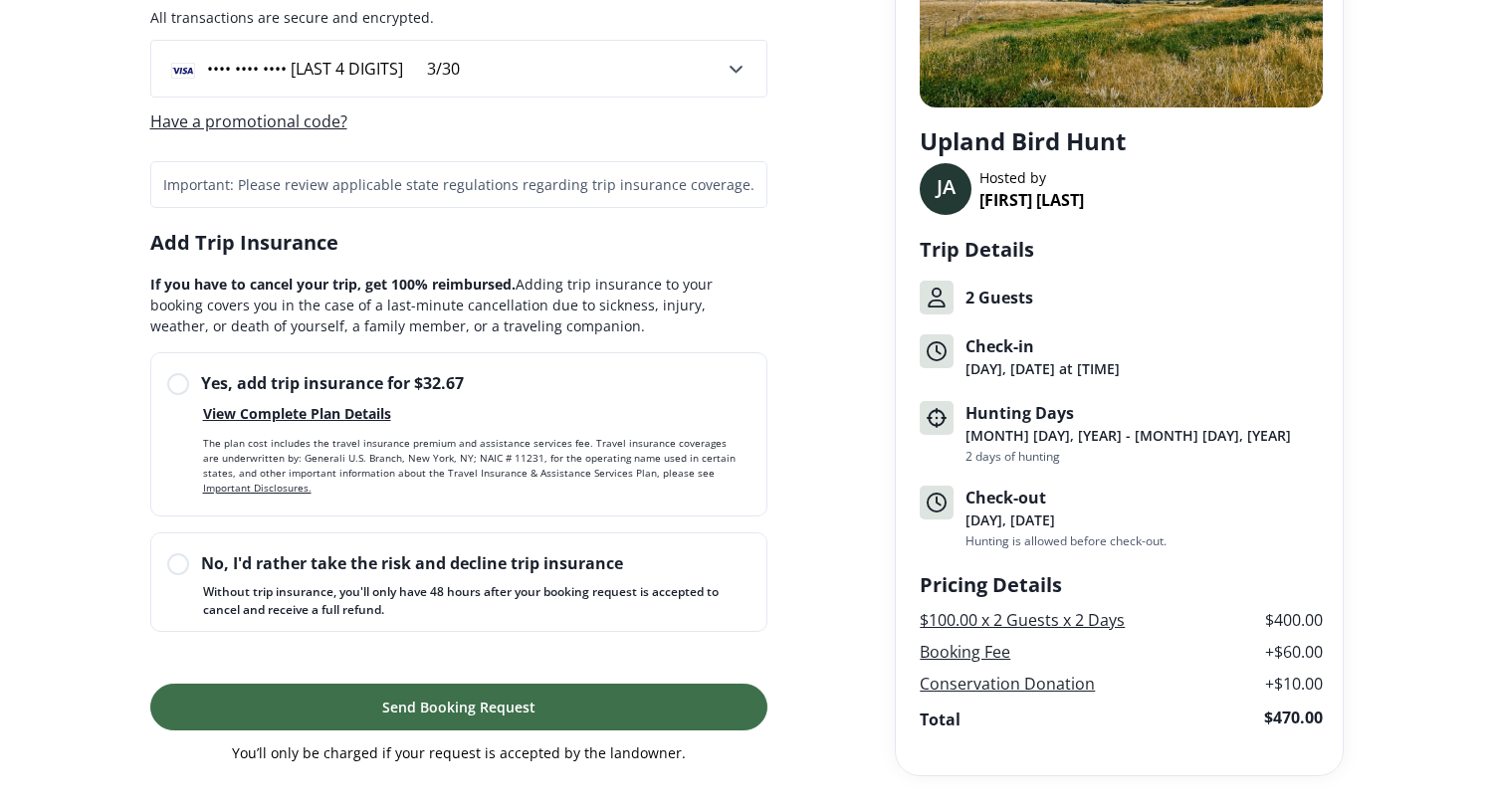 click on "No, I'd rather take the risk and decline trip insurance" at bounding box center [395, 564] 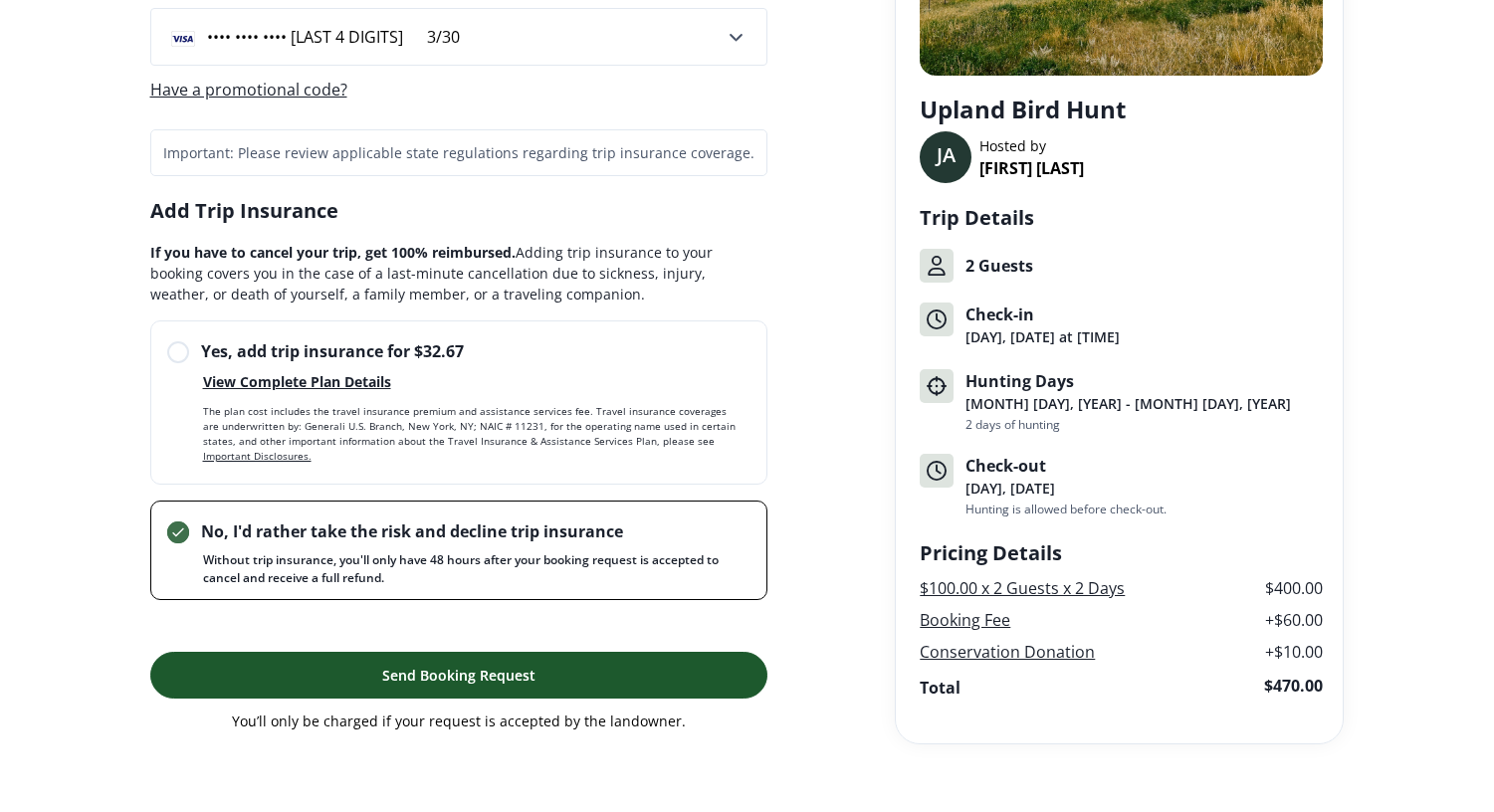 scroll, scrollTop: 247, scrollLeft: 0, axis: vertical 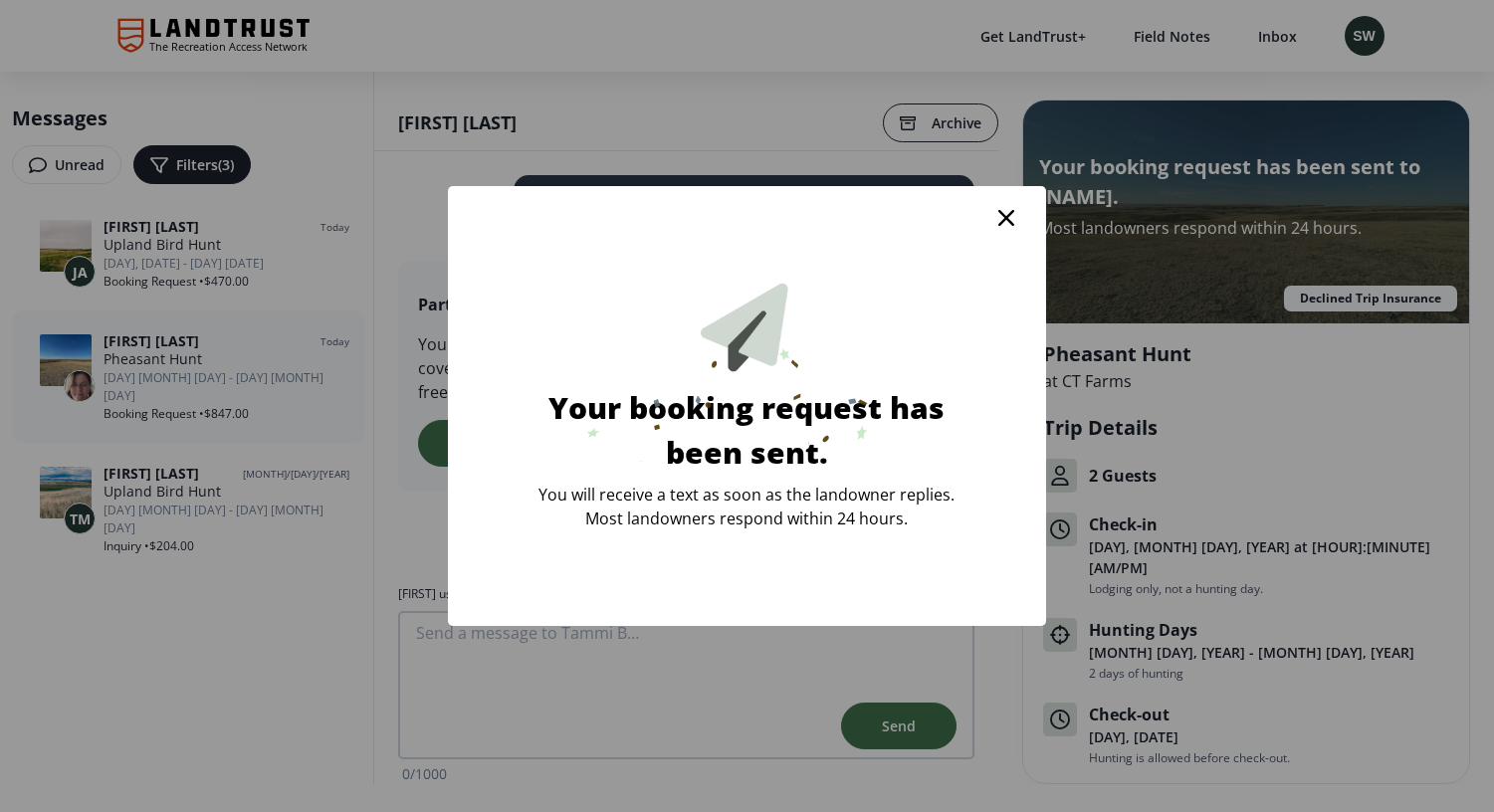 click 